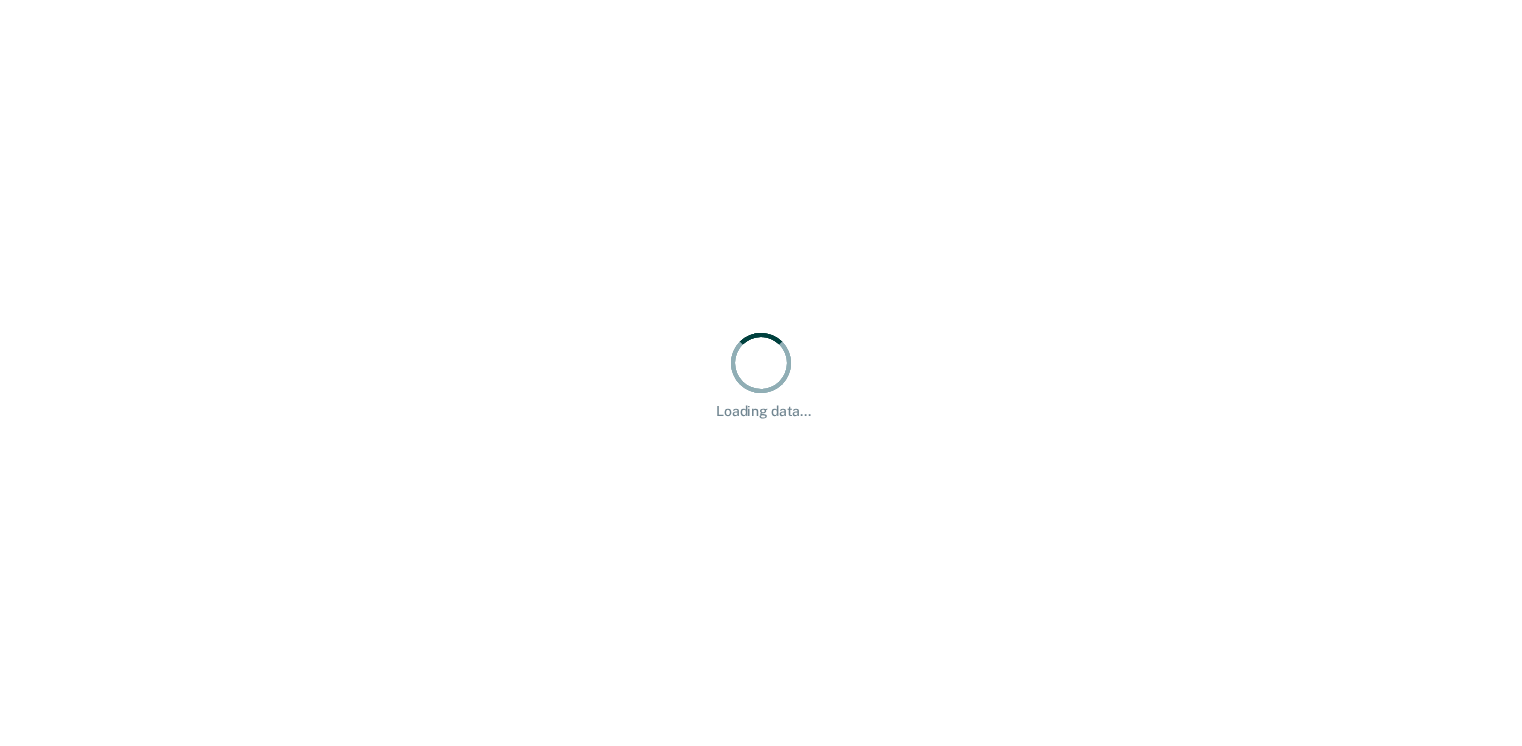 scroll, scrollTop: 0, scrollLeft: 0, axis: both 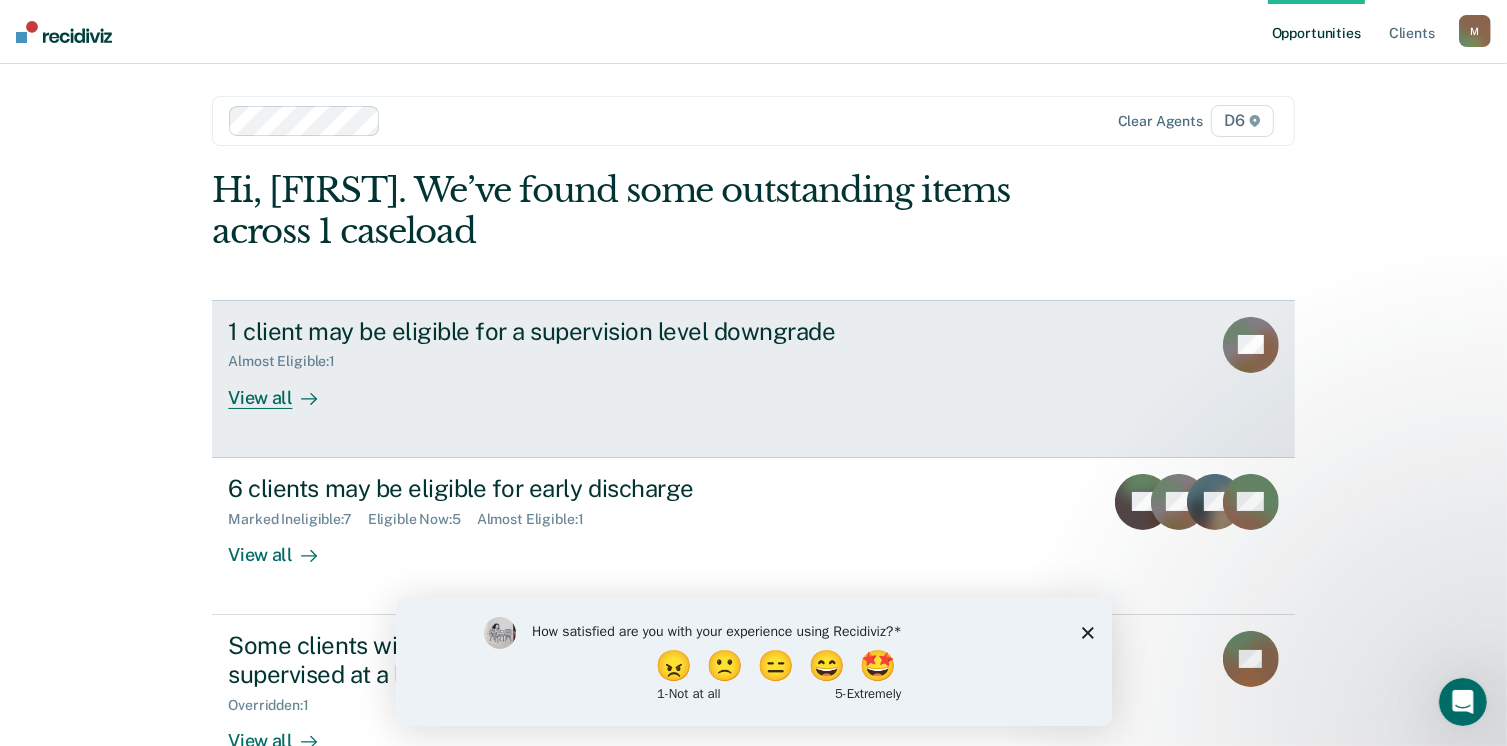 click on "View all" at bounding box center (284, 389) 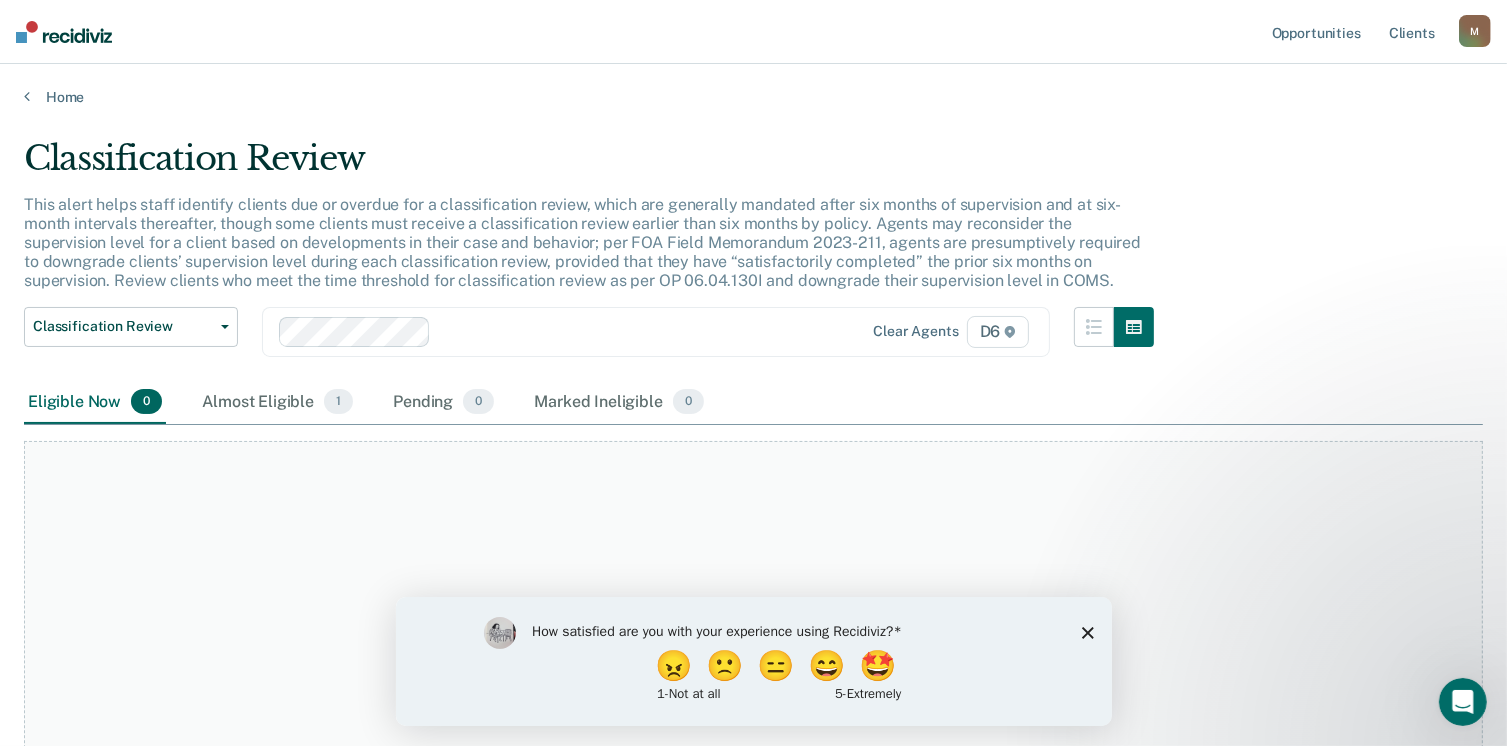 click 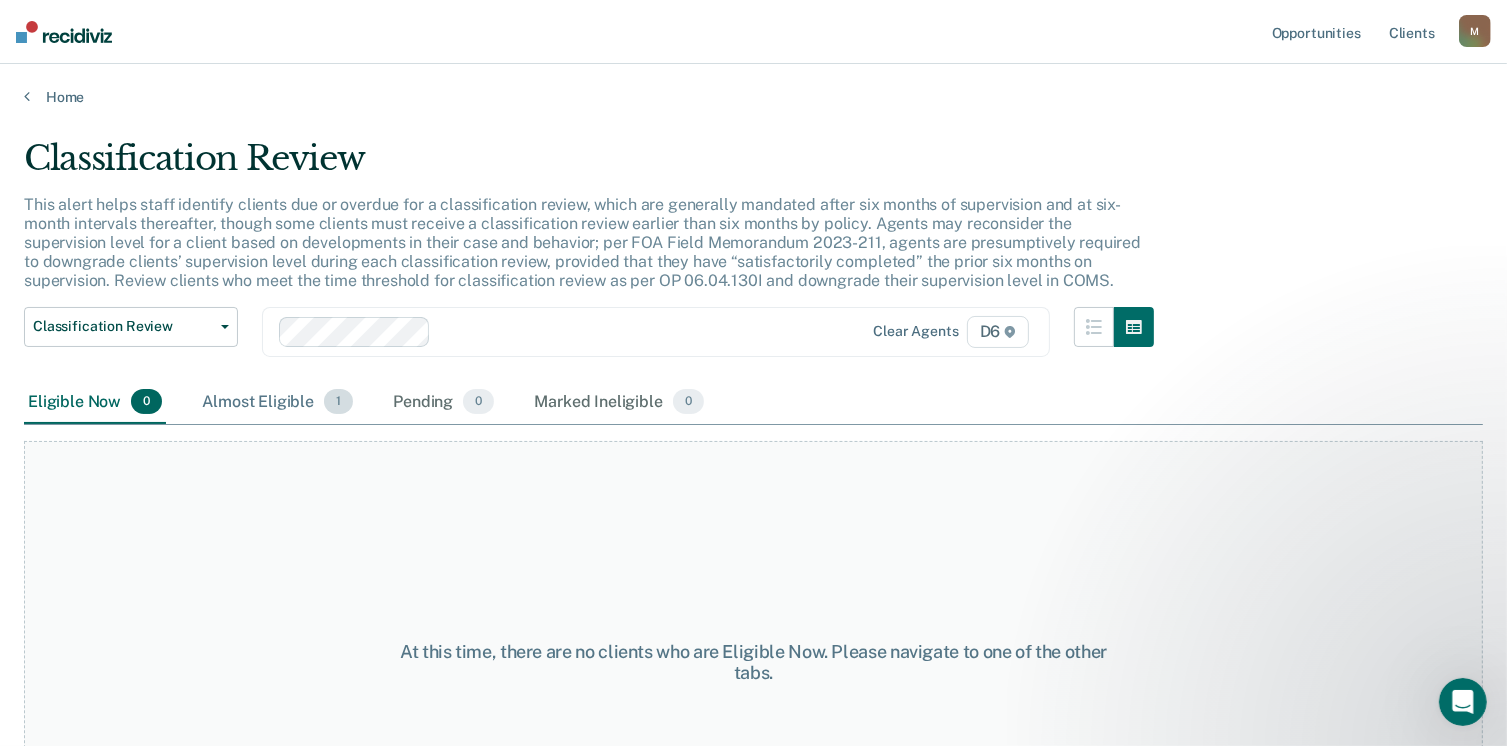 click on "Almost Eligible 1" at bounding box center [277, 403] 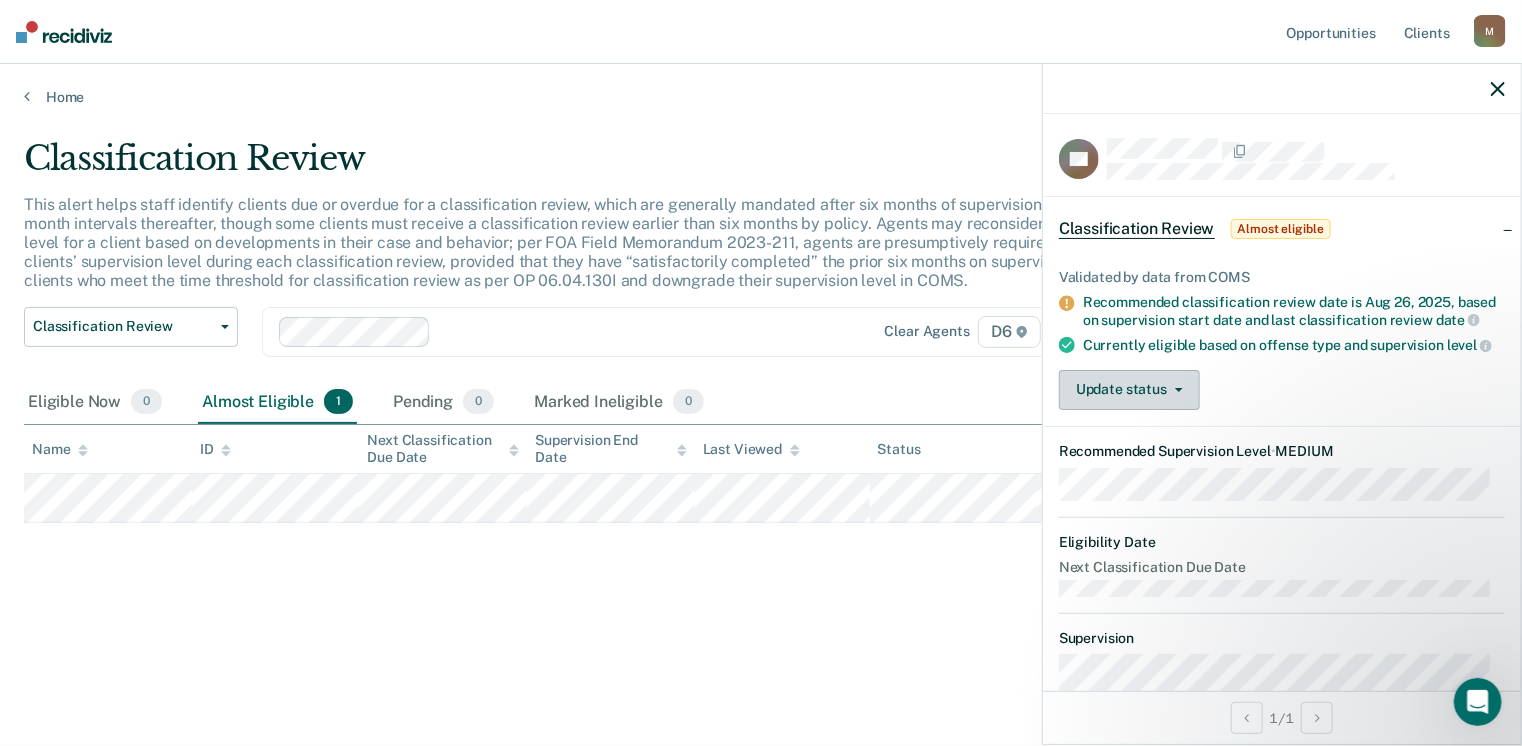 click on "Update status" at bounding box center [1129, 390] 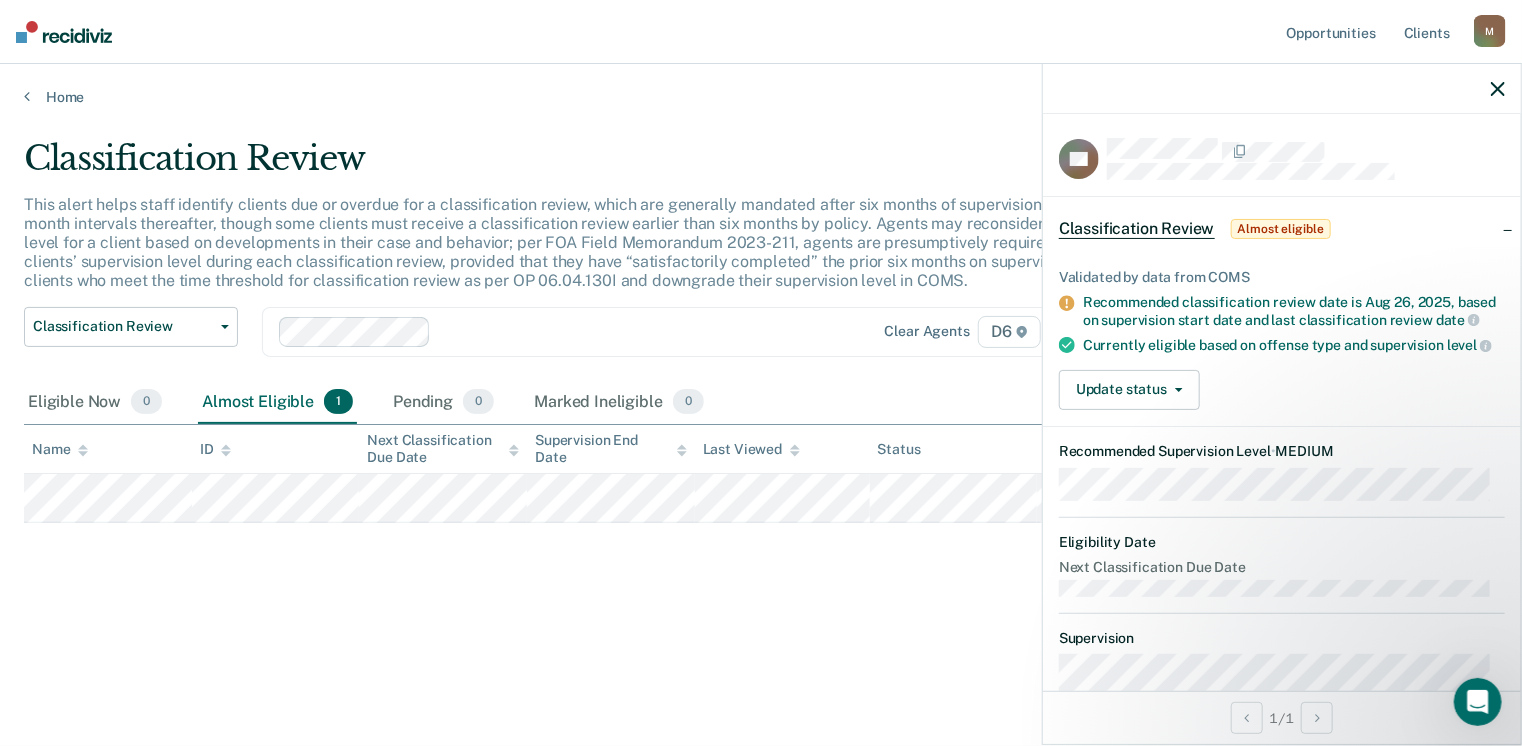 click on "Validated by data from COMS Recommended classification review date is Aug 26, 2025, based on supervision start date and last classification review date Currently eligible based on offense type and supervision level Update status Mark Pending Mark Ineligible" at bounding box center (1282, 331) 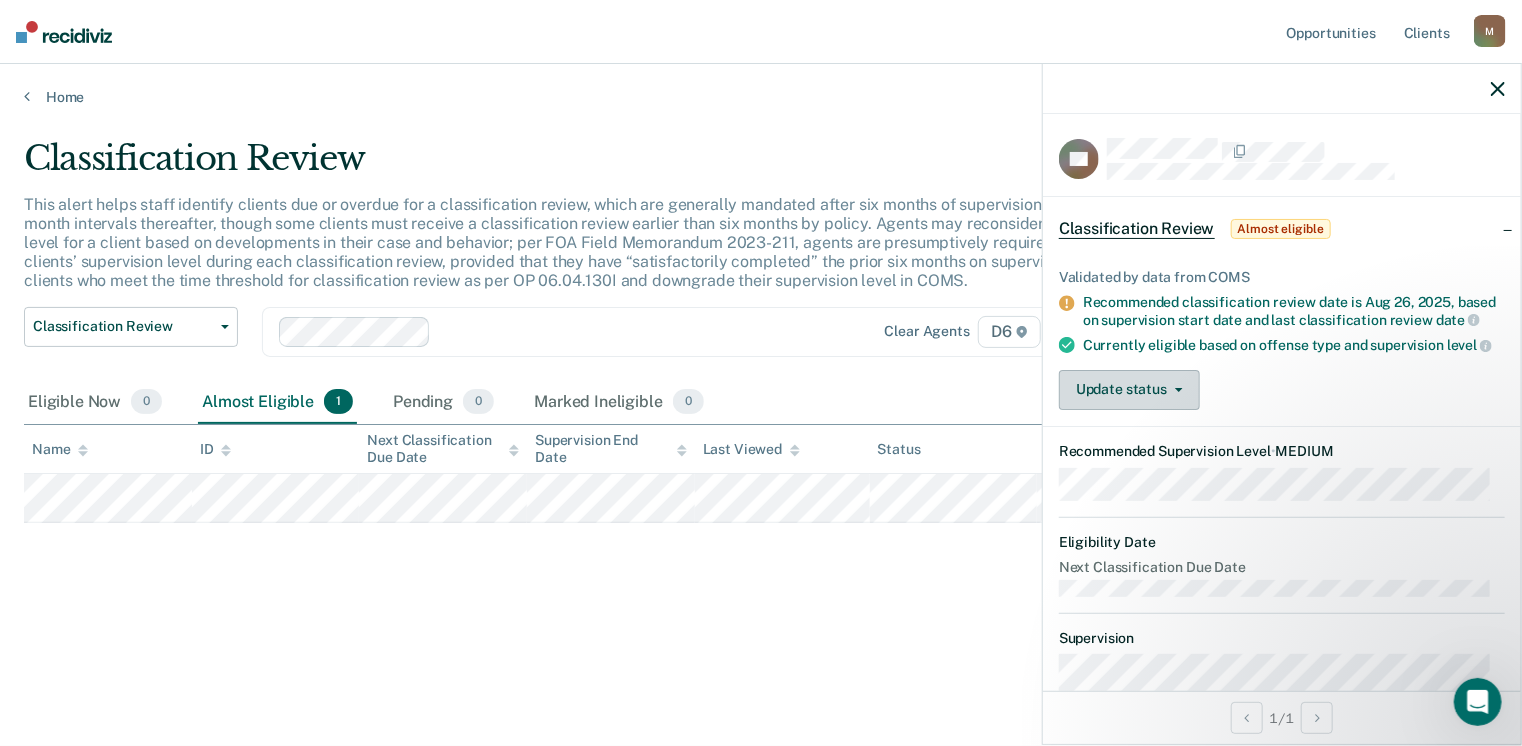 click on "Update status" at bounding box center [1129, 390] 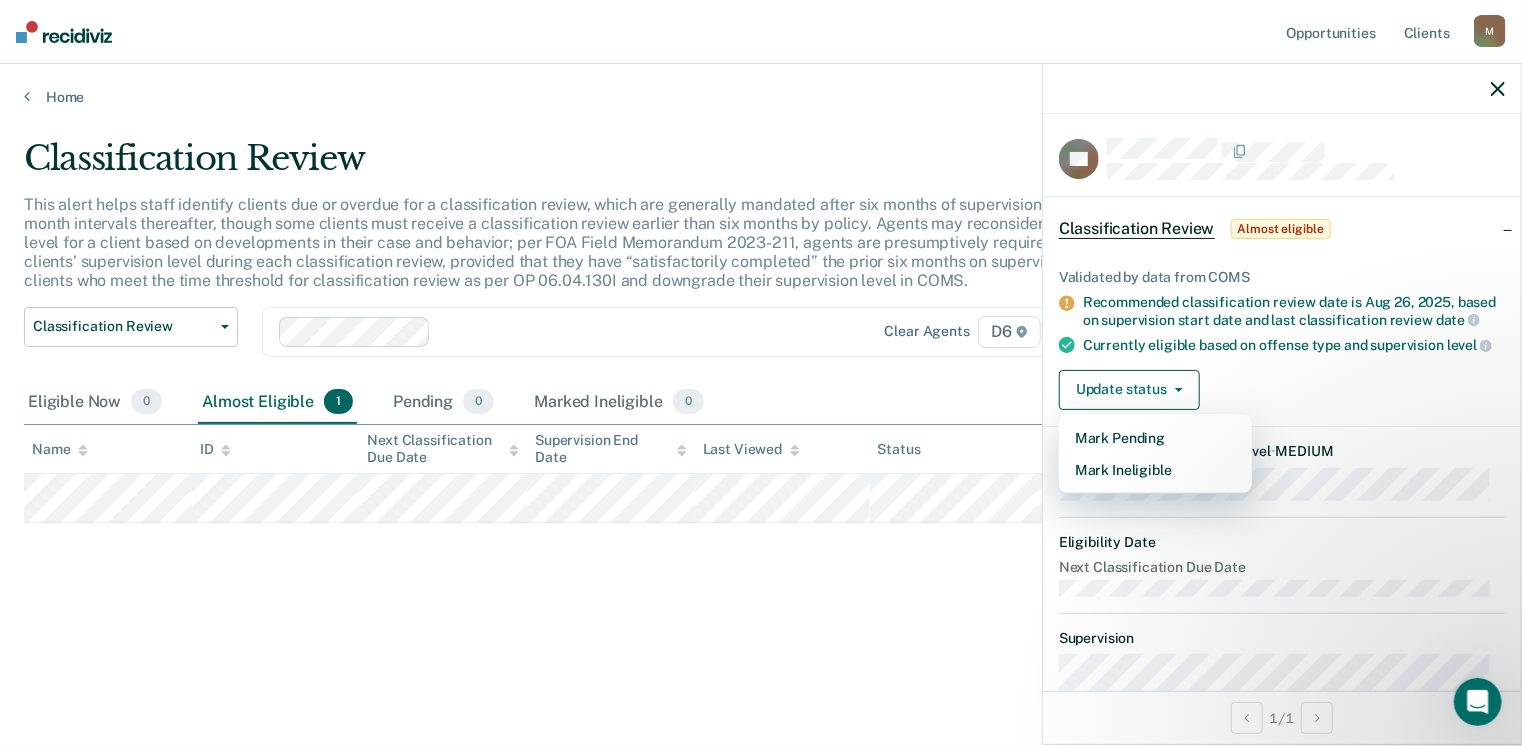 click on "Validated by data from COMS Recommended classification review date is Aug 26, 2025, based on supervision start date and last classification review date Currently eligible based on offense type and supervision level Update status Mark Pending Mark Ineligible" at bounding box center [1282, 331] 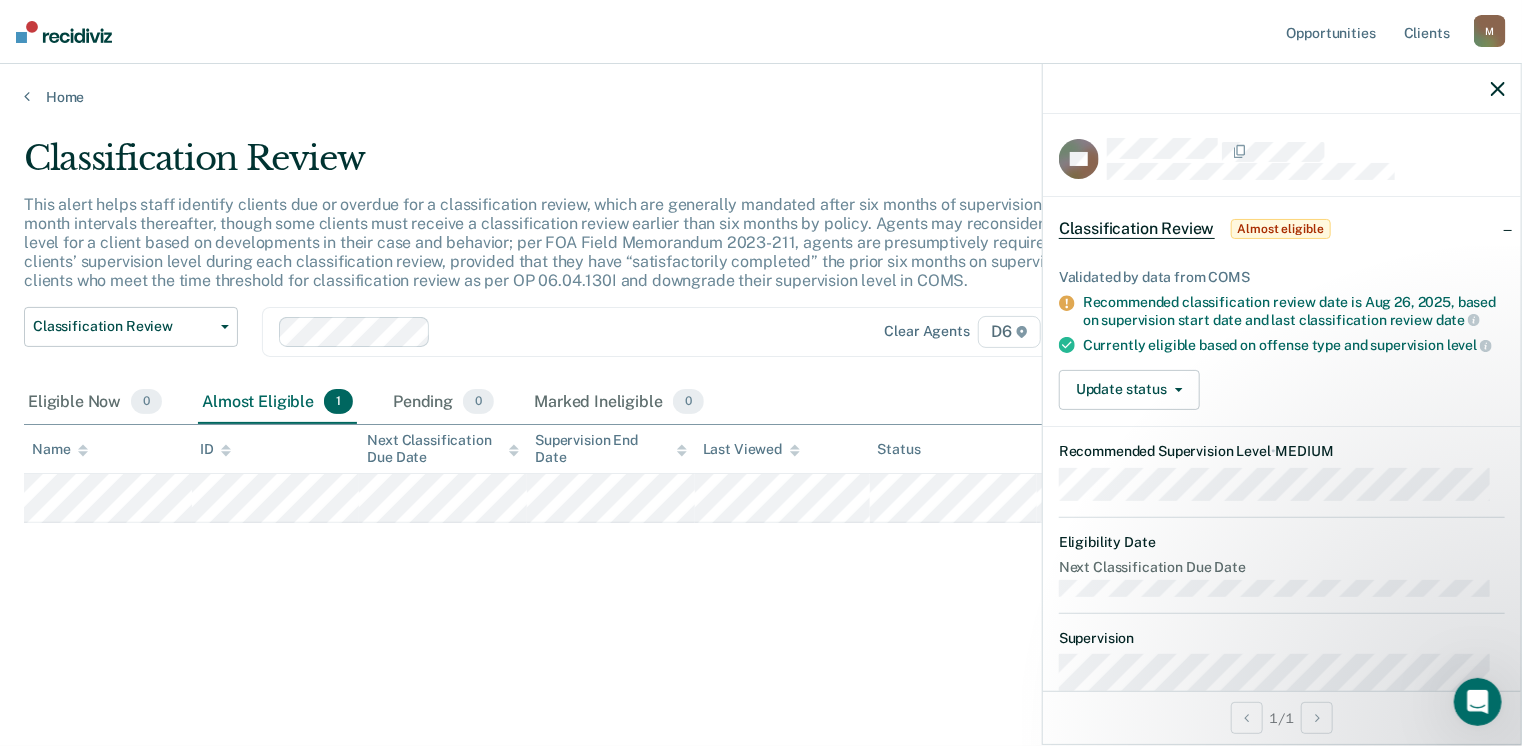 click on "Validated by data from COMS Recommended classification review date is Aug 26, 2025, based on supervision start date and last classification review date Currently eligible based on offense type and supervision level Update status Mark Pending Mark Ineligible" at bounding box center (1282, 331) 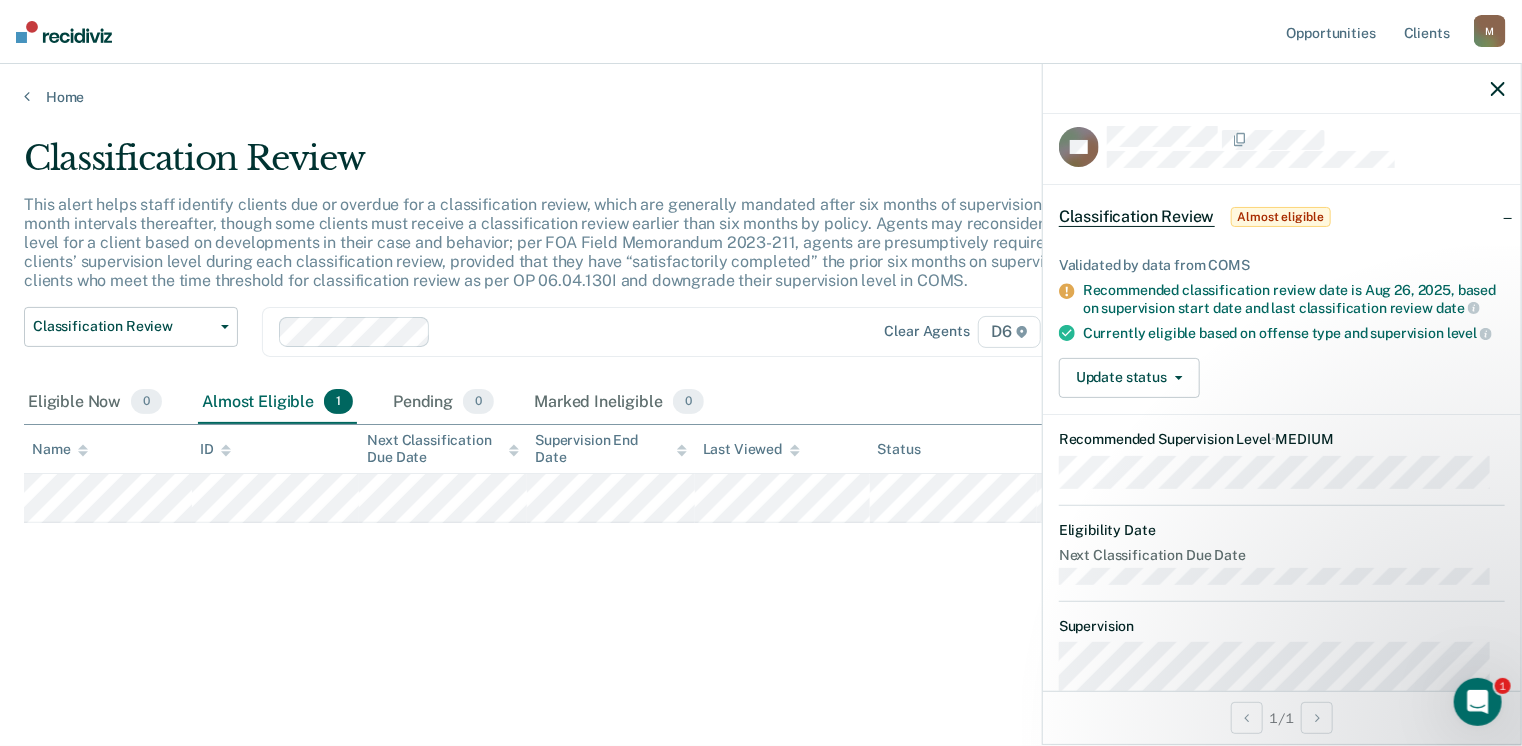 scroll, scrollTop: 0, scrollLeft: 0, axis: both 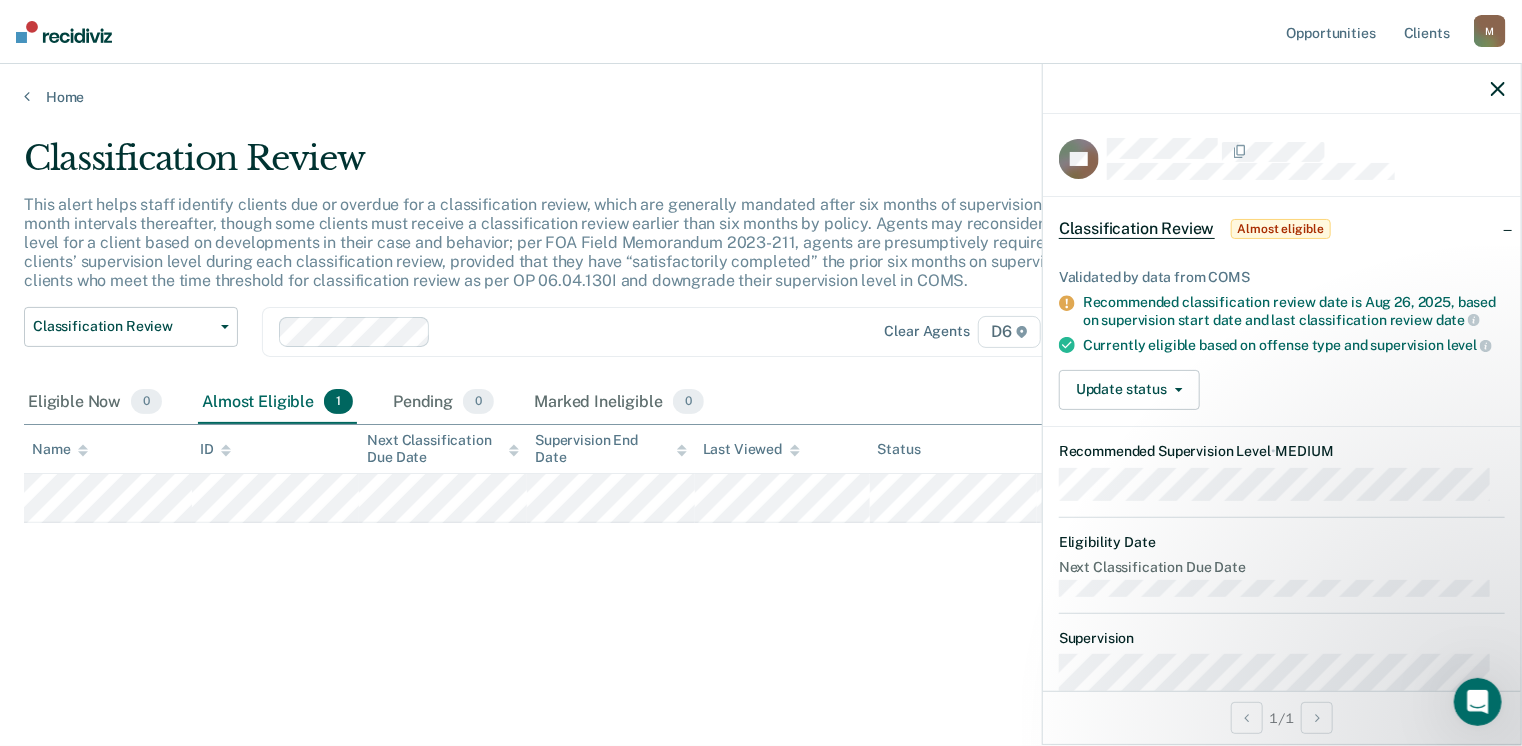 click on "Almost eligible" at bounding box center (1281, 229) 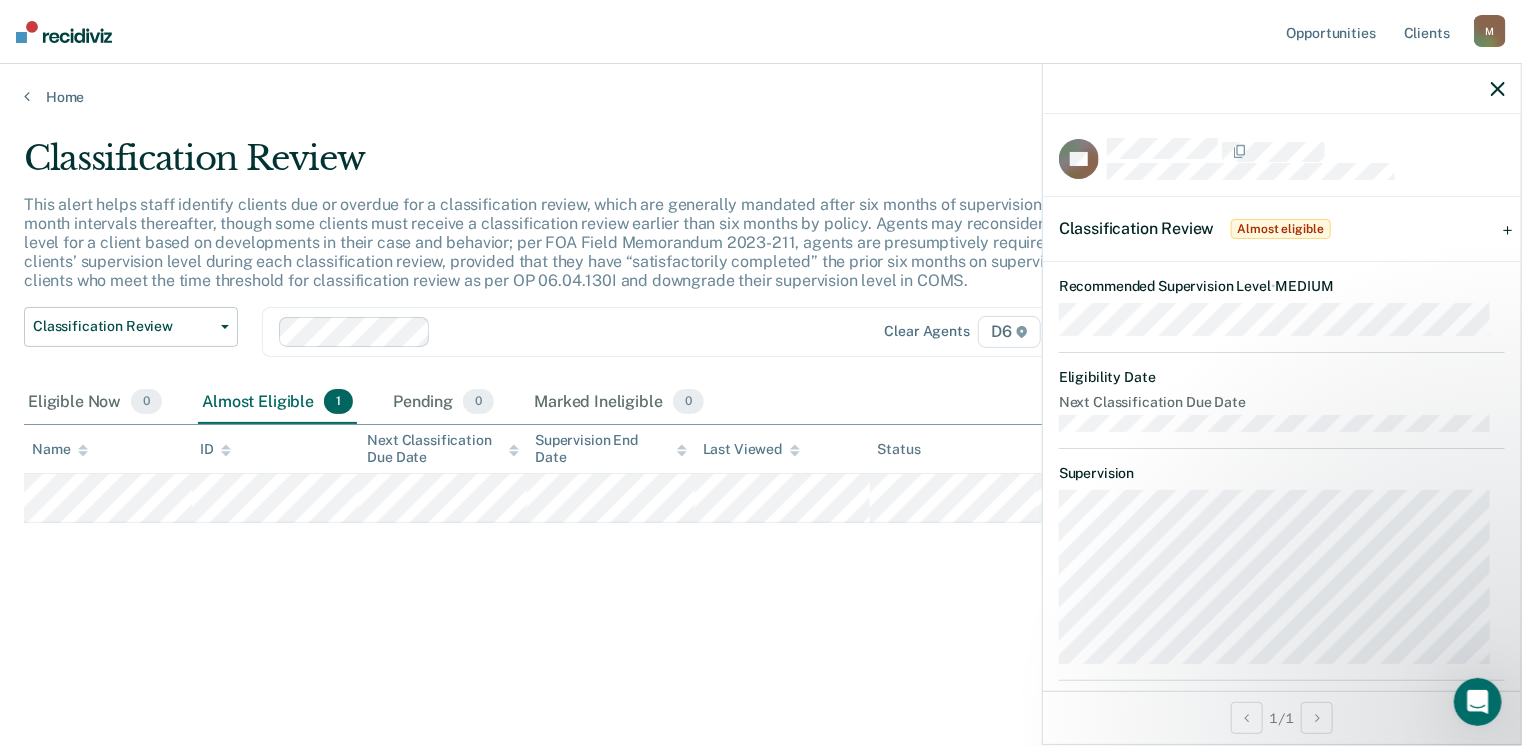 click on "HP Classification Review Almost eligible Validated by data from COMS Recommended classification review date is Aug 26, 2025, based on supervision start date and last classification review date Currently eligible based on offense type and supervision level Update status Mark Pending Mark Ineligible Recommended Supervision Level • MEDIUM Eligibility Date Next Classification Due Date Supervision Milestones Relevant Contact Notes" at bounding box center (1282, 486) 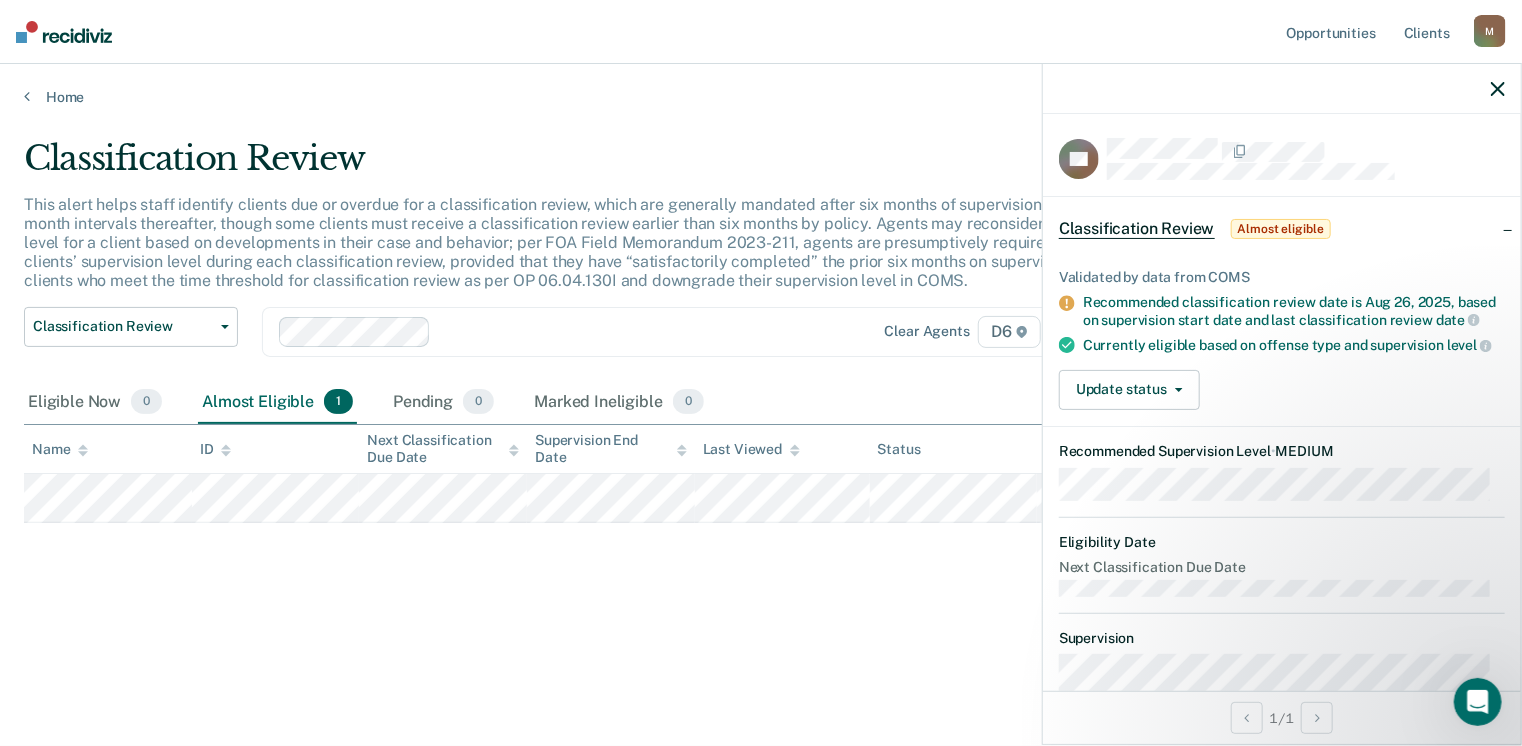 click on "Classification Review Almost eligible" at bounding box center (1282, 229) 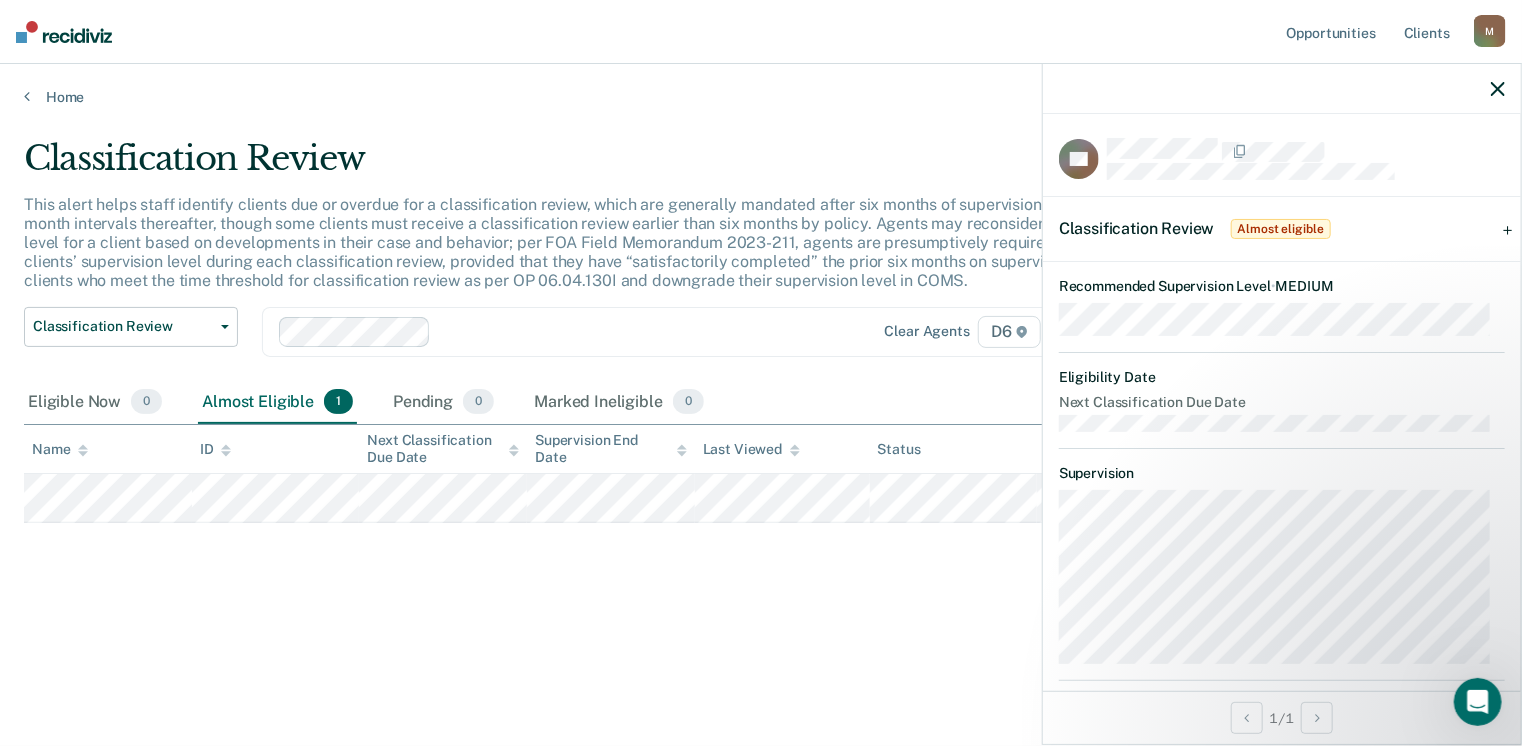 click on "This alert helps staff identify clients due or overdue for a classification review, which are generally mandated after six months of supervision and at six-month intervals thereafter, though some clients must receive a classification review earlier than six months by policy. Agents may reconsider the supervision level for a client based on developments in their case and behavior; per FOA Field Memorandum 2023-211, agents are presumptively required to downgrade clients’ supervision level during each classification review, provided that they have “satisfactorily completed” the prior six months on supervision. Review clients who meet the time threshold for classification review as per OP 06.04.130I and downgrade their supervision level in COMS." at bounding box center [595, 251] 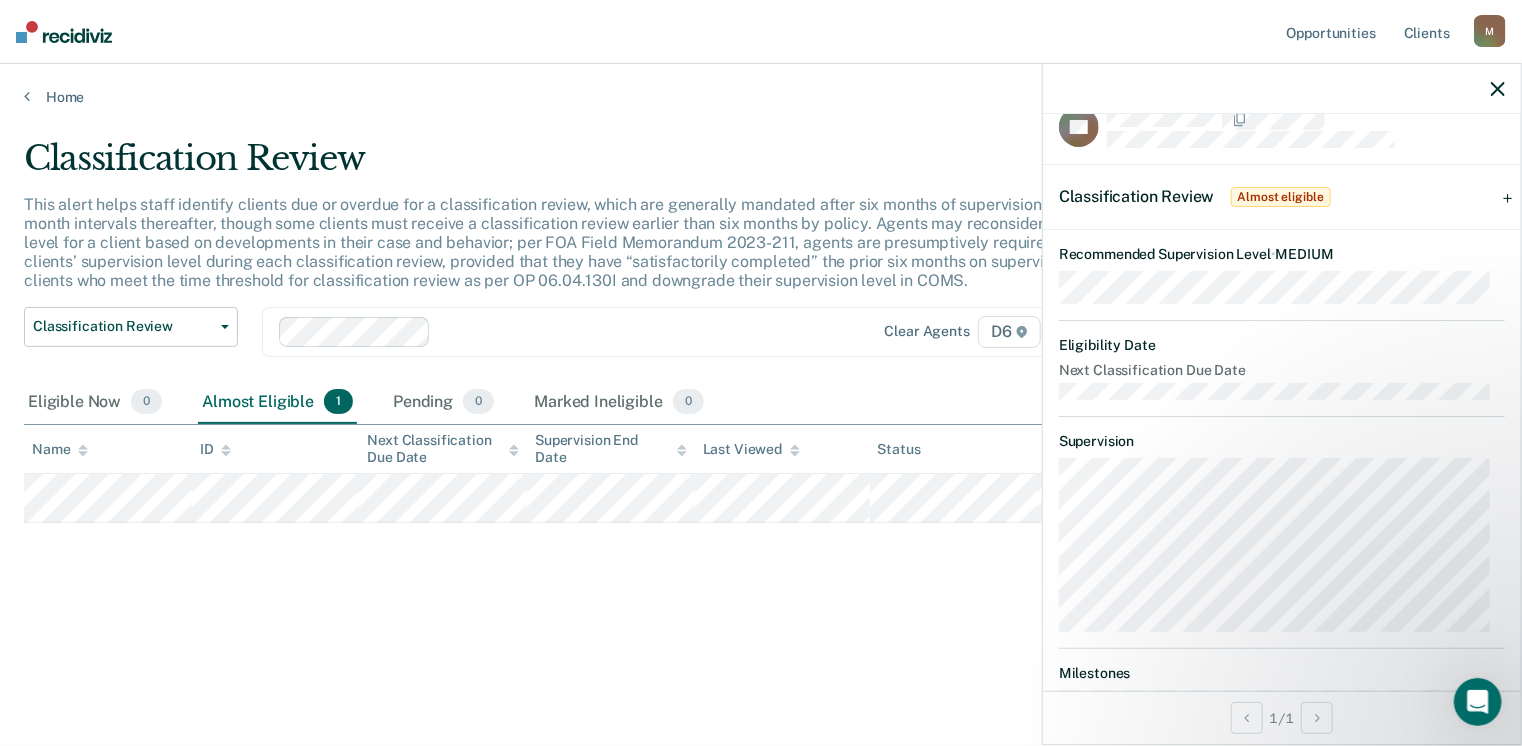 scroll, scrollTop: 33, scrollLeft: 0, axis: vertical 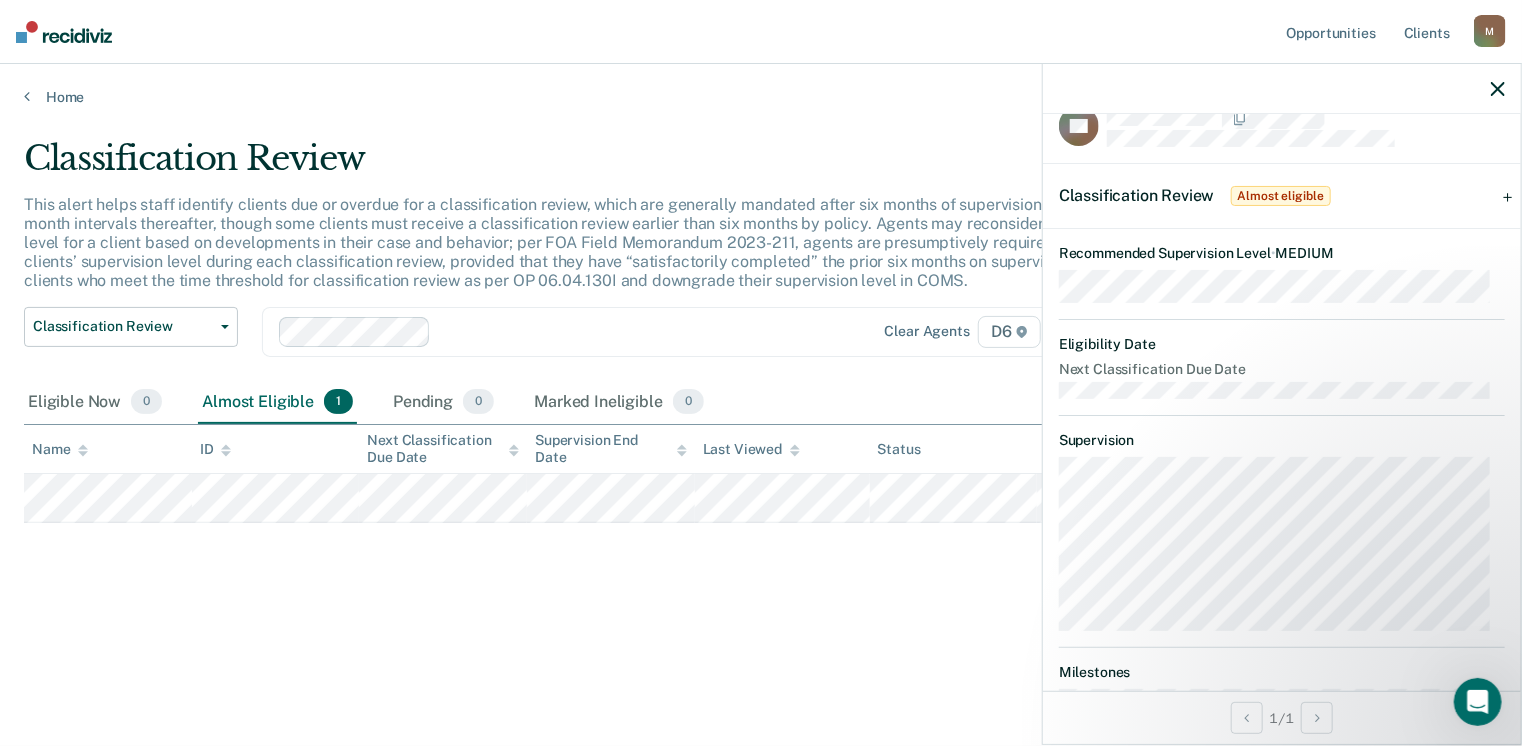 click on "Classification Review Almost eligible" at bounding box center [1282, 196] 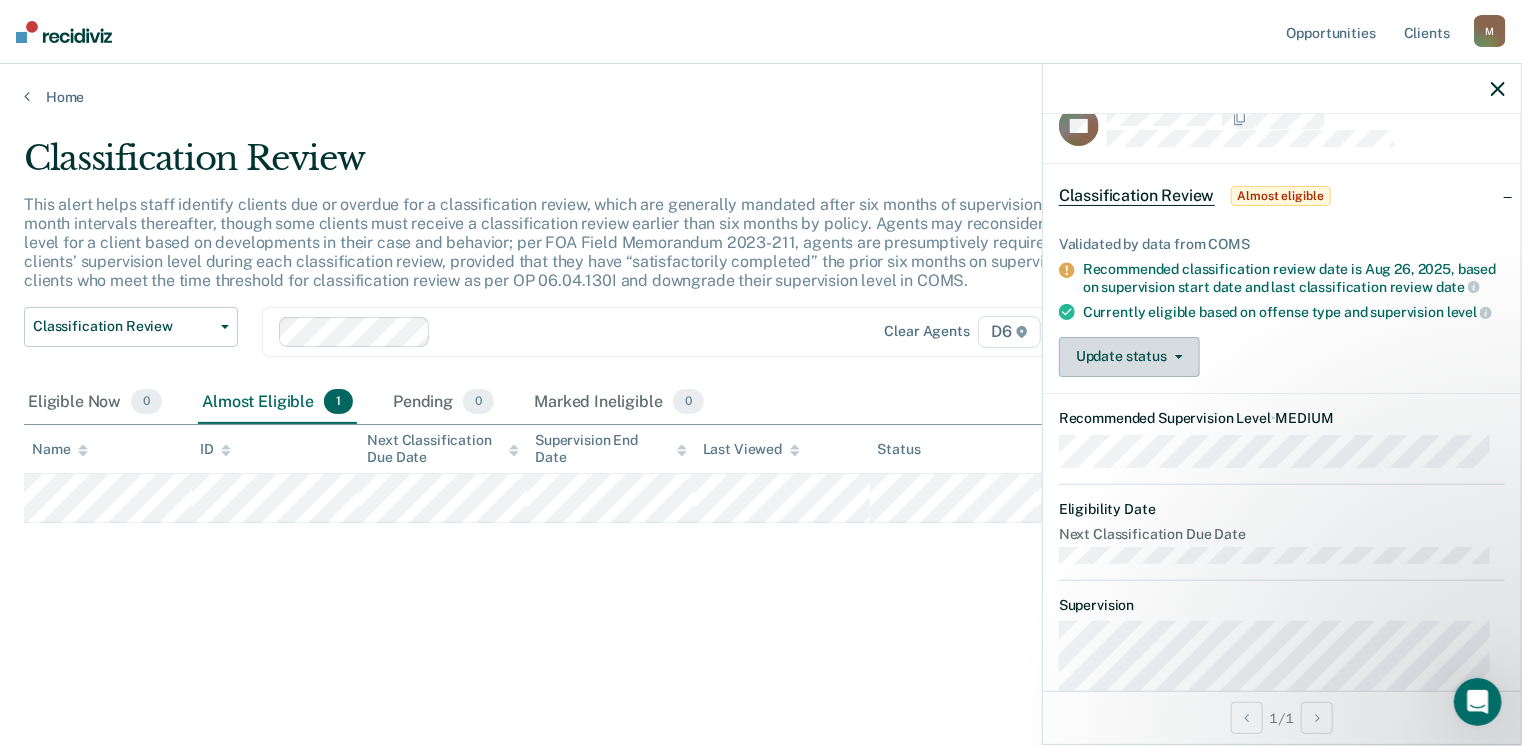 click on "Update status" at bounding box center (1129, 357) 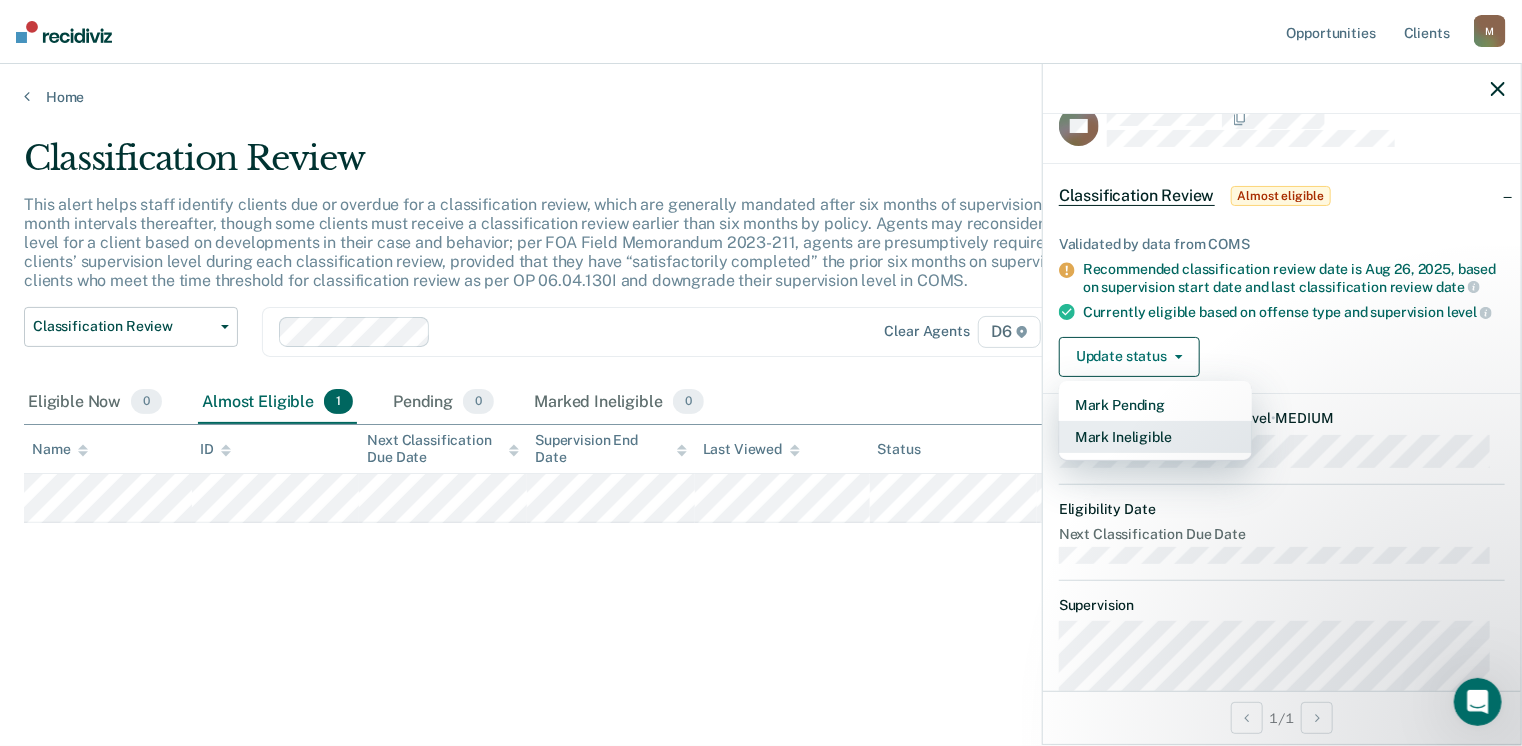 click on "Mark Ineligible" at bounding box center [1155, 437] 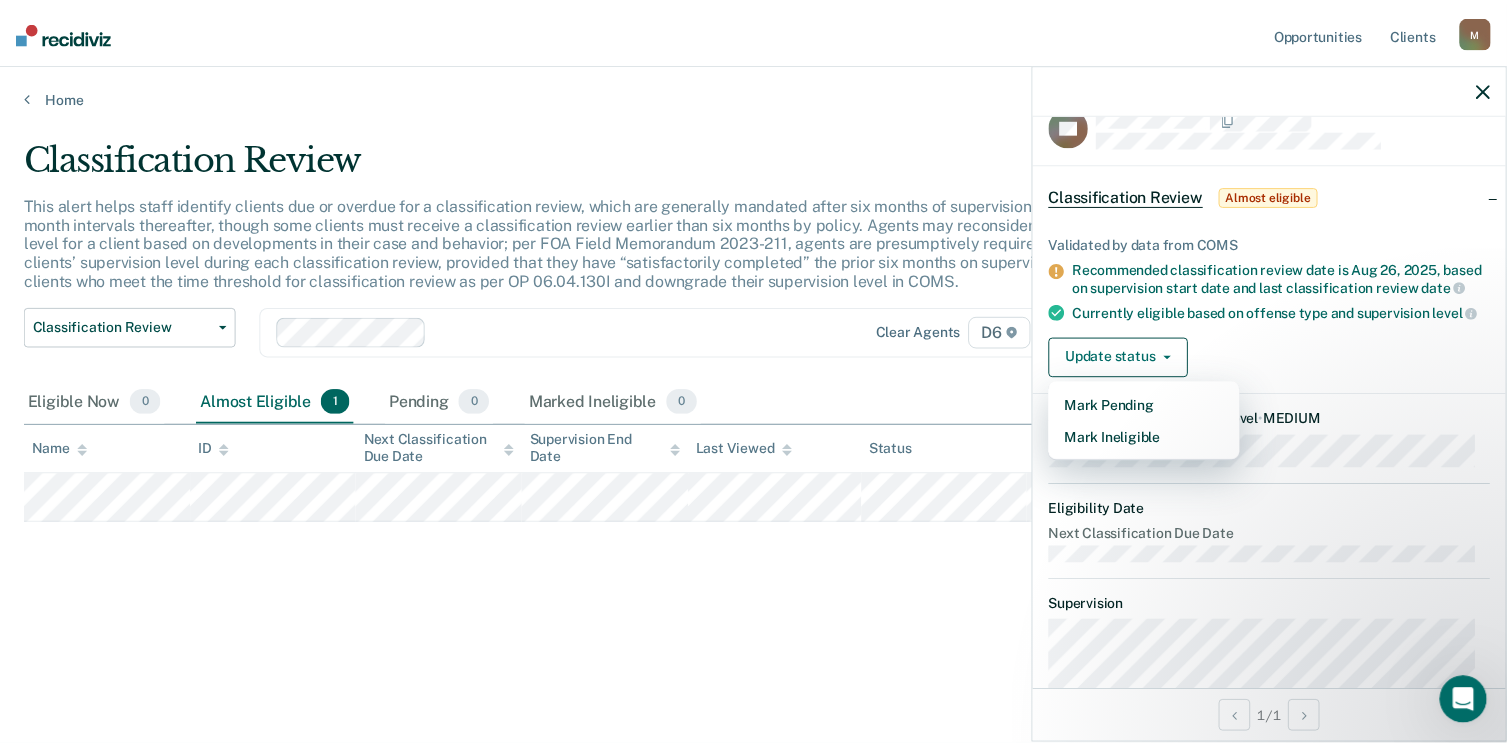 scroll, scrollTop: 0, scrollLeft: 0, axis: both 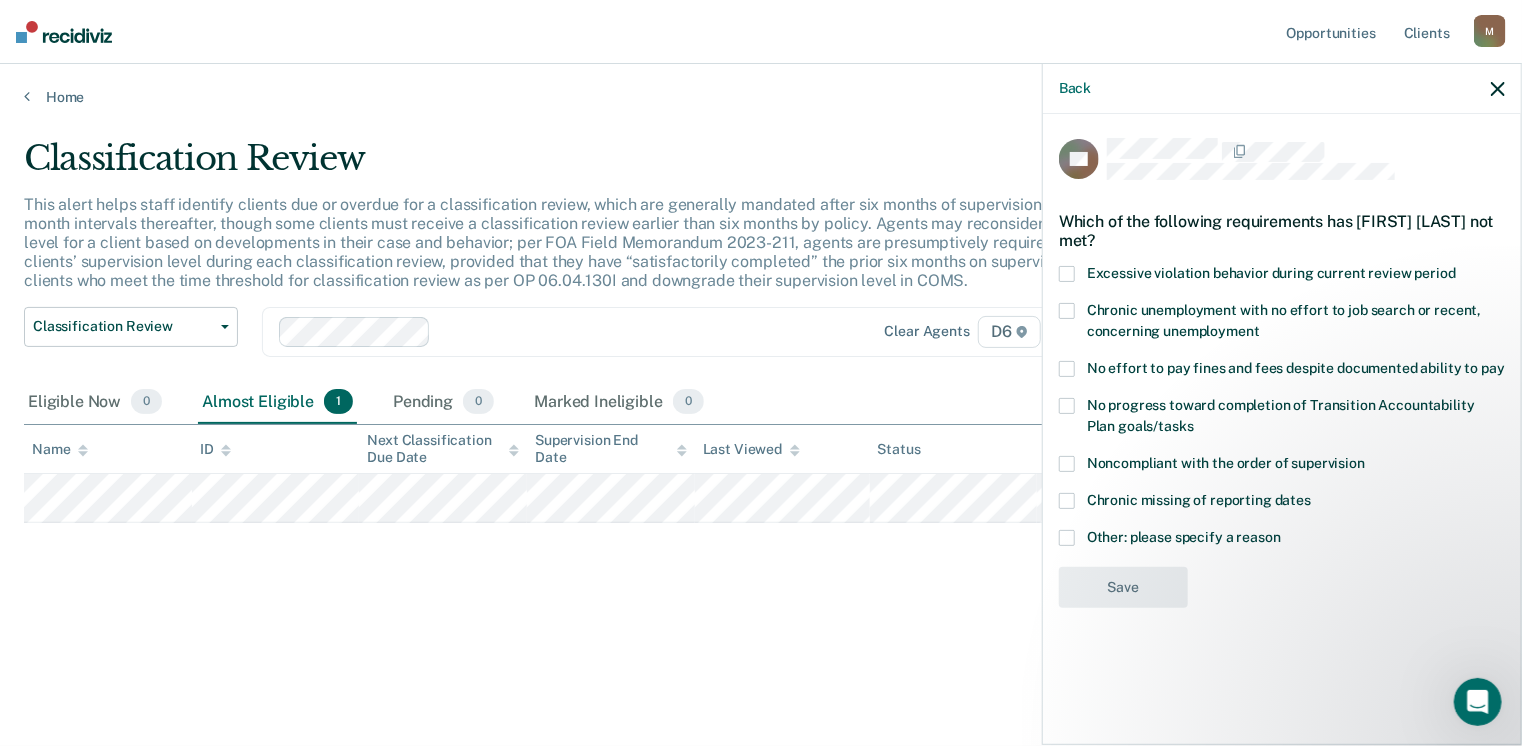 click at bounding box center [1067, 538] 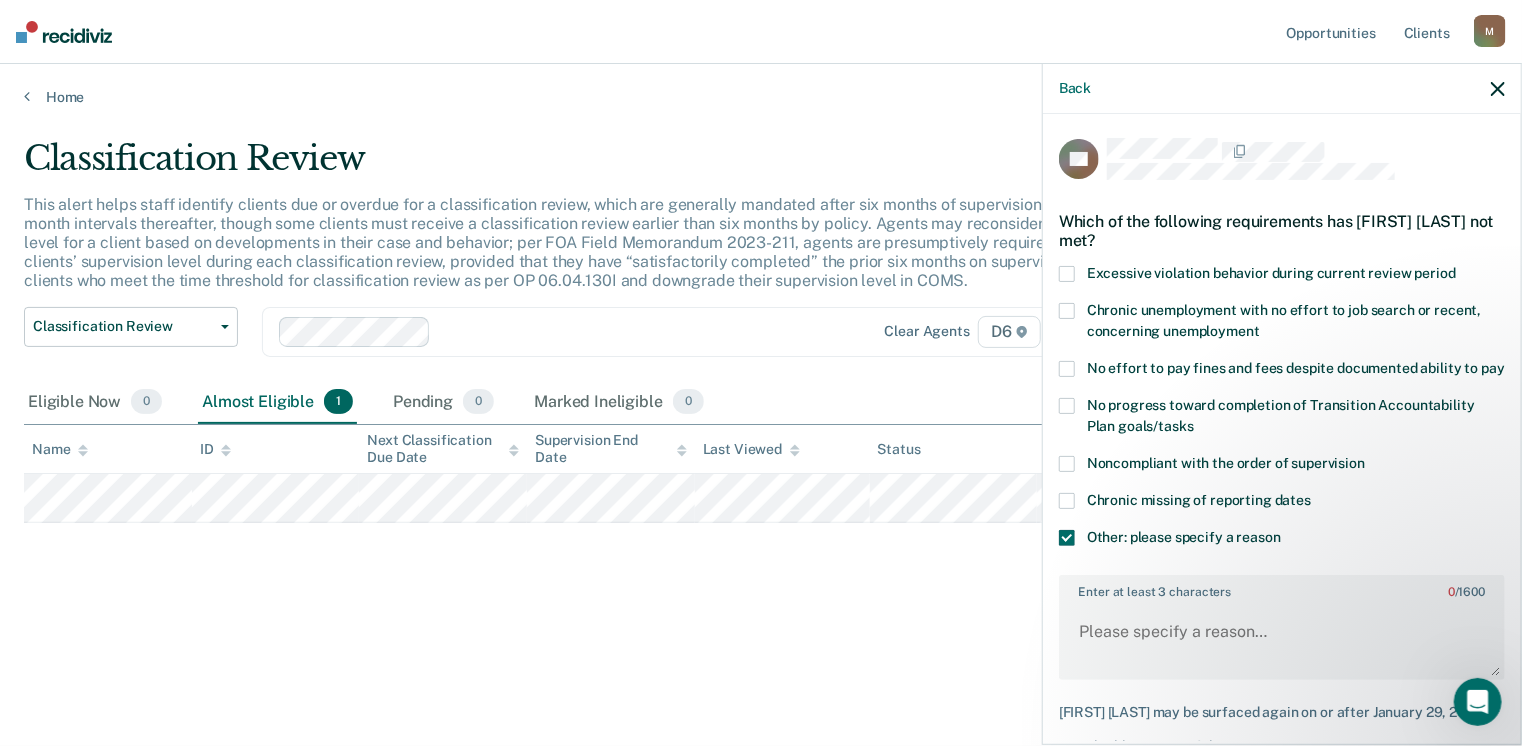 click on "No effort to pay fines and fees despite documented ability to pay" at bounding box center [1282, 371] 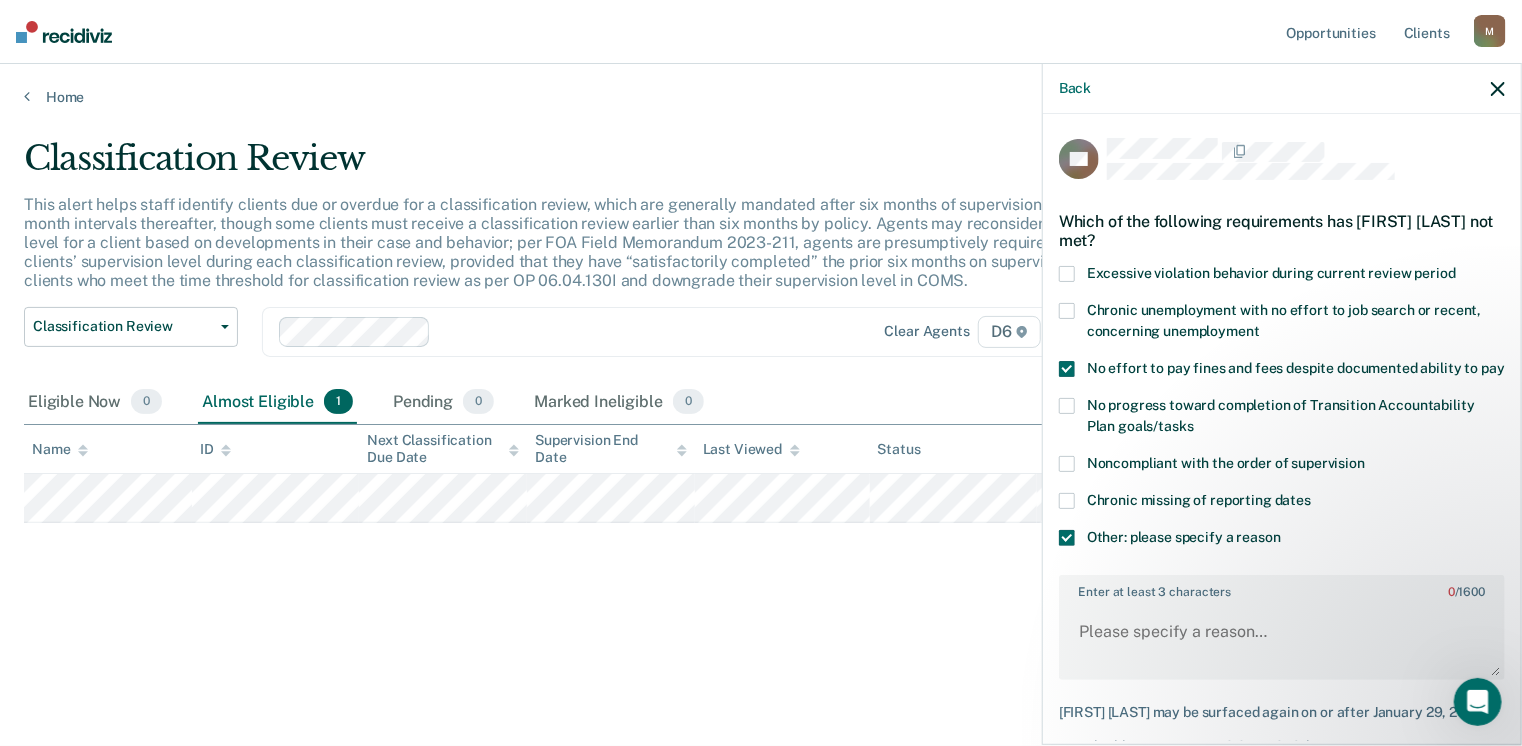 click at bounding box center (1067, 538) 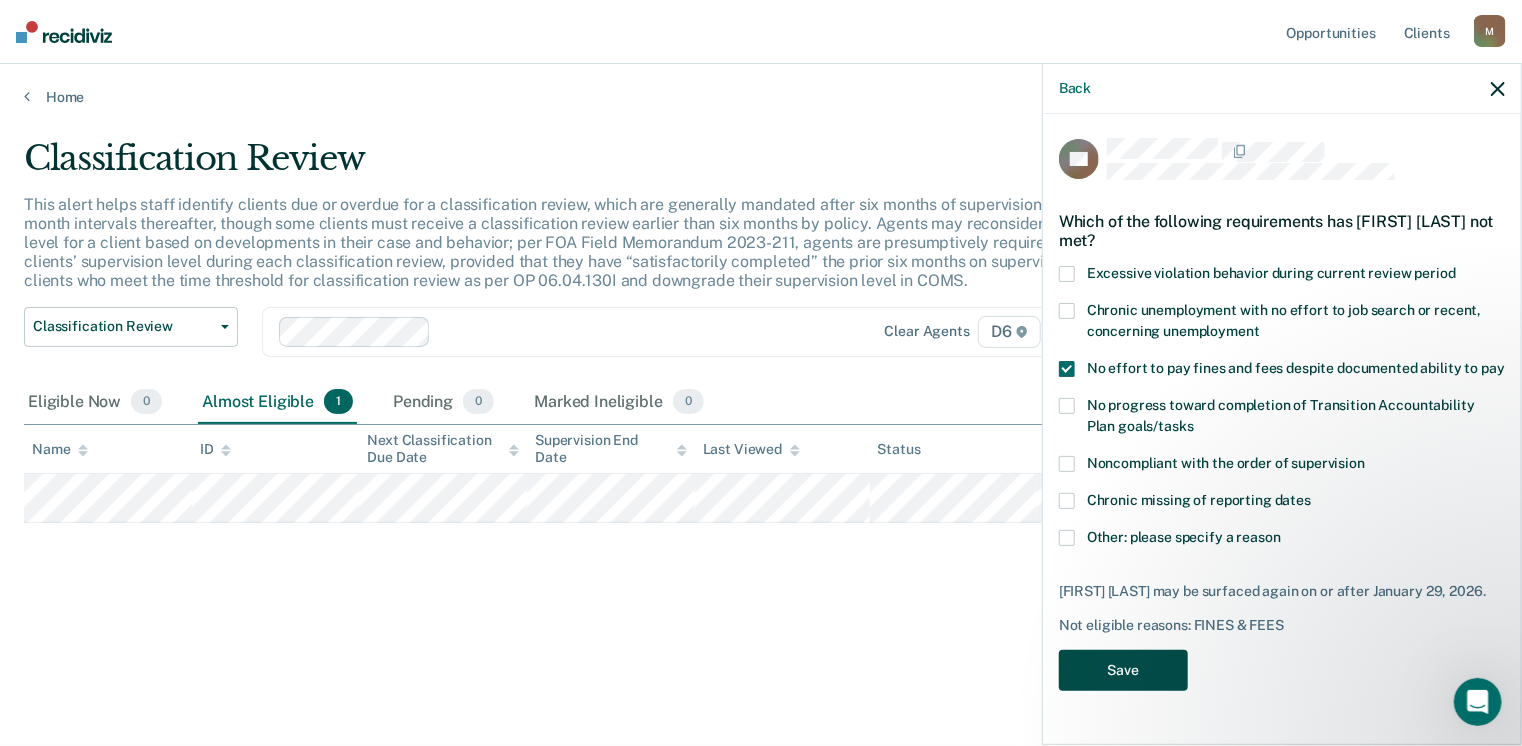 click on "Save" at bounding box center [1123, 670] 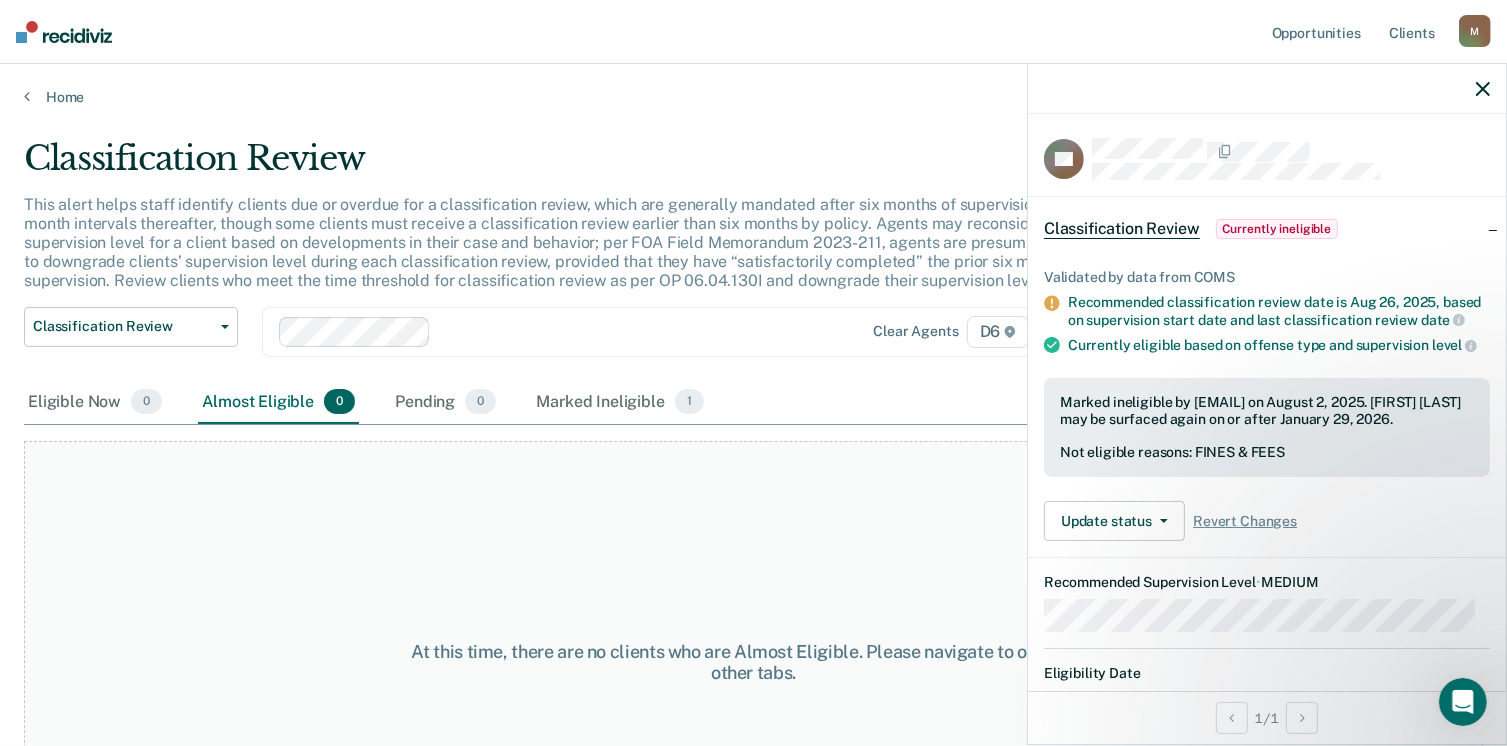 click on "HP Classification Review Currently ineligible Validated by data from COMS Recommended classification review date is Aug 26, 2025, based on supervision start date and last classification review date Currently eligible based on offense type and supervision level Marked ineligible by [EMAIL] on August 2, 2025. [FIRST] [LAST] may be surfaced again on or after January 29, 2026. Not eligible reasons: FINES & FEES Update status Mark Pending Update Ineligibility Revert Changes Recommended Supervision Level • MEDIUM Eligibility Date Next Classification Due Date Supervision Milestones Relevant Contact Notes" at bounding box center (1267, 402) 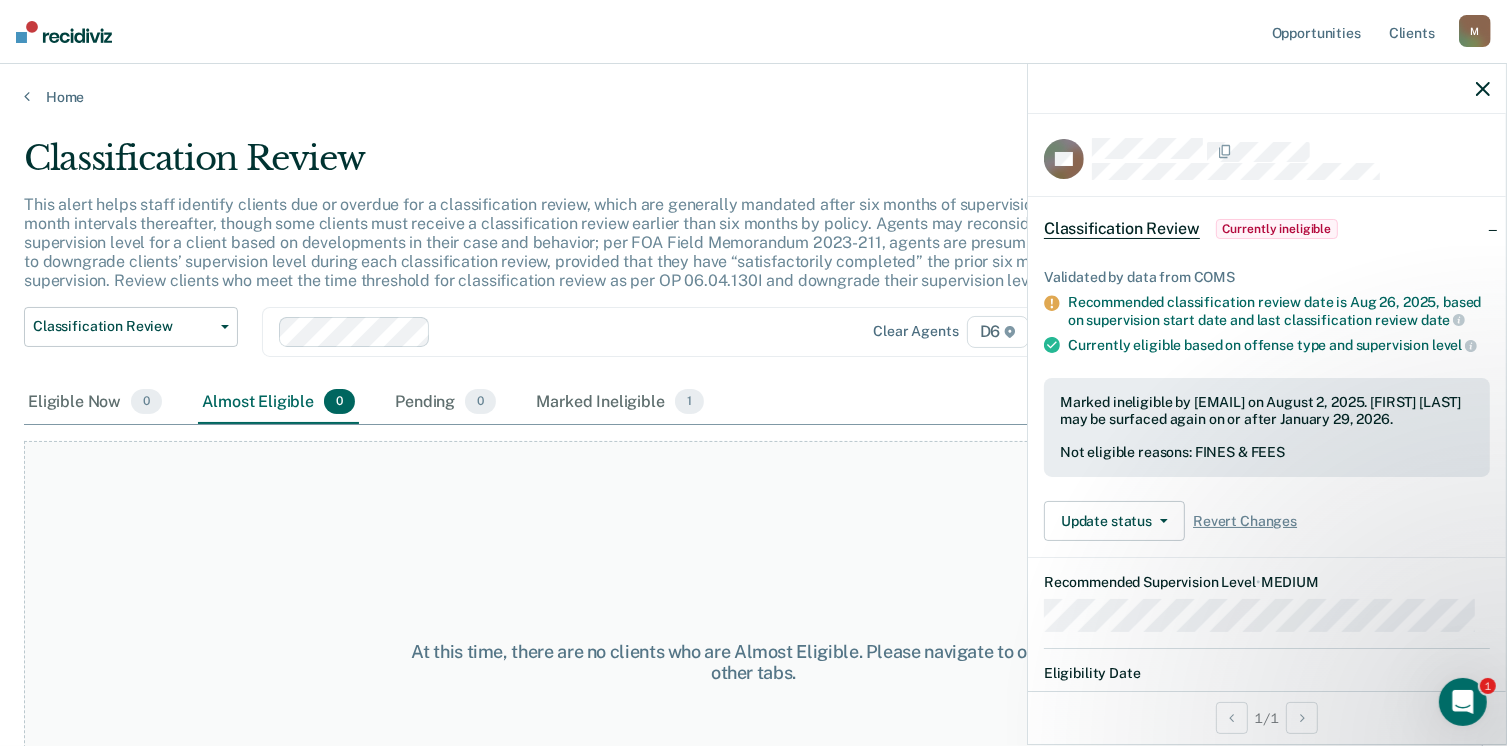 click on "HP Classification Review Currently ineligible Validated by data from COMS Recommended classification review date is Aug 26, 2025, based on supervision start date and last classification review date Currently eligible based on offense type and supervision level Marked ineligible by [EMAIL] on August 2, 2025. [FIRST] [LAST] may be surfaced again on or after January 29, 2026. Not eligible reasons: FINES & FEES Update status Mark Pending Update Ineligibility Revert Changes Recommended Supervision Level • MEDIUM Eligibility Date Next Classification Due Date Supervision Milestones Relevant Contact Notes" at bounding box center [1267, 402] 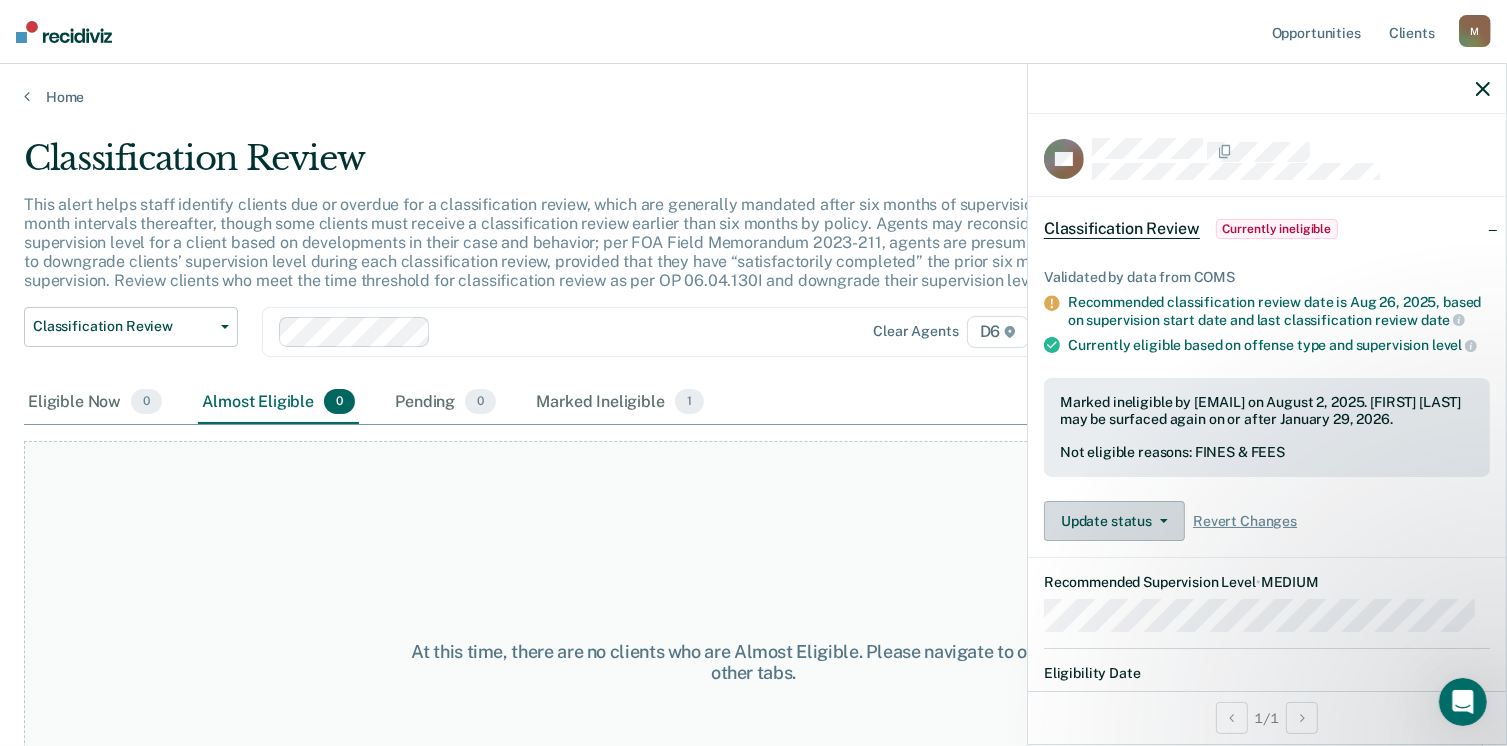 click on "Update status" at bounding box center [1114, 521] 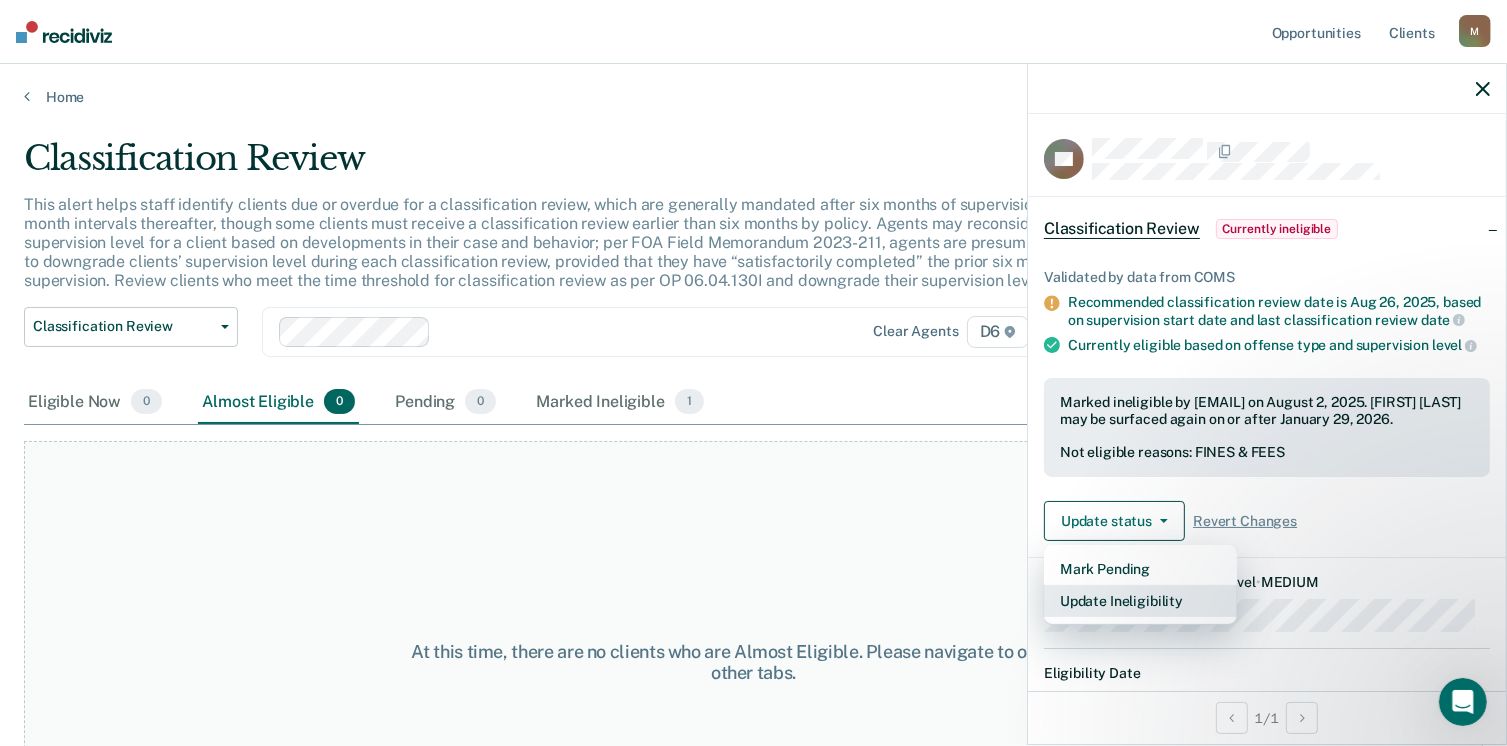 click on "Update Ineligibility" at bounding box center [1140, 601] 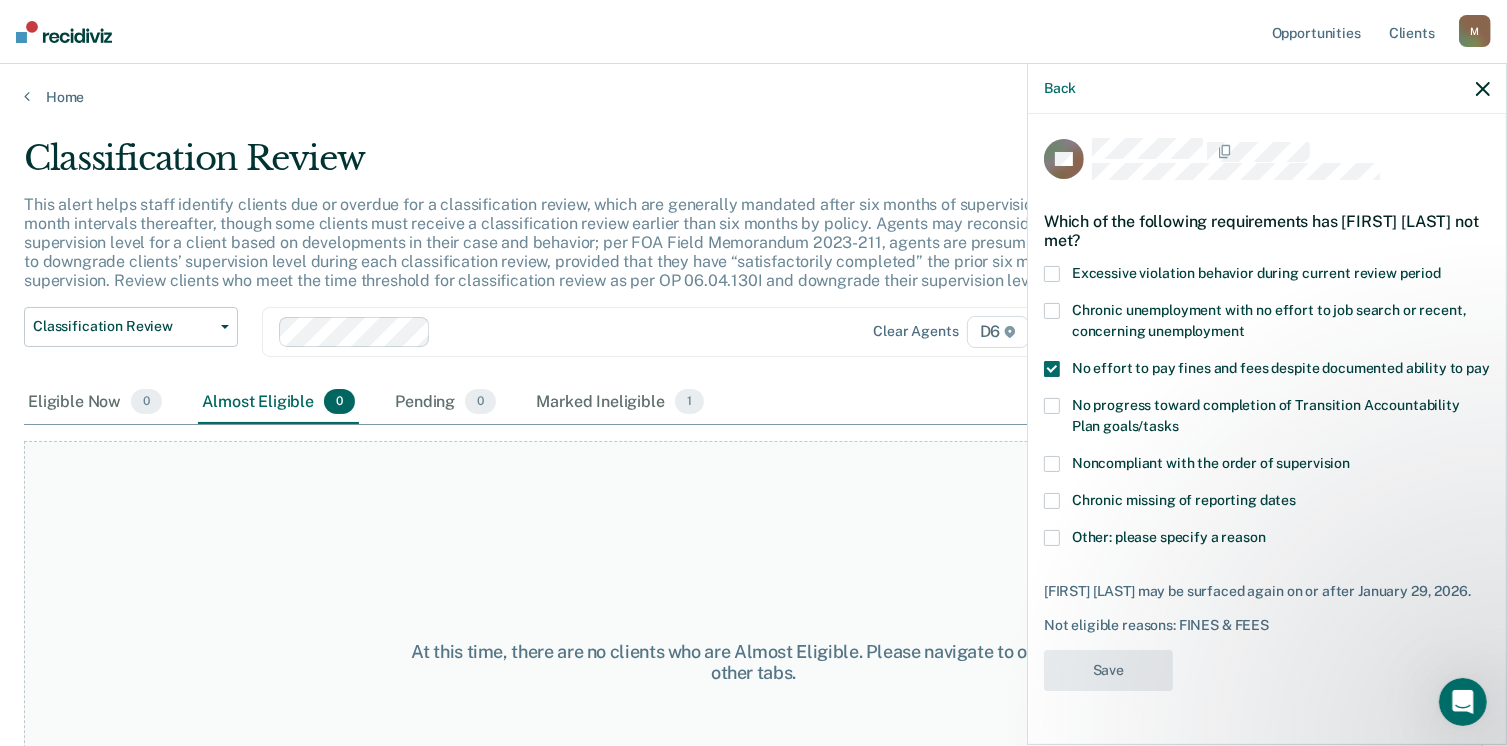 click at bounding box center [1052, 538] 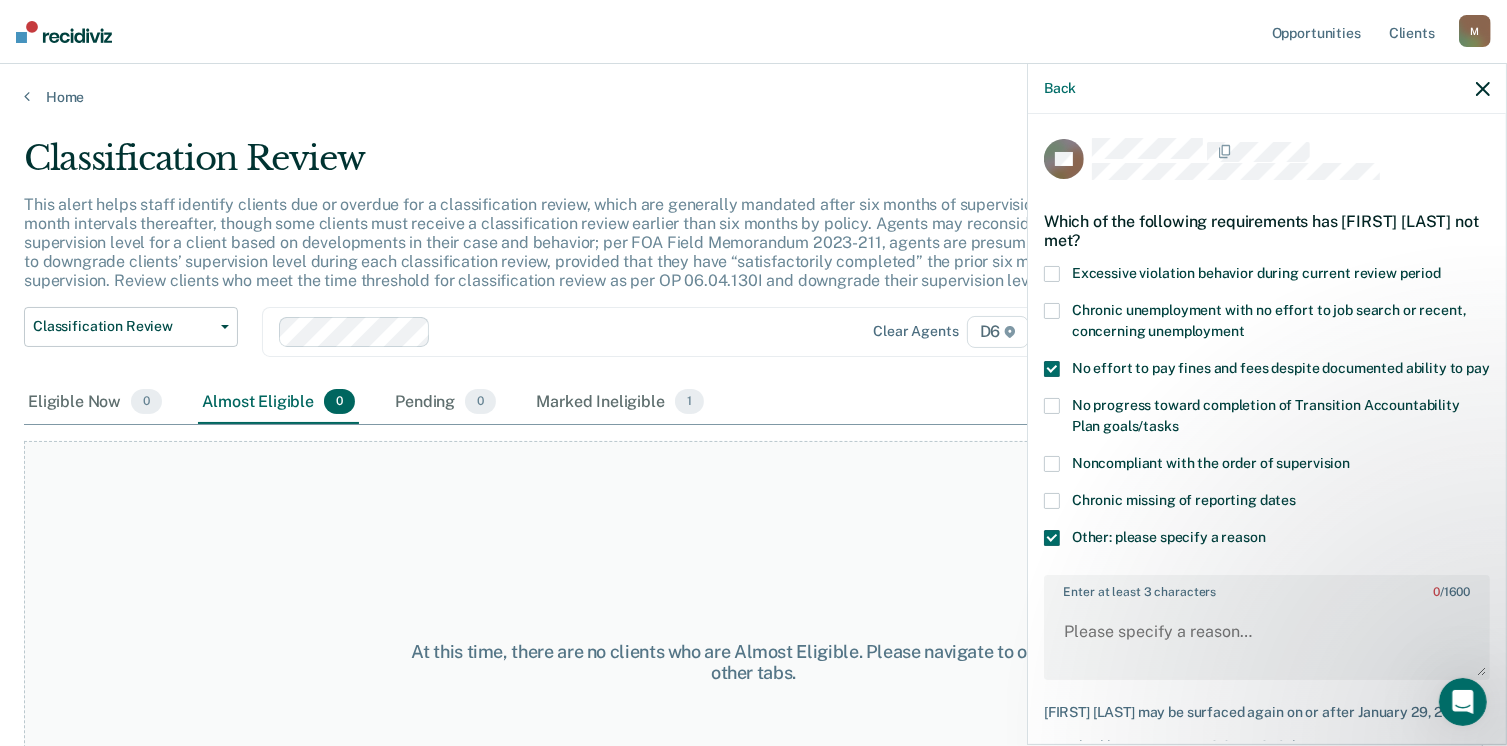 click at bounding box center (1052, 538) 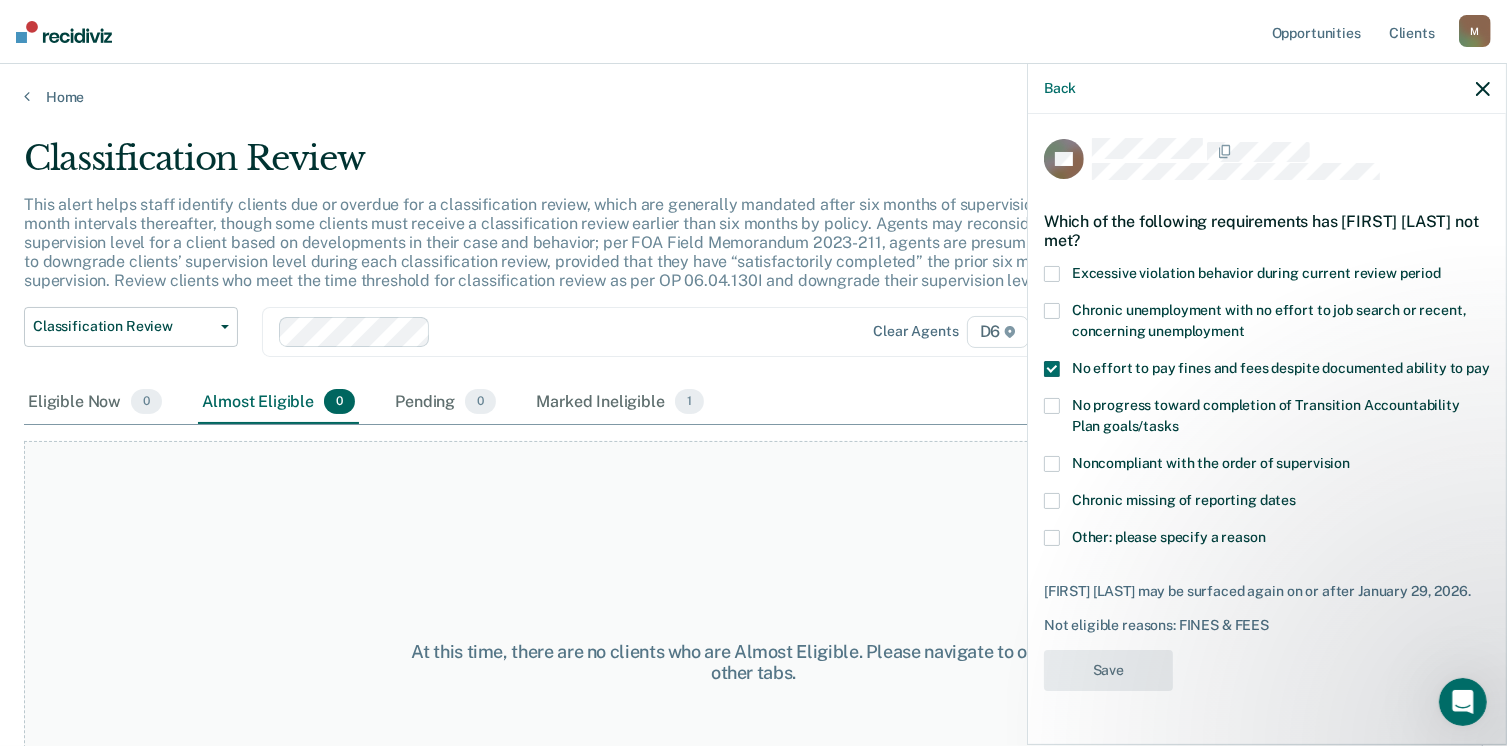 scroll, scrollTop: 4, scrollLeft: 0, axis: vertical 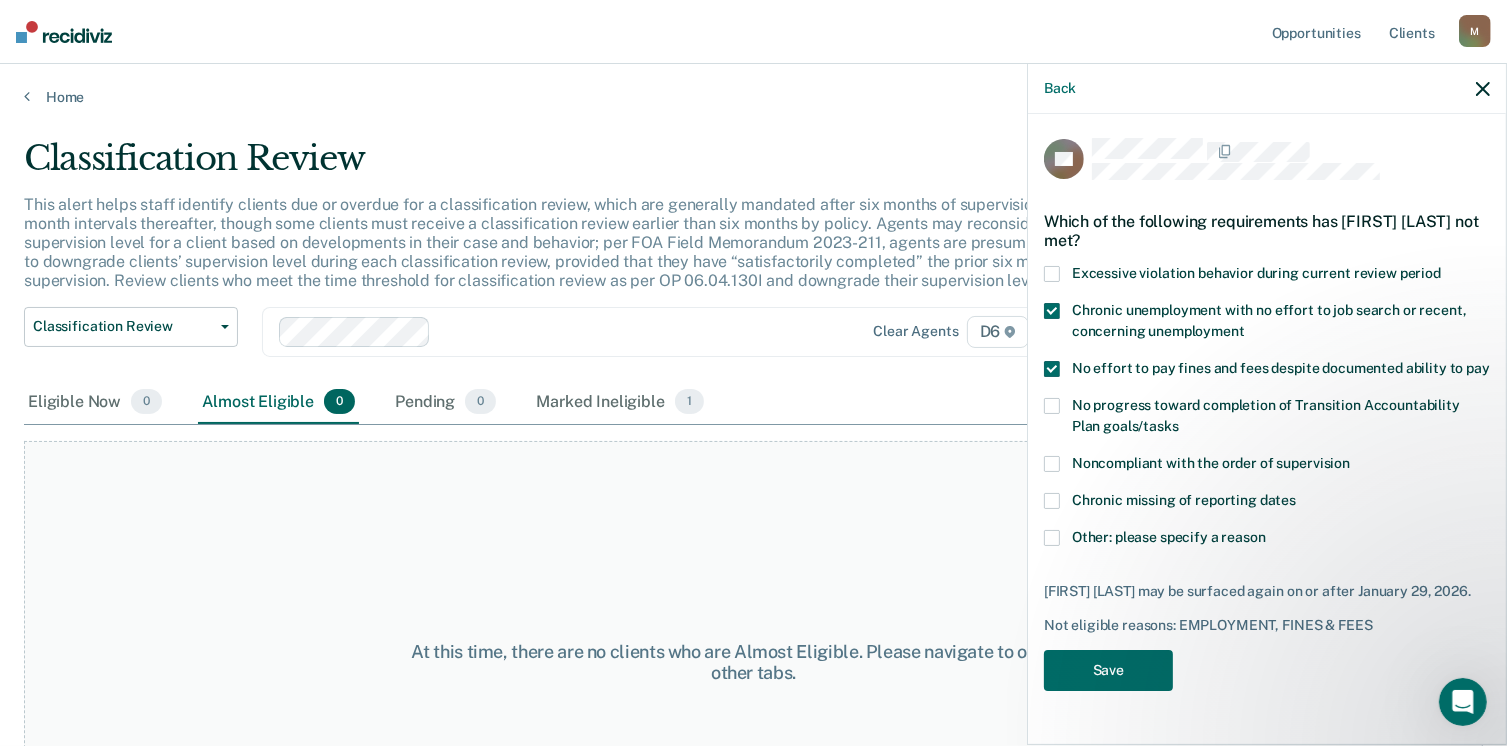 click on "Chronic unemployment with no effort to job search or recent, concerning unemployment" at bounding box center (1267, 324) 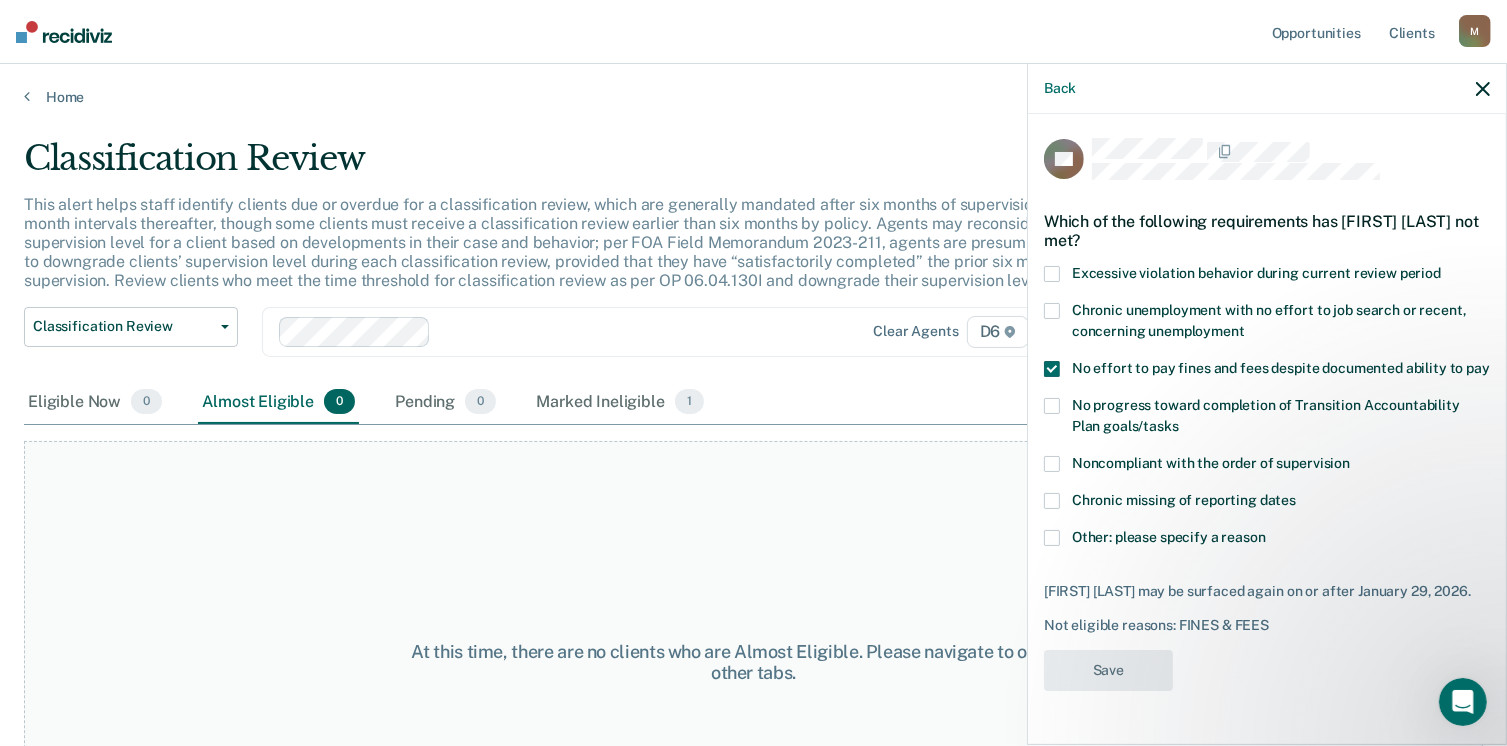 click at bounding box center [1052, 369] 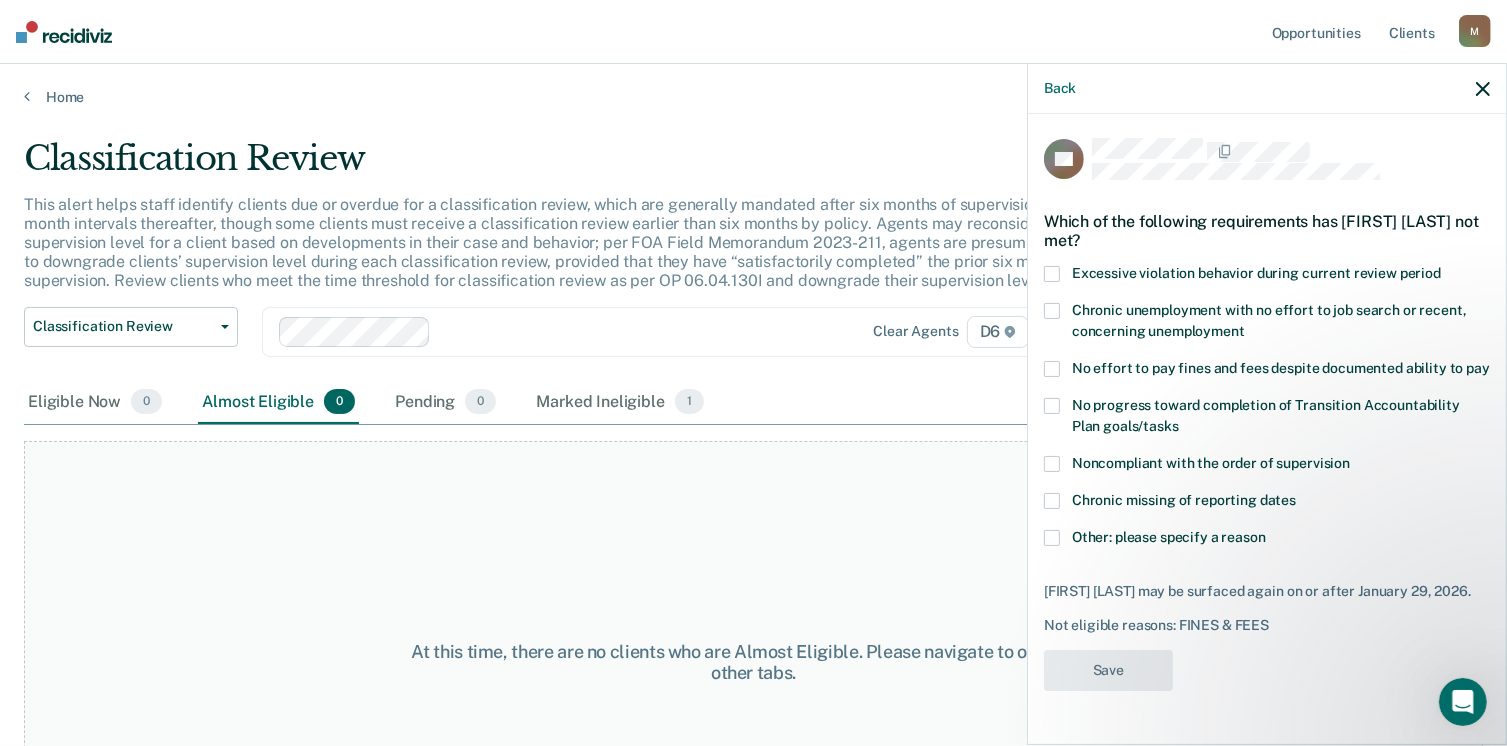 scroll, scrollTop: 0, scrollLeft: 0, axis: both 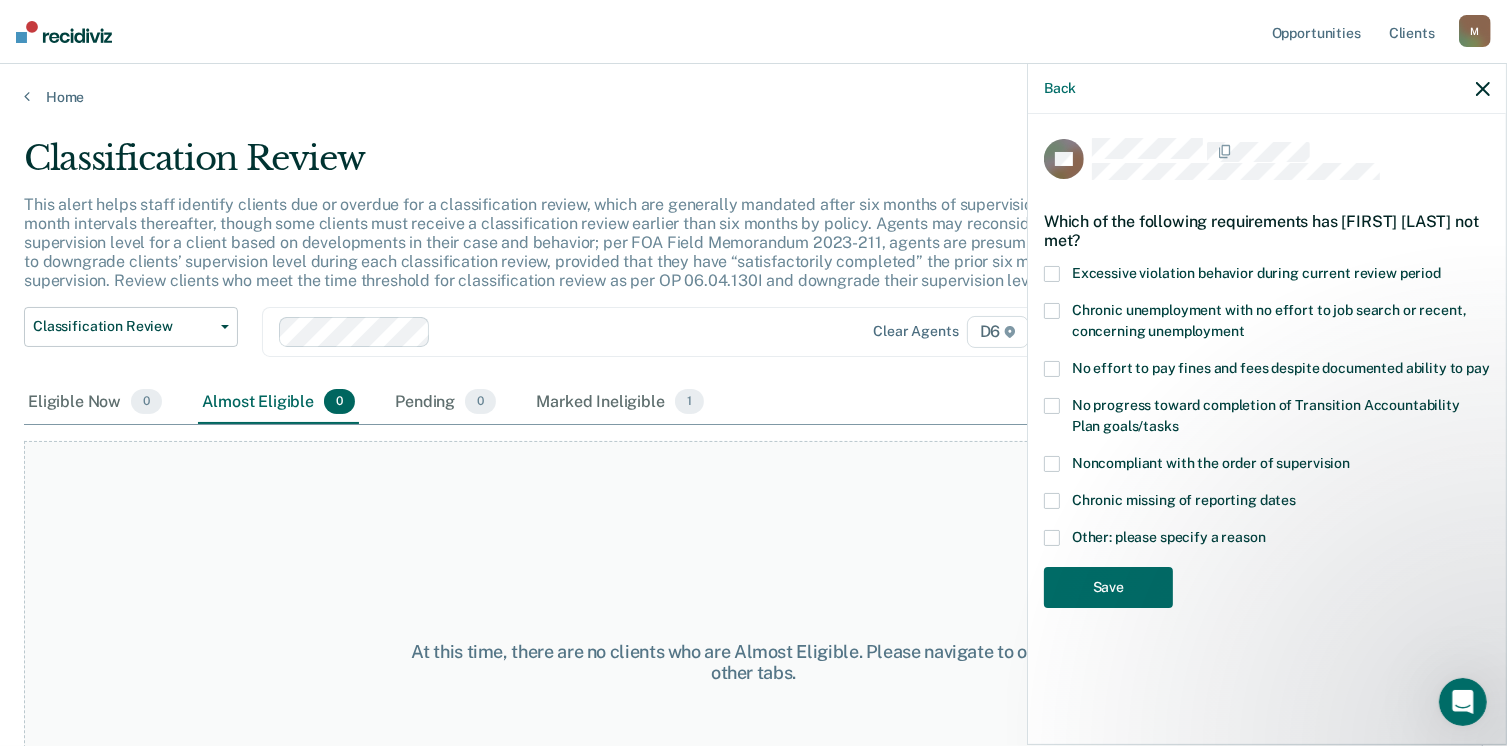 click at bounding box center (1052, 369) 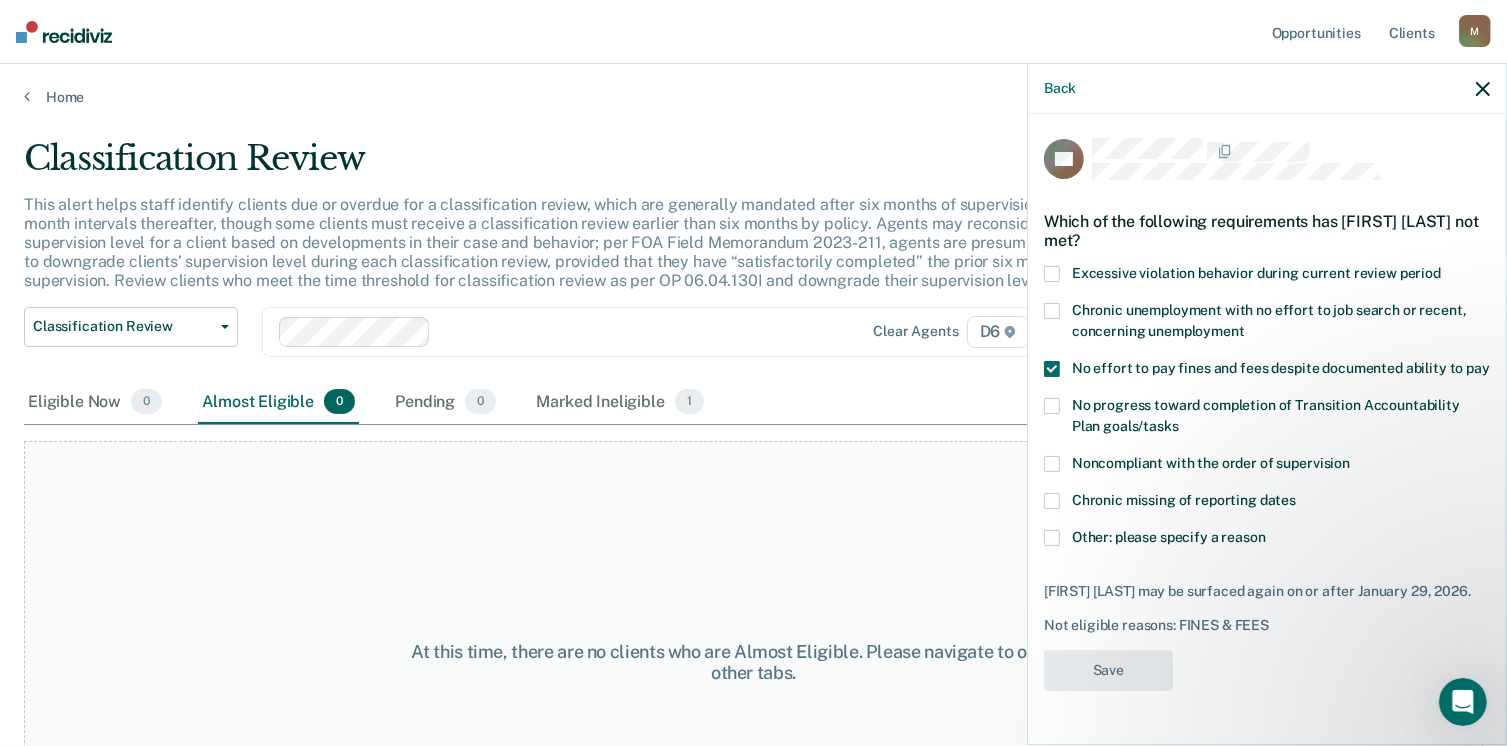 click at bounding box center [1052, 538] 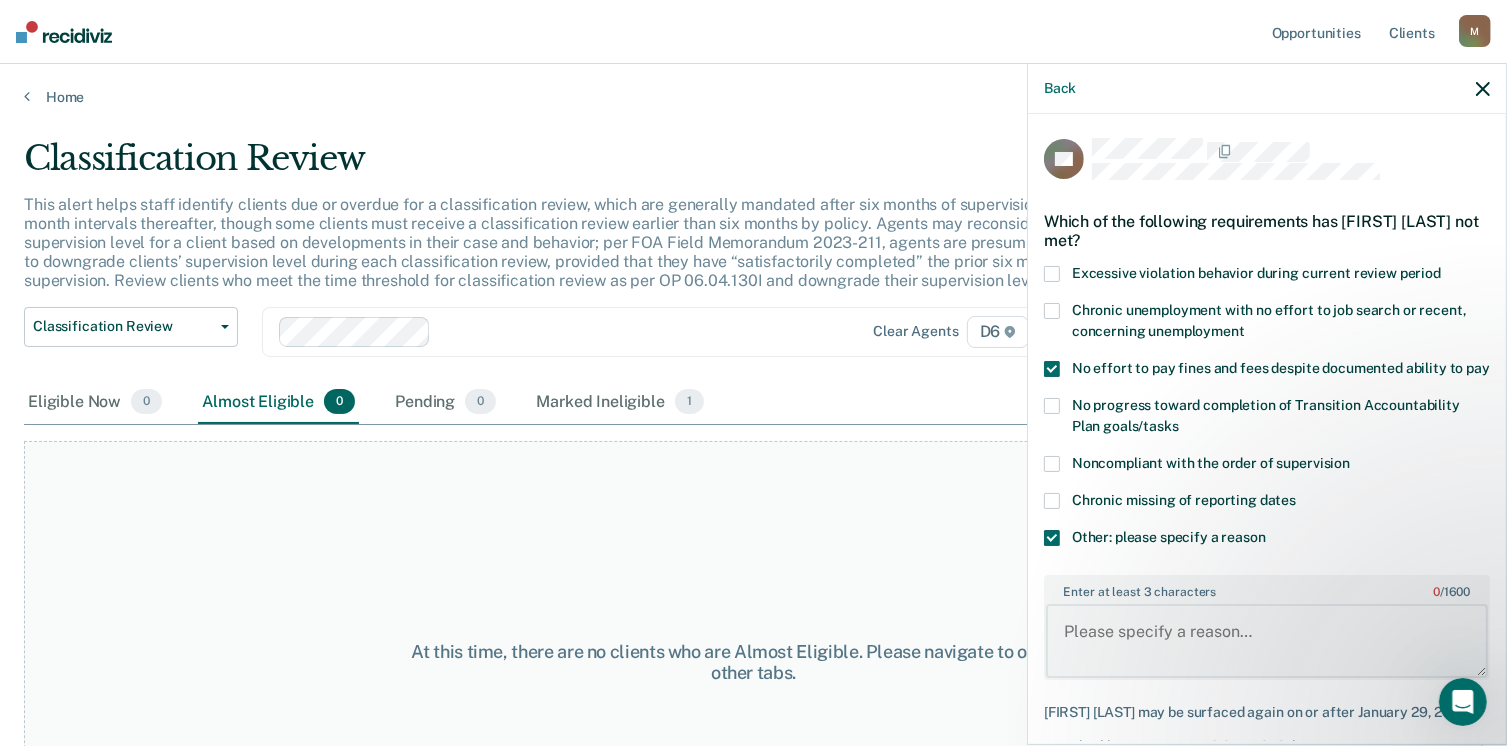 click on "Enter at least 3 characters 0  /  1600" at bounding box center (1267, 641) 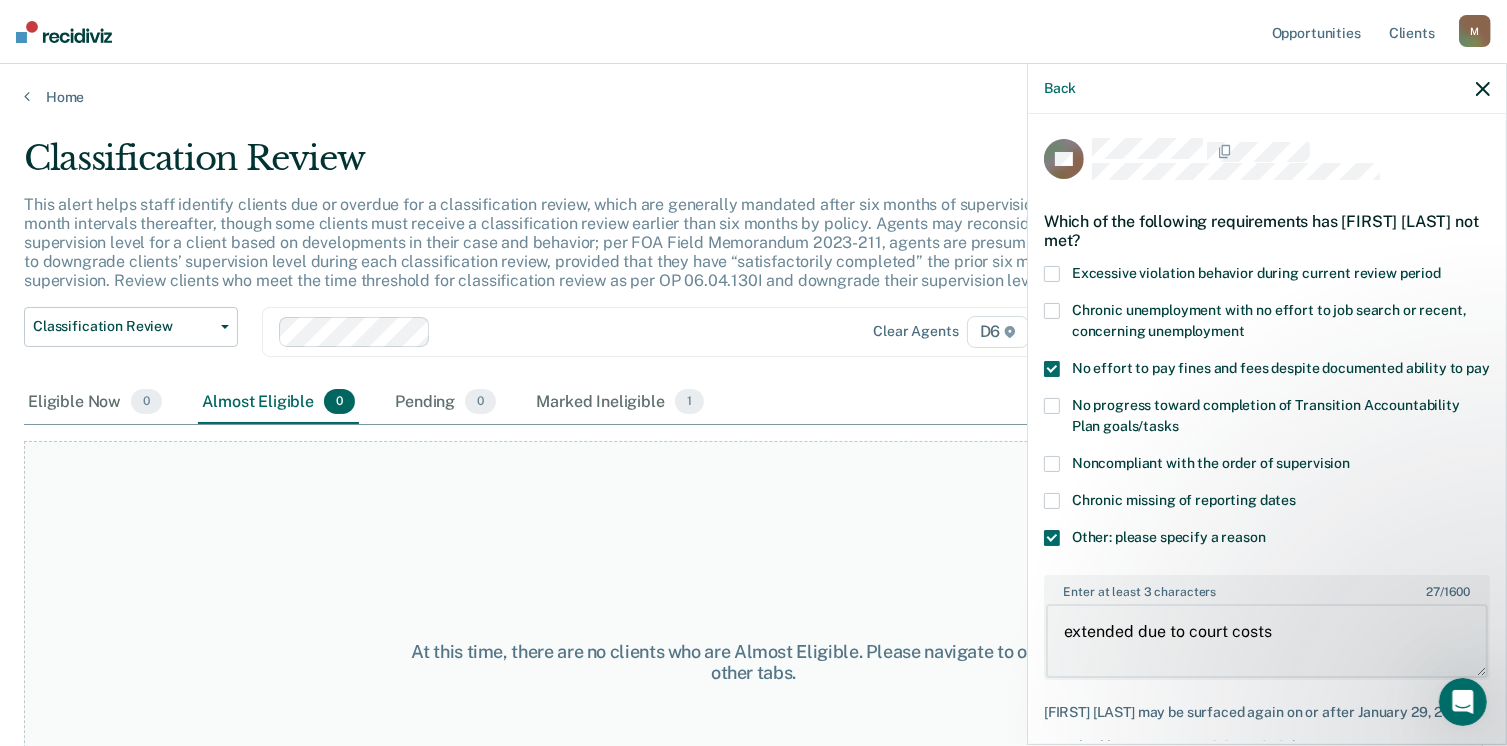 type on "extended due to court costs" 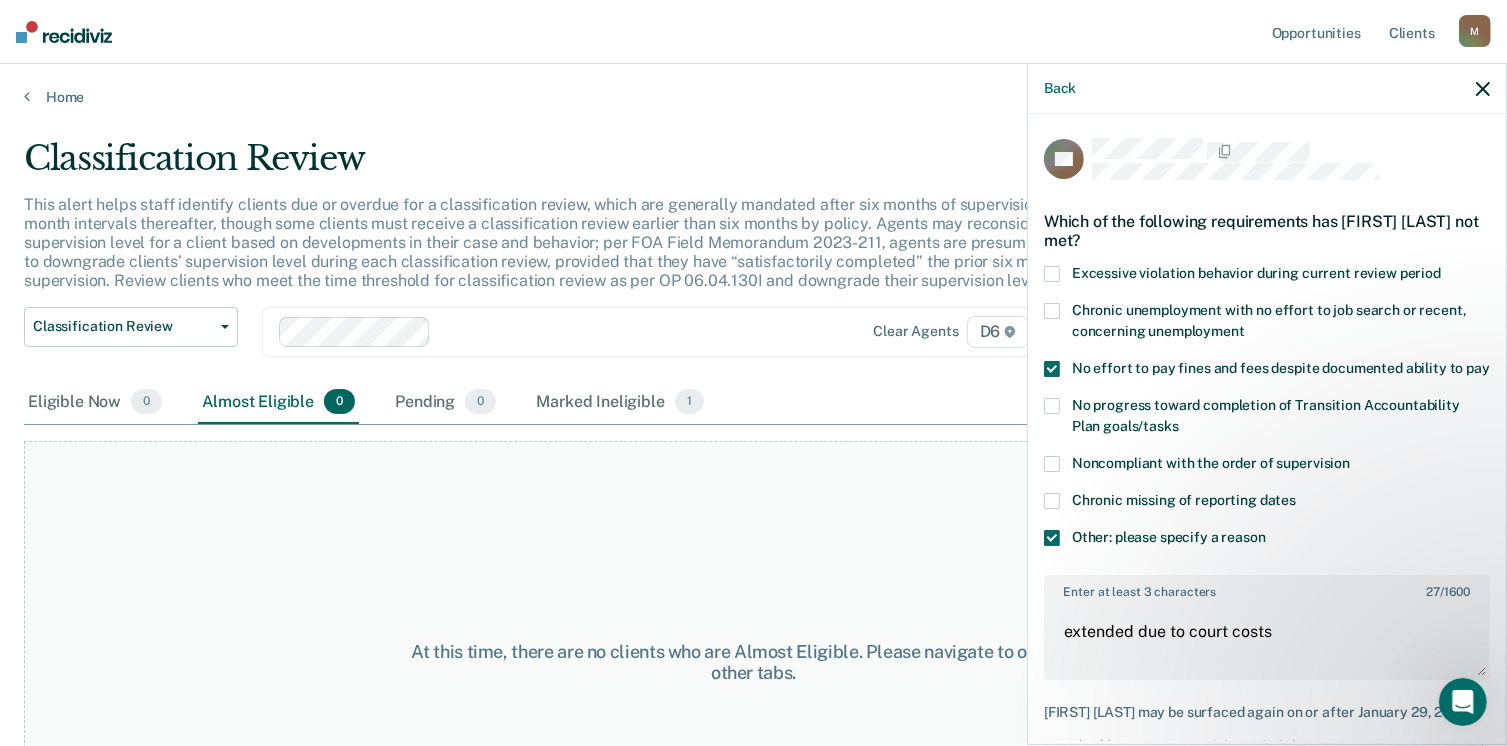 scroll, scrollTop: 123, scrollLeft: 0, axis: vertical 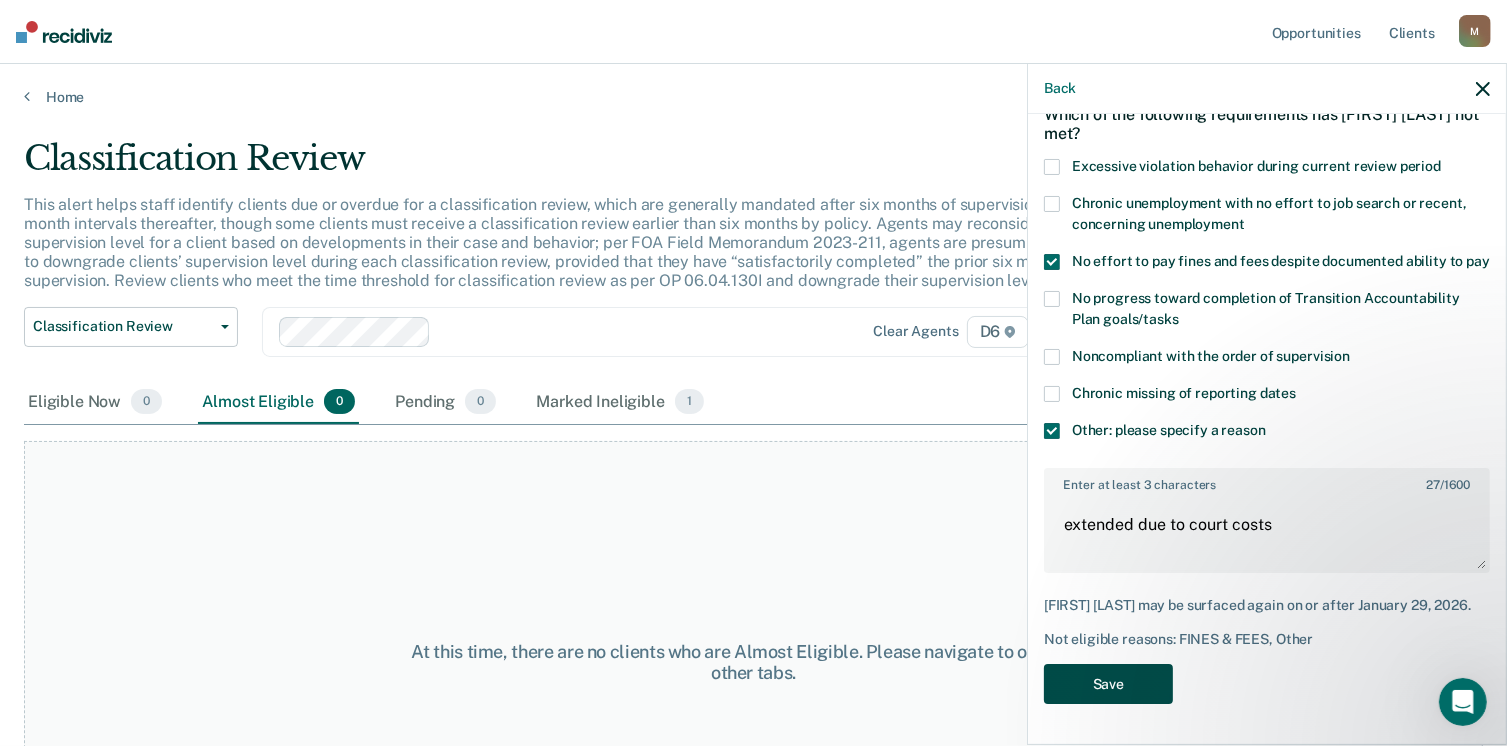 click on "Save" at bounding box center (1108, 684) 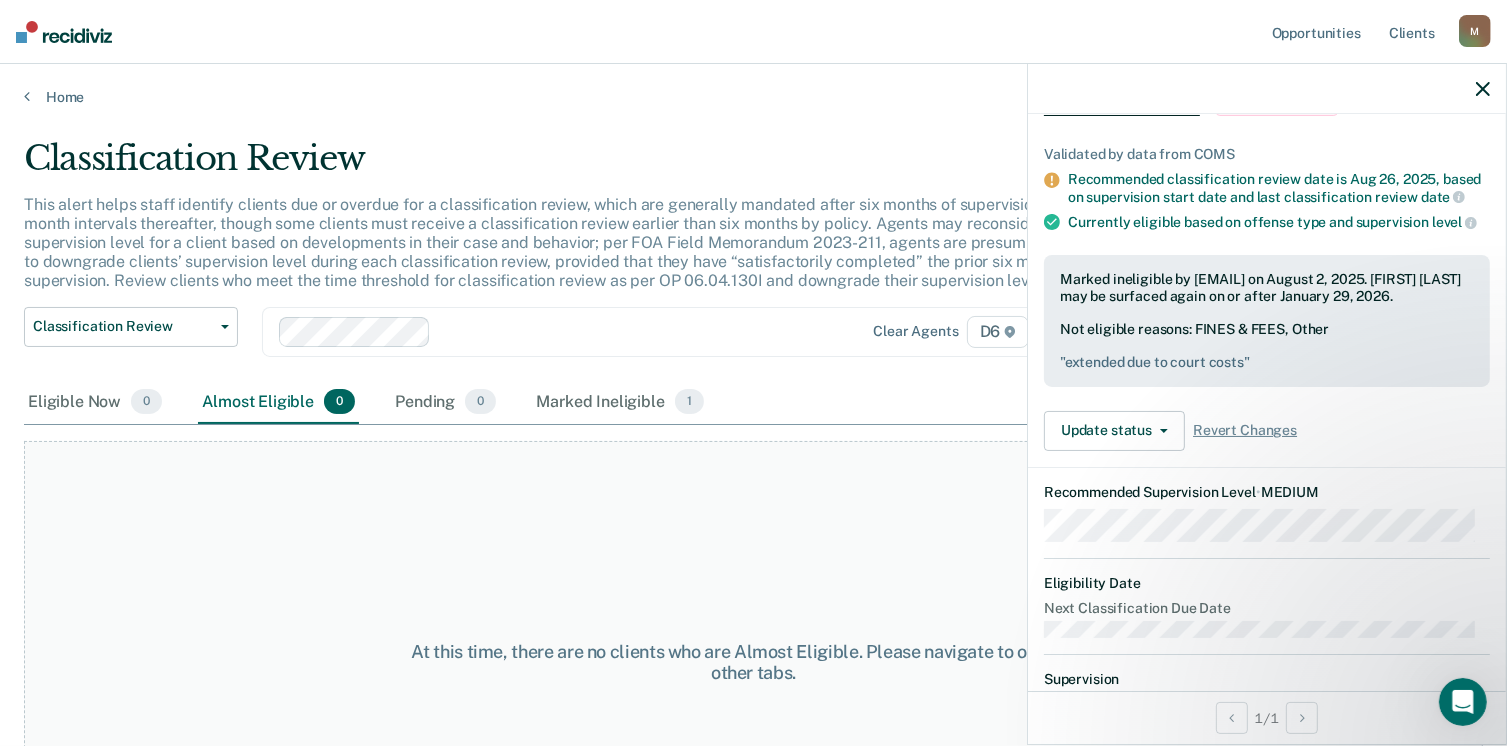 click on "Opportunities Client s [EMAIL] M Profile How it works Log Out" at bounding box center [753, 32] 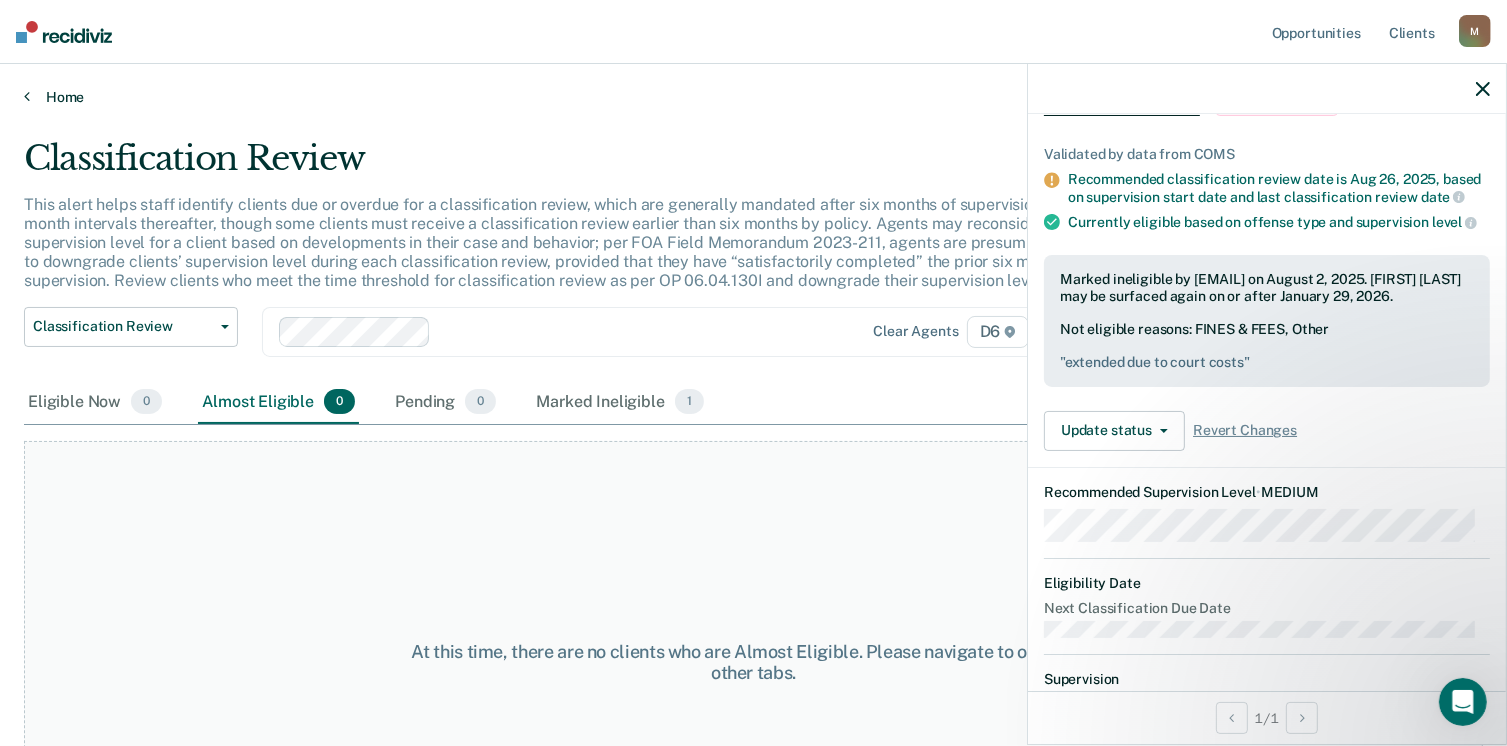 click on "Home" at bounding box center [753, 97] 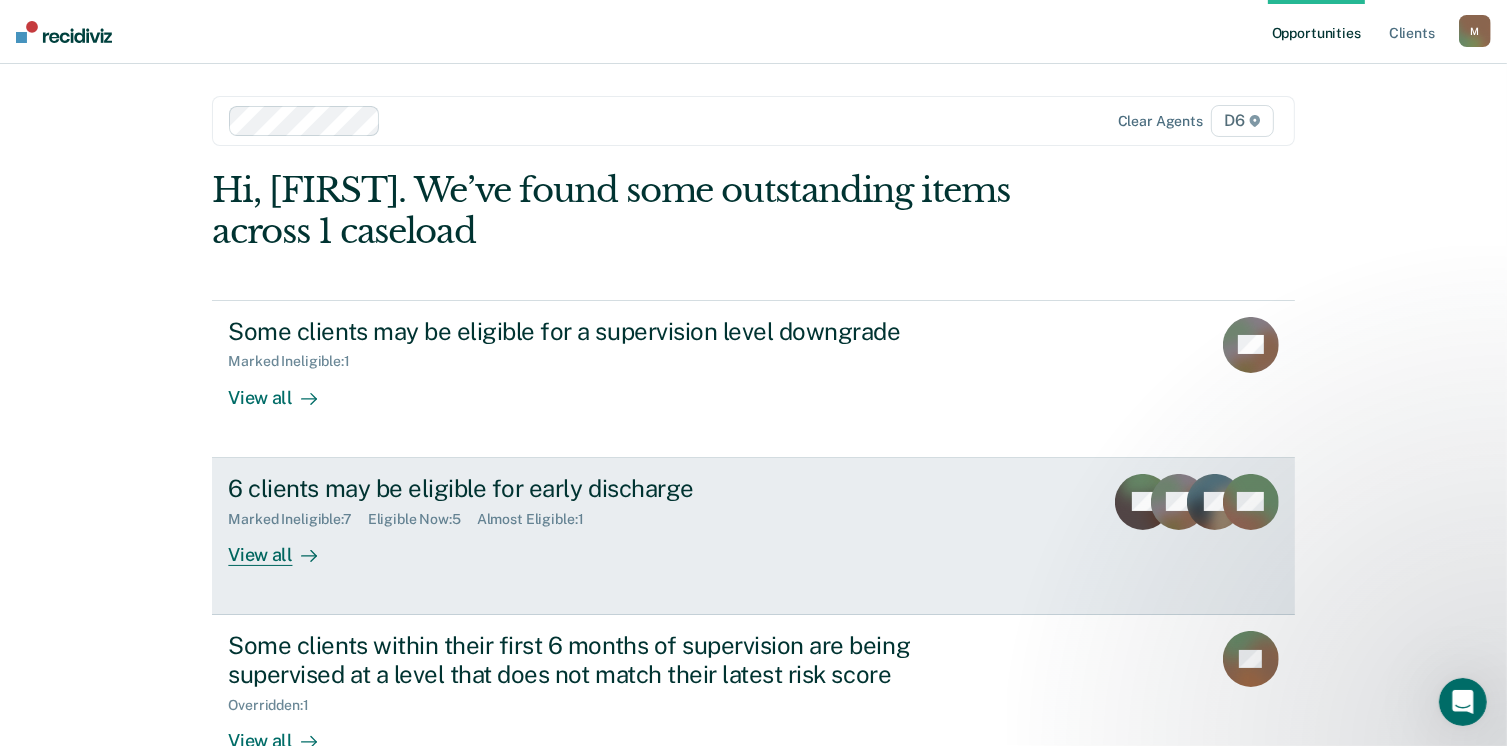 click on "6 clients may be eligible for early discharge Marked Ineligible :  7 Eligible Now :  5 Almost Eligible :  1 View all   JO TD GJ + 3" at bounding box center (753, 536) 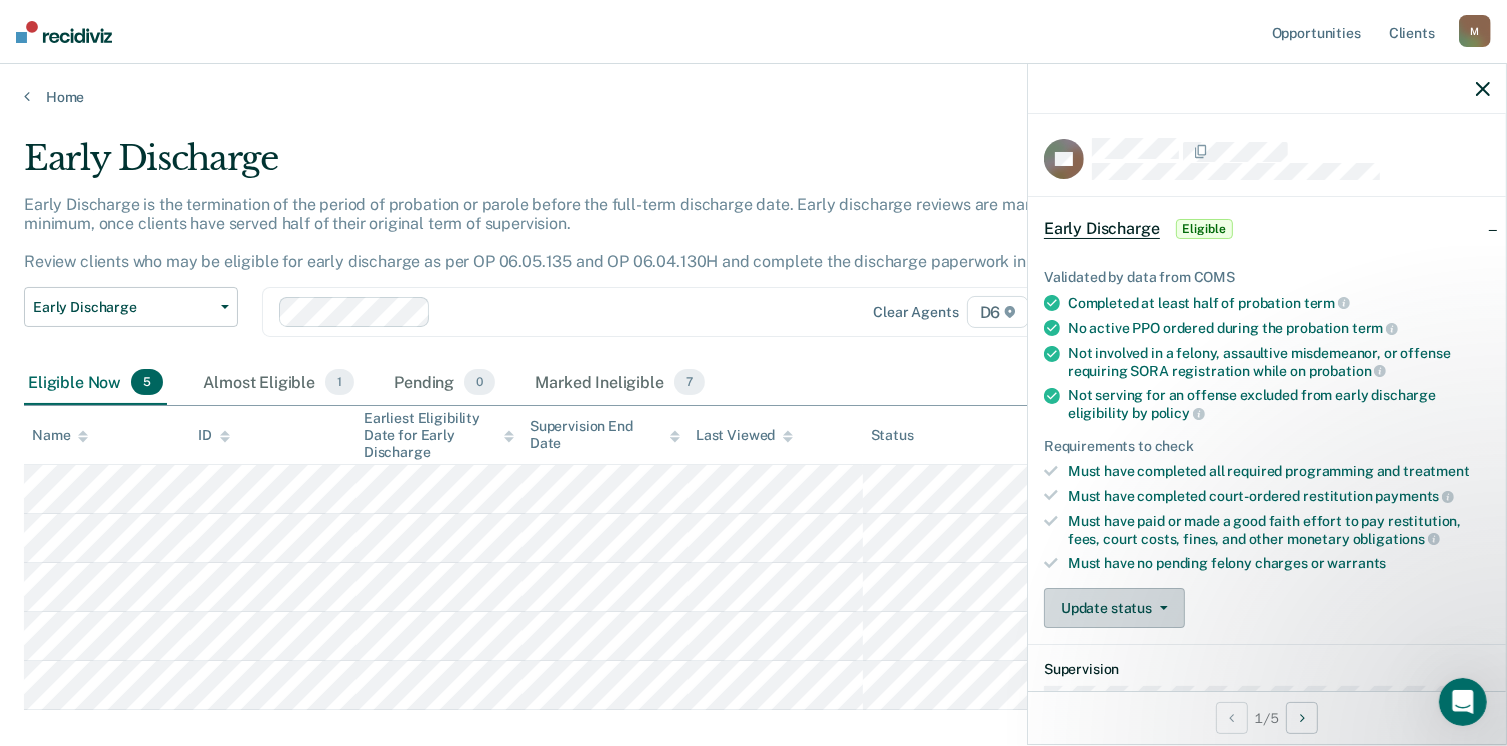 click at bounding box center (1160, 608) 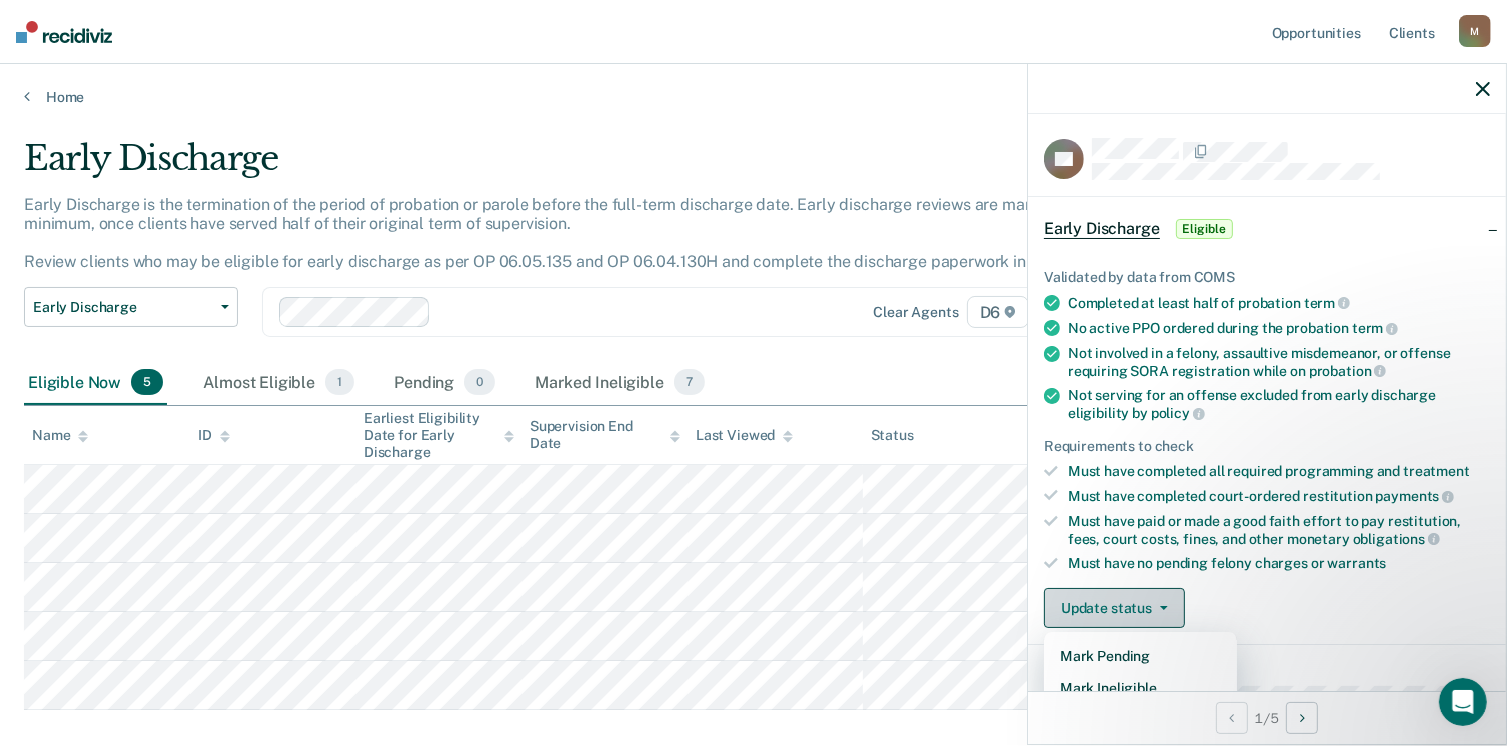 click on "Update status" at bounding box center [1114, 608] 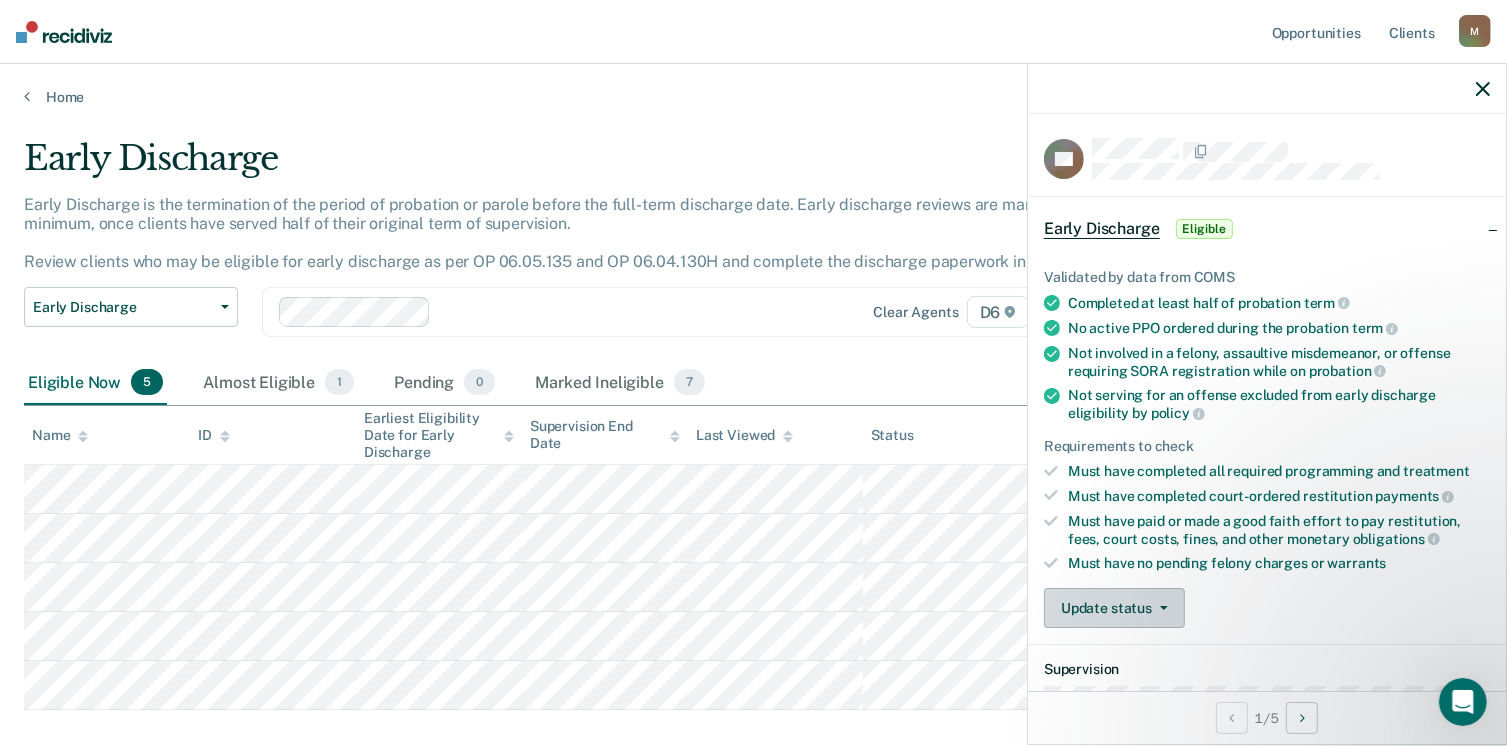 click on "Update status" at bounding box center [1114, 608] 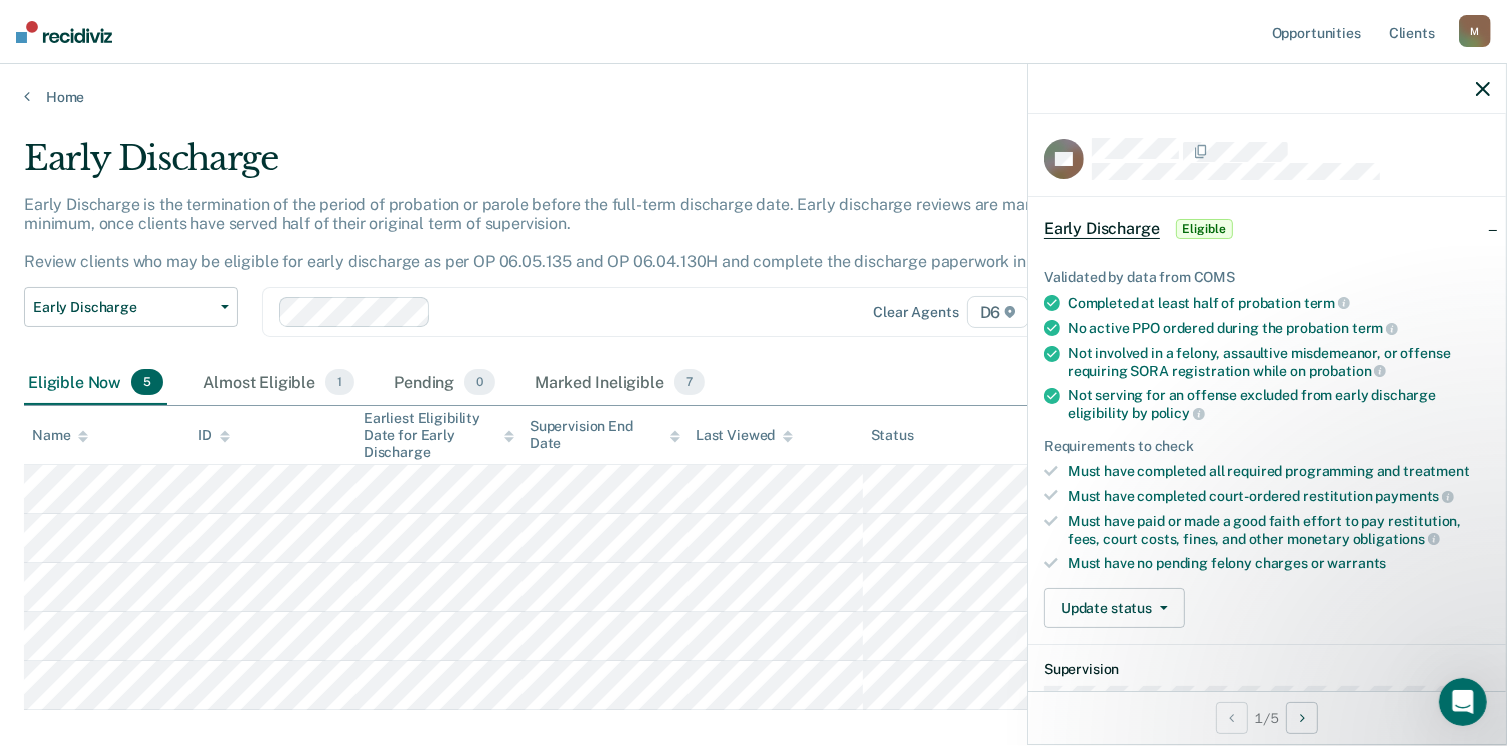 scroll, scrollTop: 9, scrollLeft: 0, axis: vertical 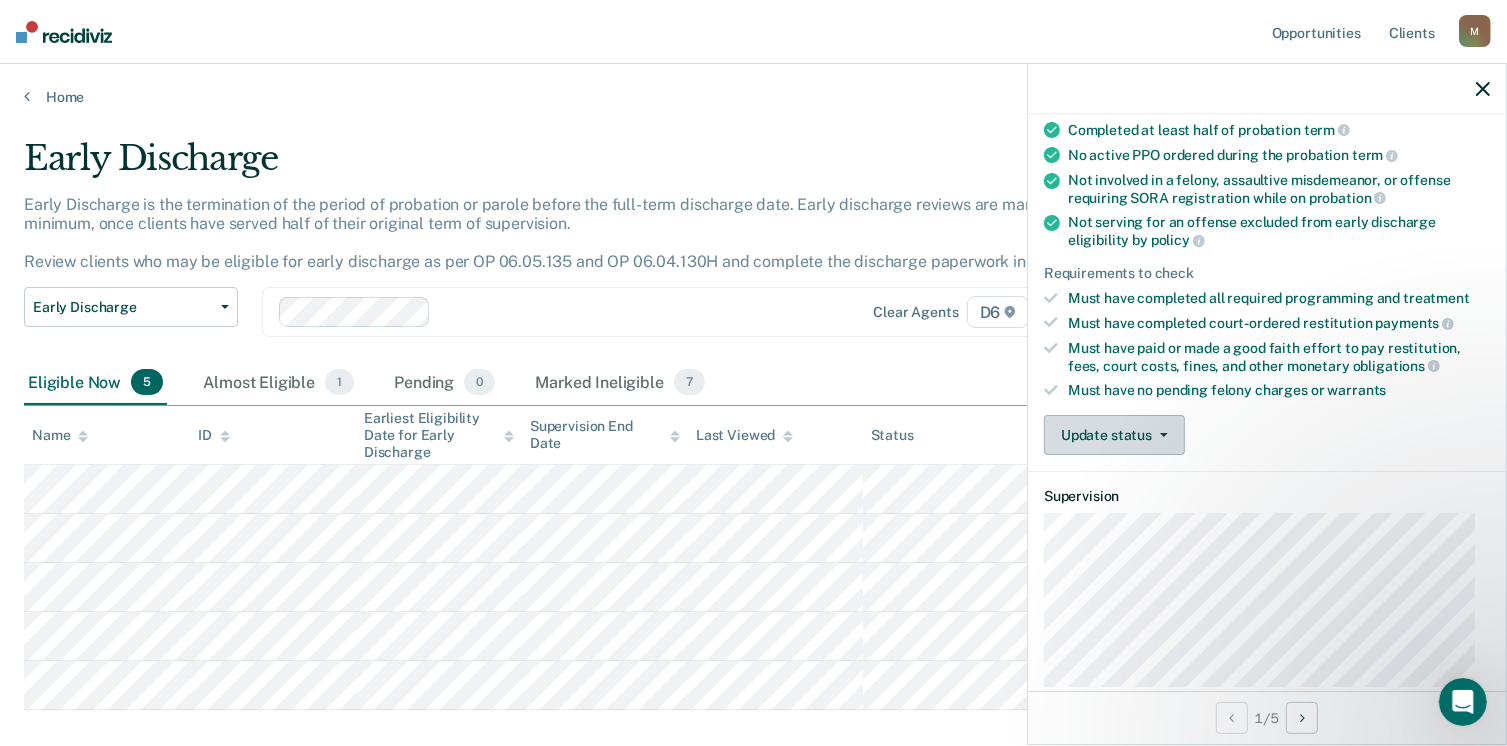 click on "Update status" at bounding box center (1114, 435) 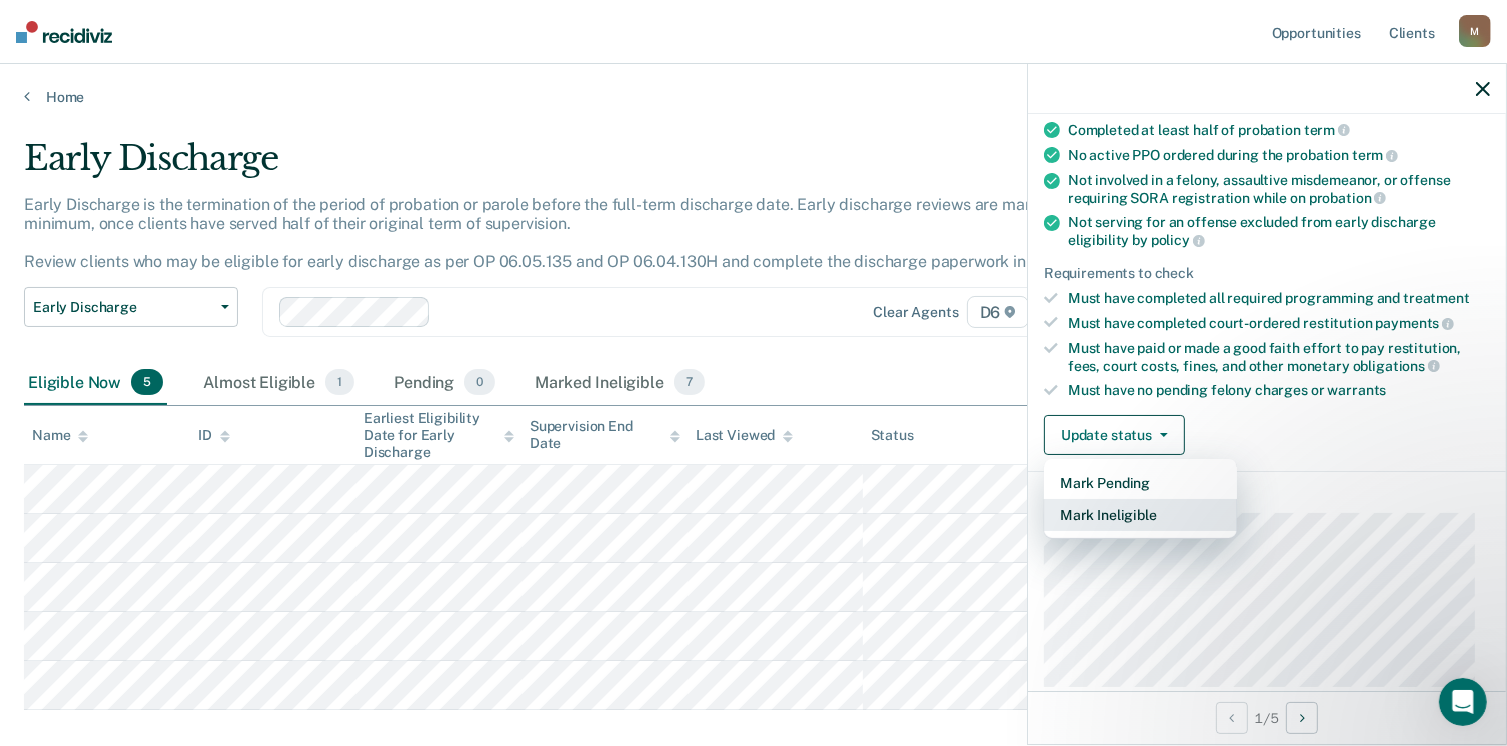 click on "Mark Ineligible" at bounding box center [1140, 515] 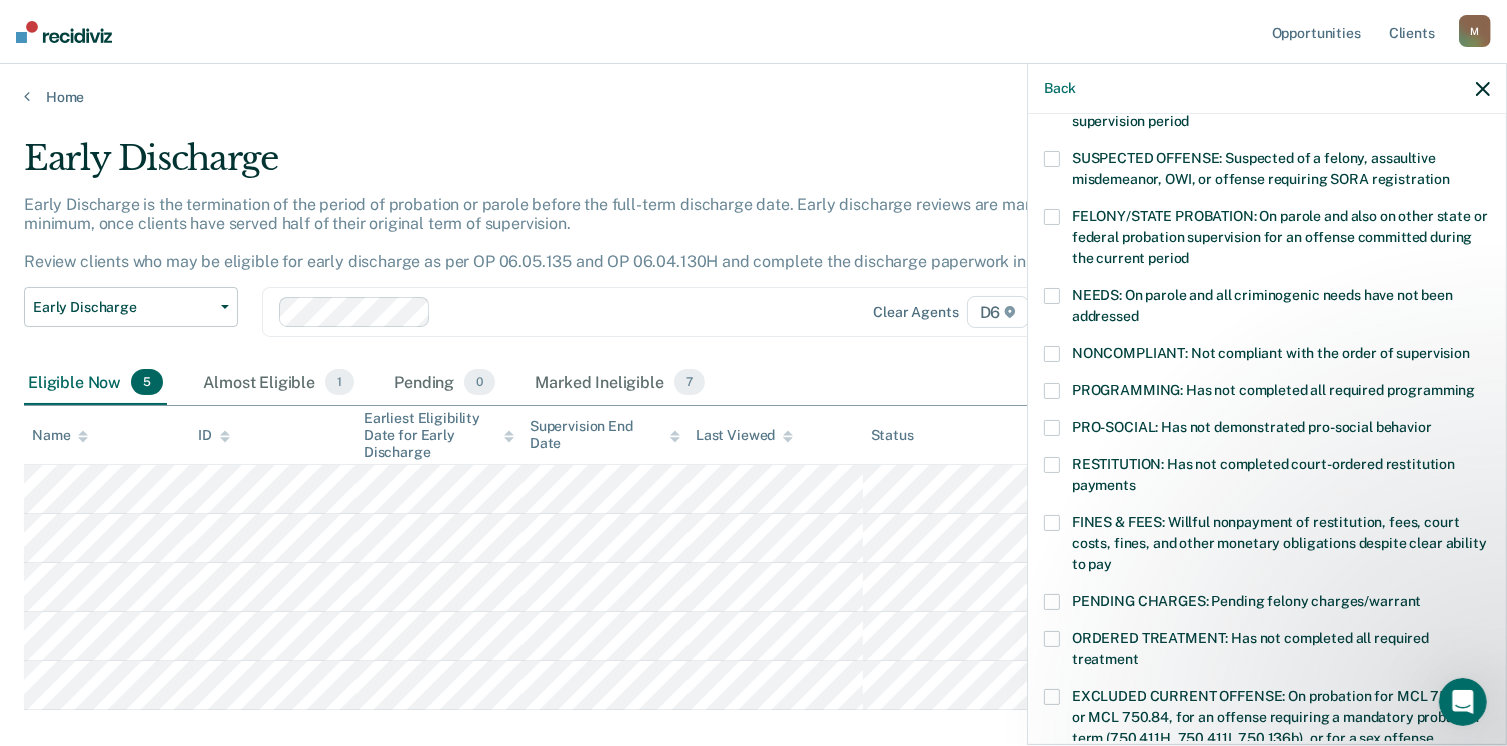 click on "FINES & FEES: Willful nonpayment of restitution, fees, court costs, fines, and other monetary obligations despite clear ability to pay" at bounding box center (1279, 543) 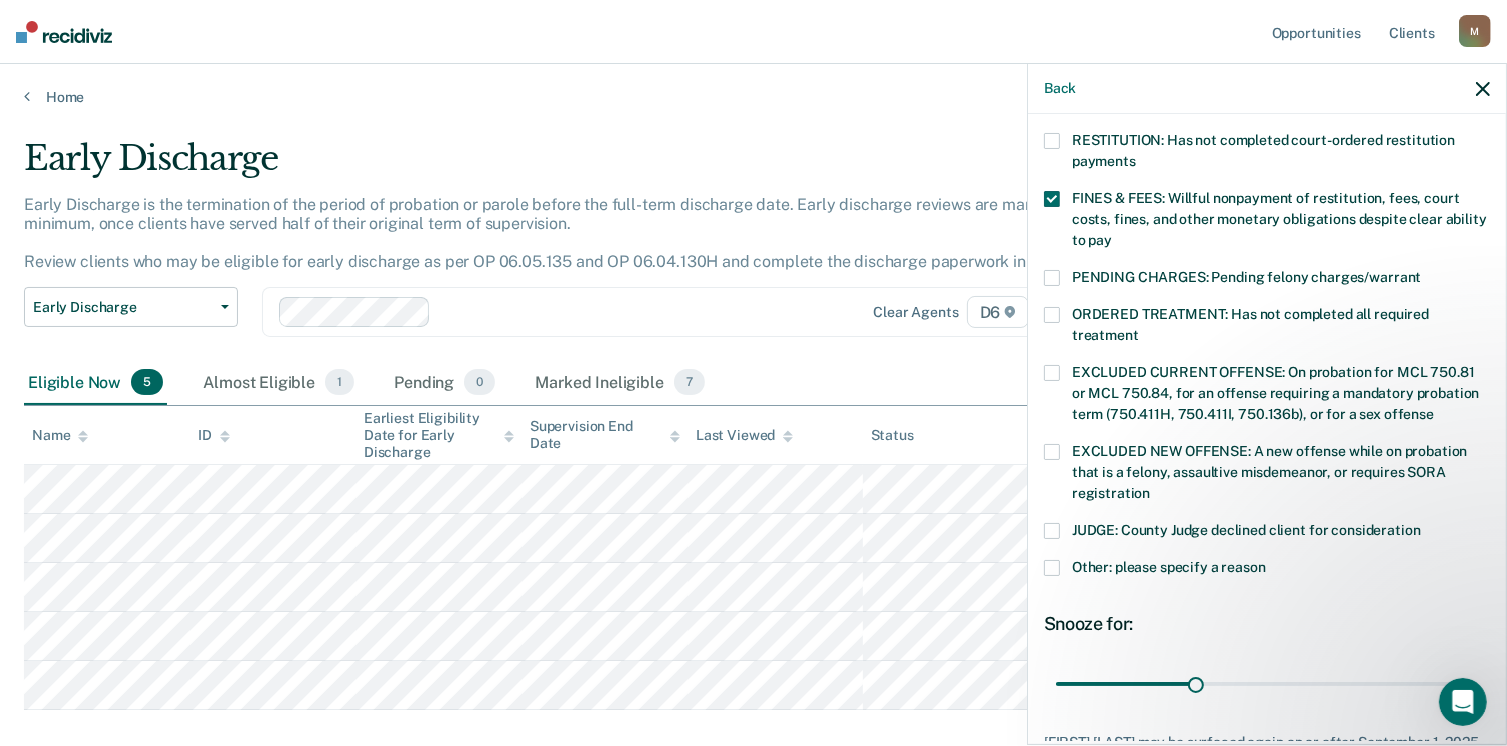 scroll, scrollTop: 630, scrollLeft: 0, axis: vertical 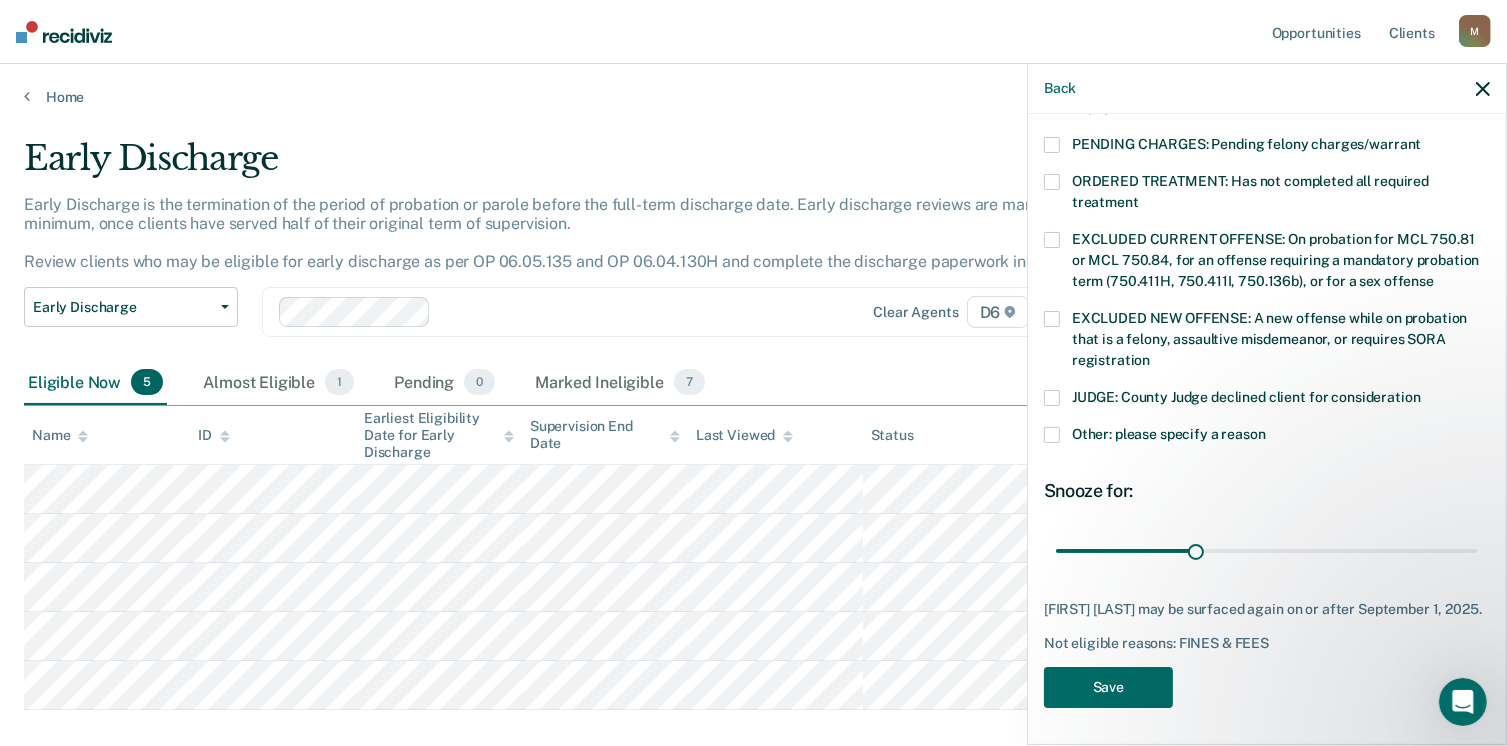 click at bounding box center (1052, 435) 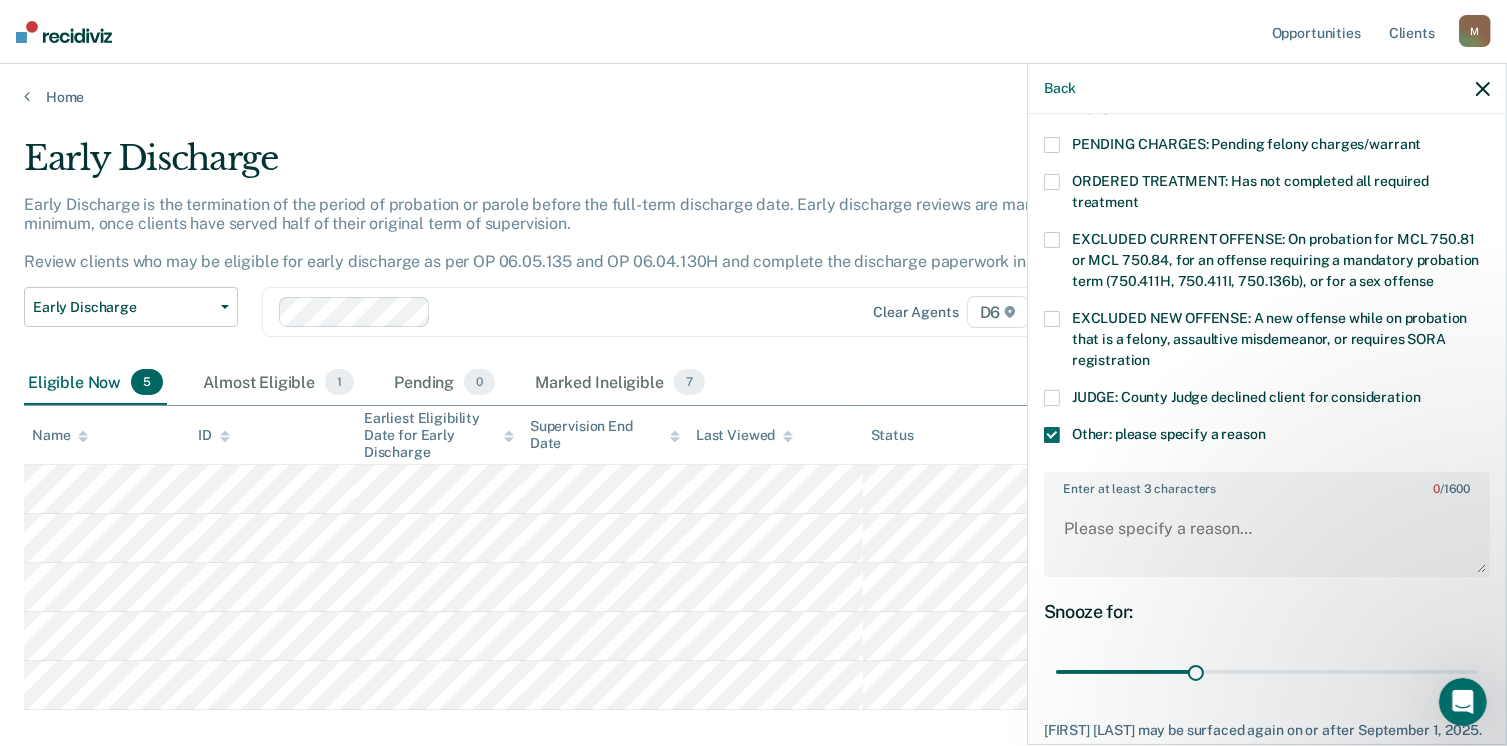 click on "TD Which of the following requirements has [FIRST] [LAST] not met? CHILD ABUSE ORDER: Child abuse prevention order filed during supervision period SUSPECTED OFFENSE: Suspected of a felony, assaultive misdemeanor, OWI, or offense requiring SORA registration FELONY/STATE PROBATION: On parole and also on other state or federal probation supervision for an offense committed during the current period NEEDS: On parole and all criminogenic needs have not been addressed NONCOMPLIANT: Not compliant with the order of supervision PROGRAMMING: Has not completed all required programming PRO-SOCIAL: Has not demonstrated pro-social behavior RESTITUTION: Has not completed court-ordered restitution payments FINES & FEES: Willful nonpayment of restitution, fees, court costs, fines, and other monetary obligations despite clear ability to pay PENDING CHARGES: Pending felony charges/warrant ORDERED TREATMENT: Has not completed all required treatment JUDGE: County Judge declined client for consideration Enter at least 3 characters 0" at bounding box center [1267, 174] 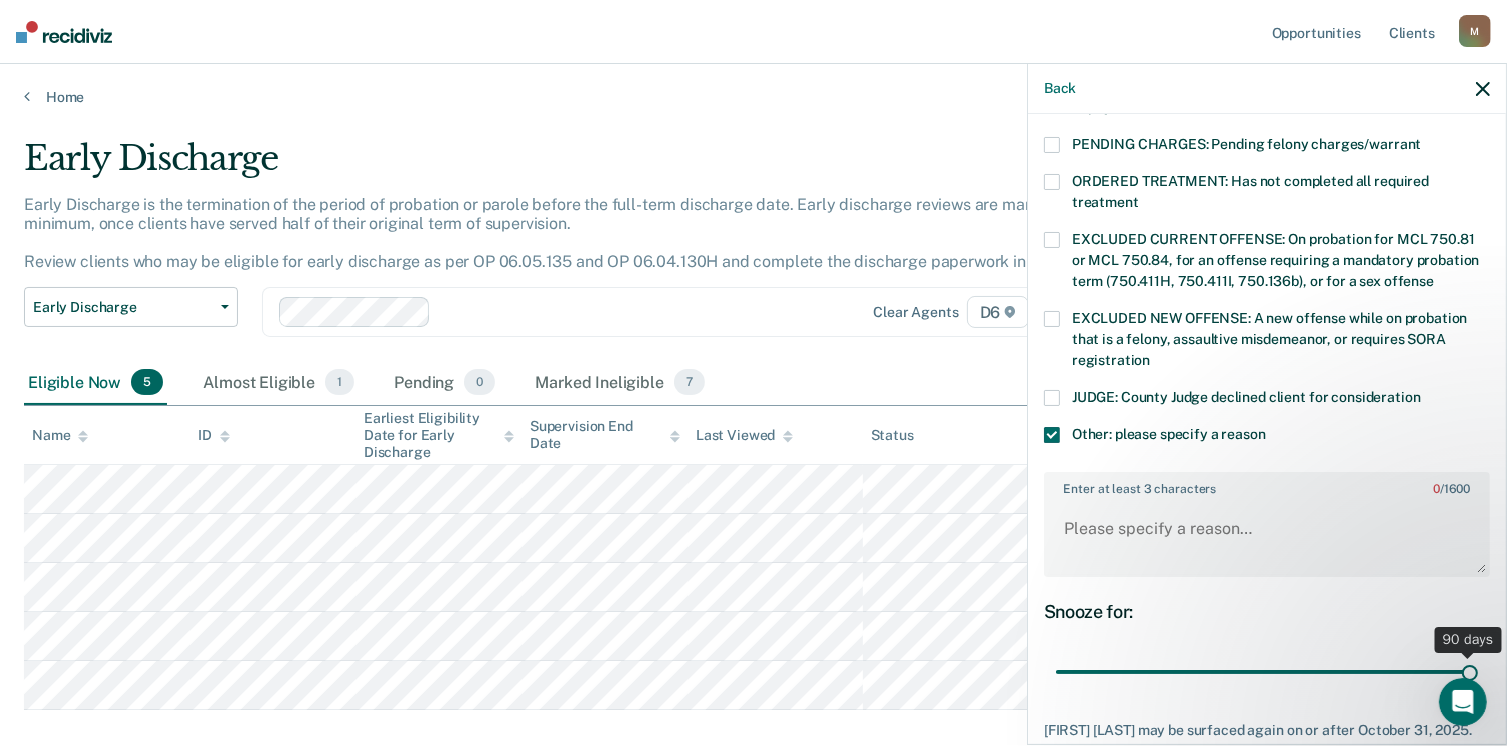 drag, startPoint x: 1191, startPoint y: 669, endPoint x: 1509, endPoint y: 691, distance: 318.7601 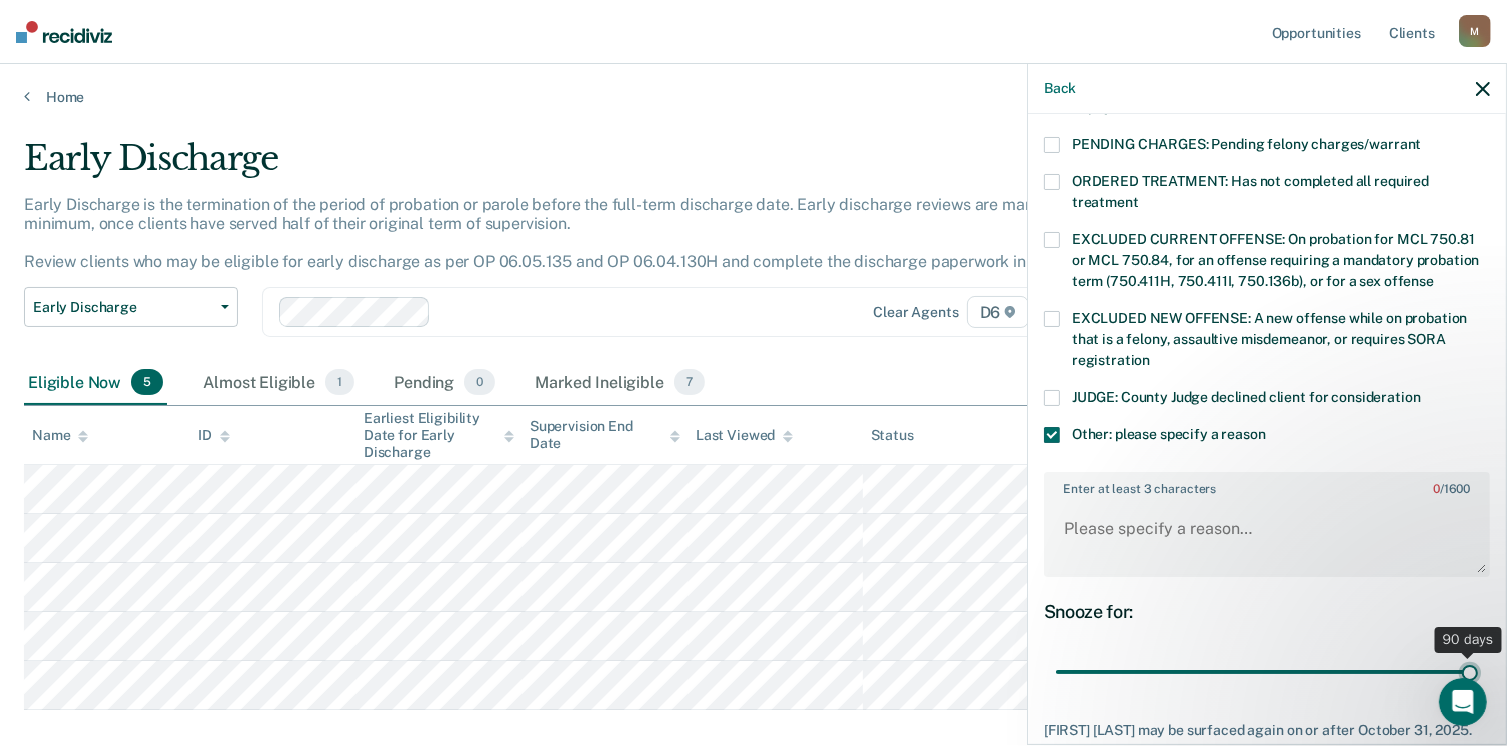 type on "90" 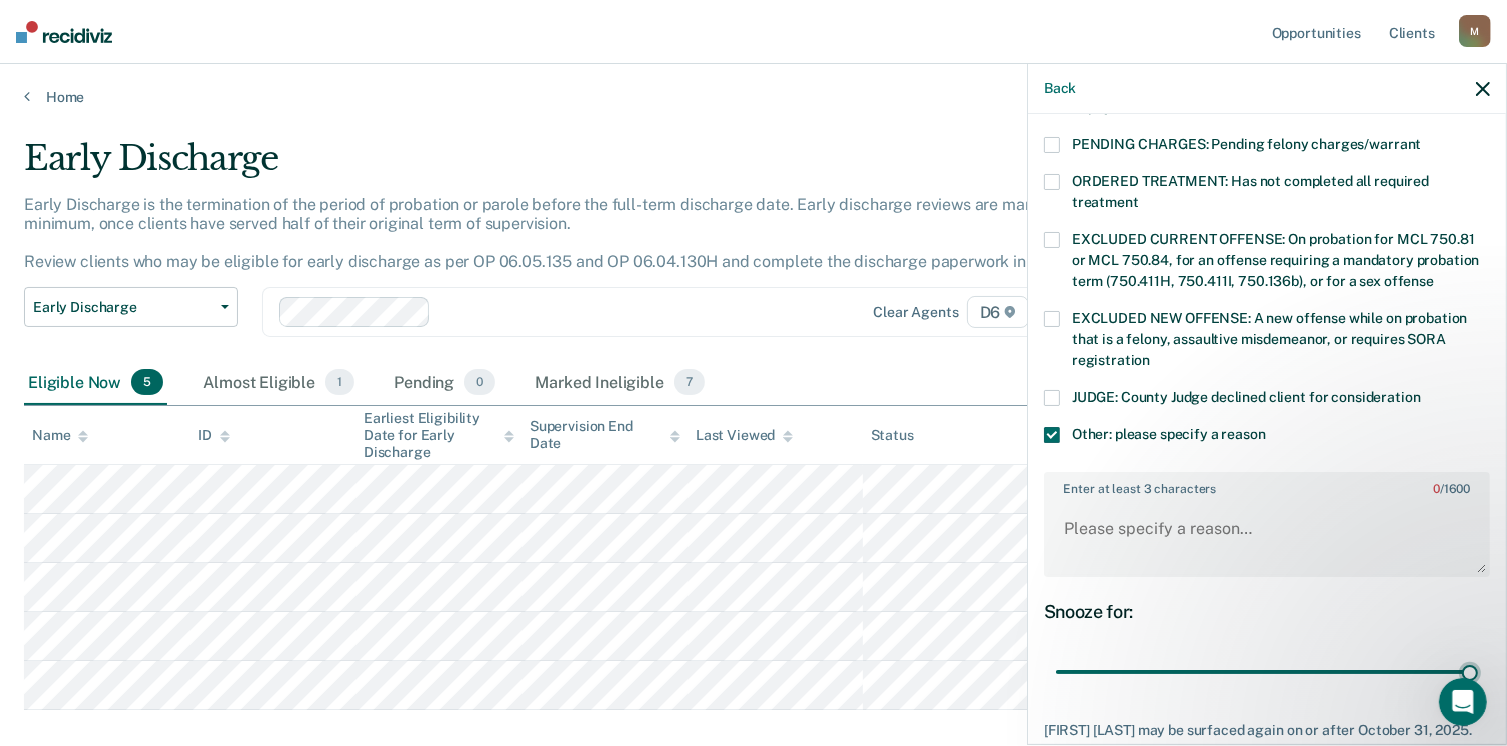 scroll, scrollTop: 749, scrollLeft: 0, axis: vertical 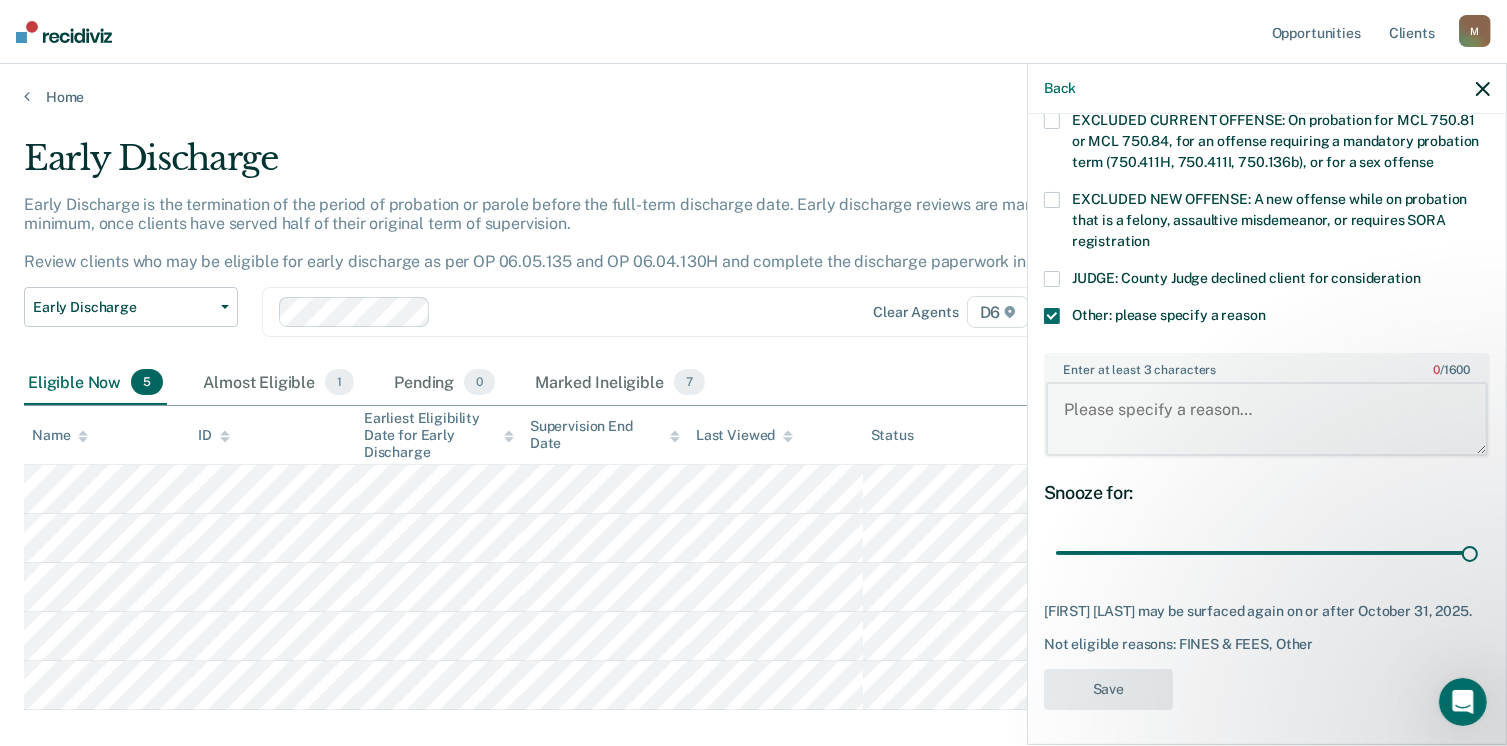 click on "Enter at least 3 characters 0  /  1600" at bounding box center [1267, 419] 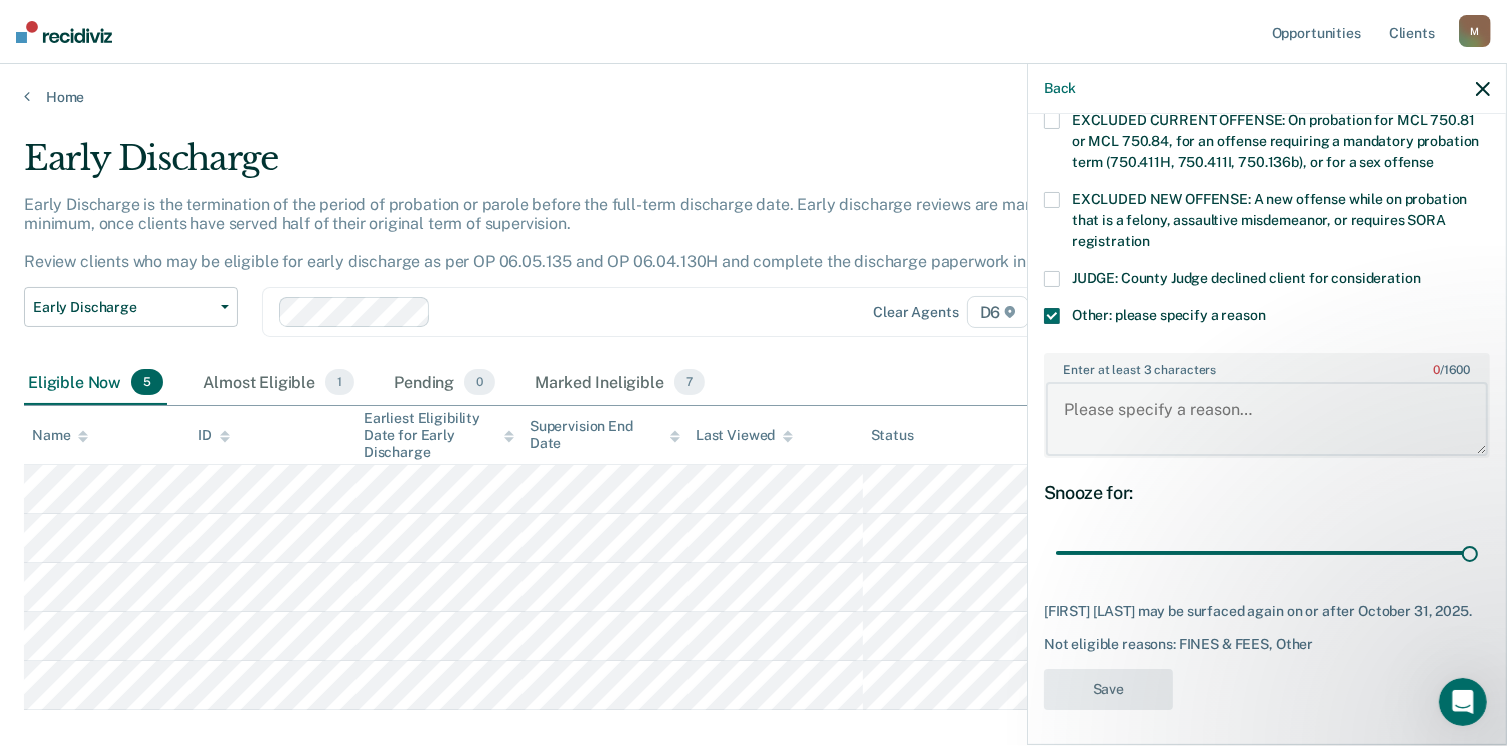 click on "Enter at least 3 characters 0  /  1600" at bounding box center (1267, 419) 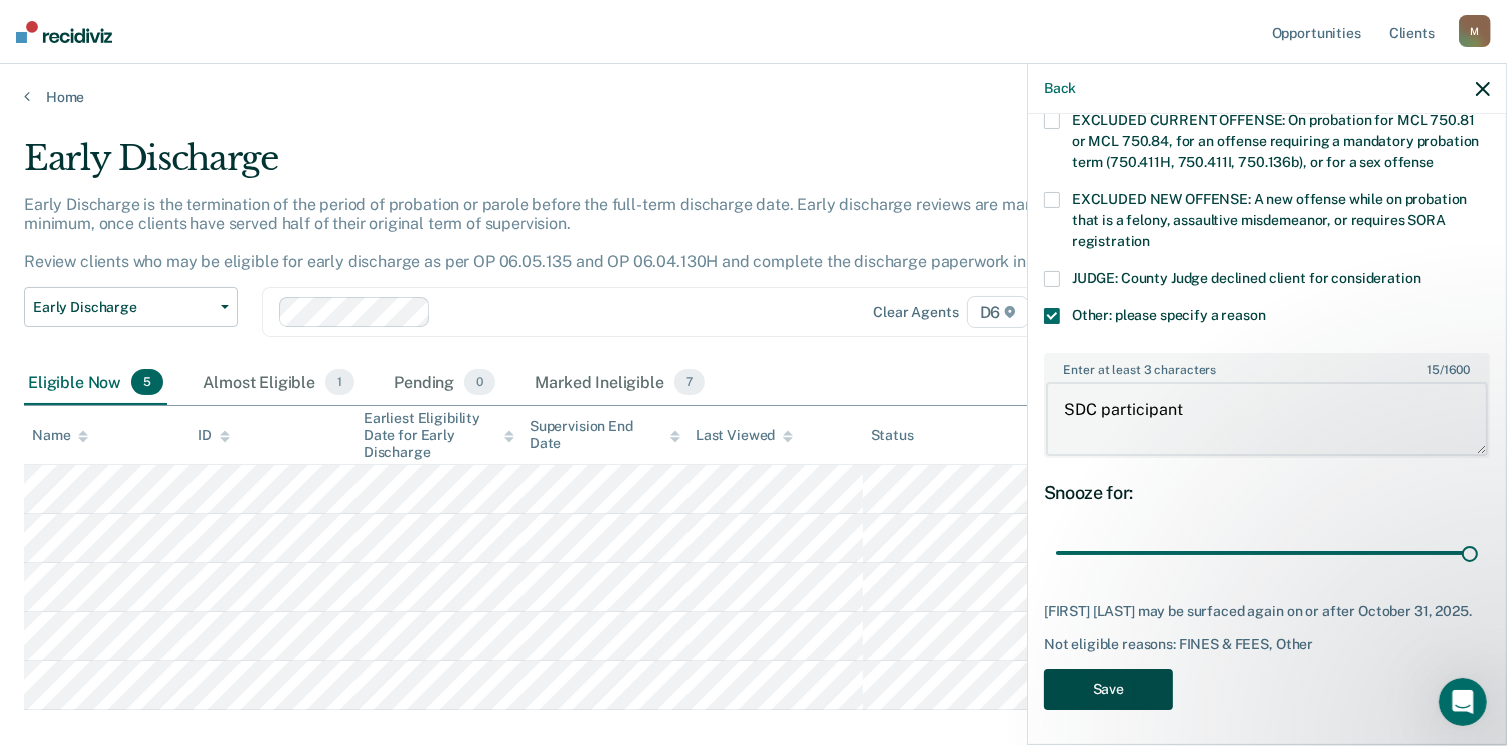 type on "SDC participant" 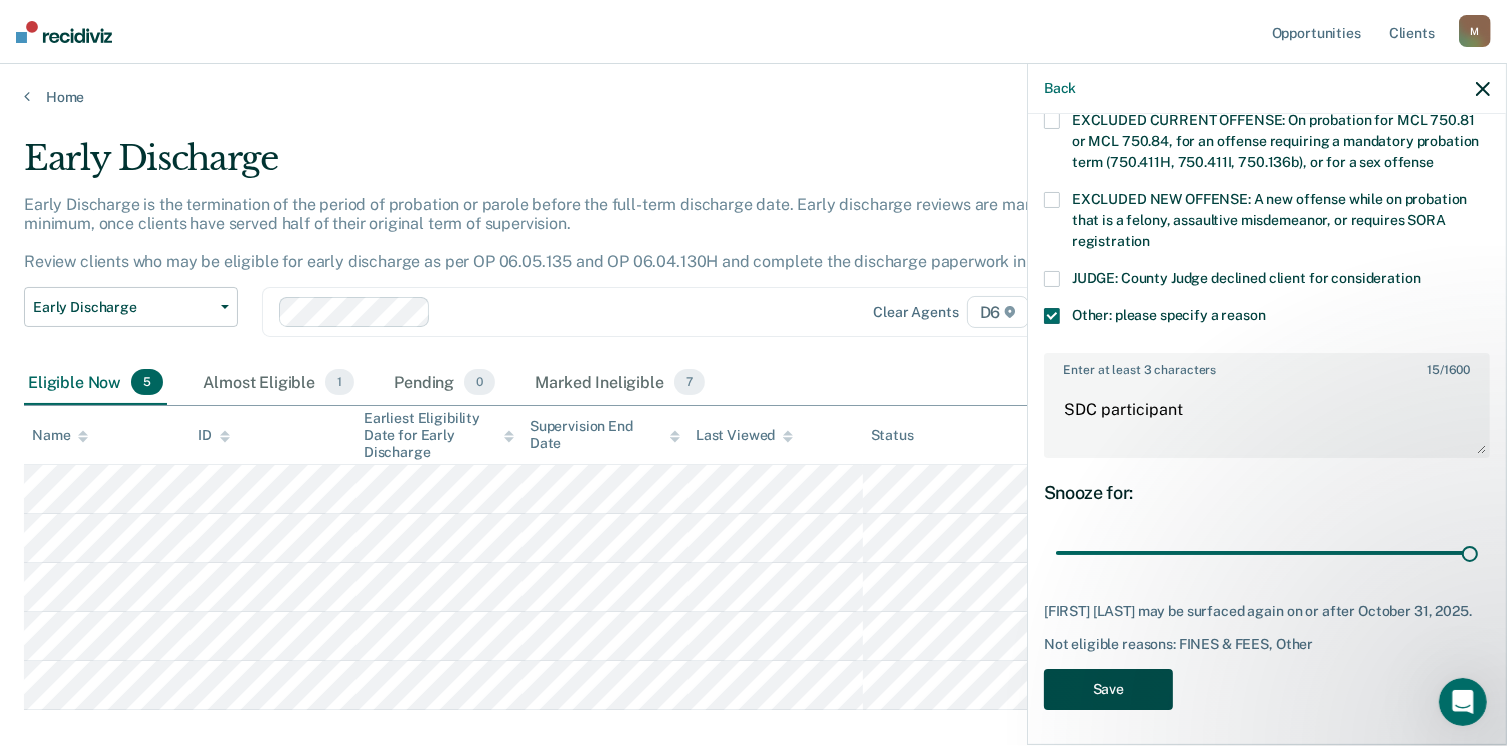click on "Save" at bounding box center [1108, 689] 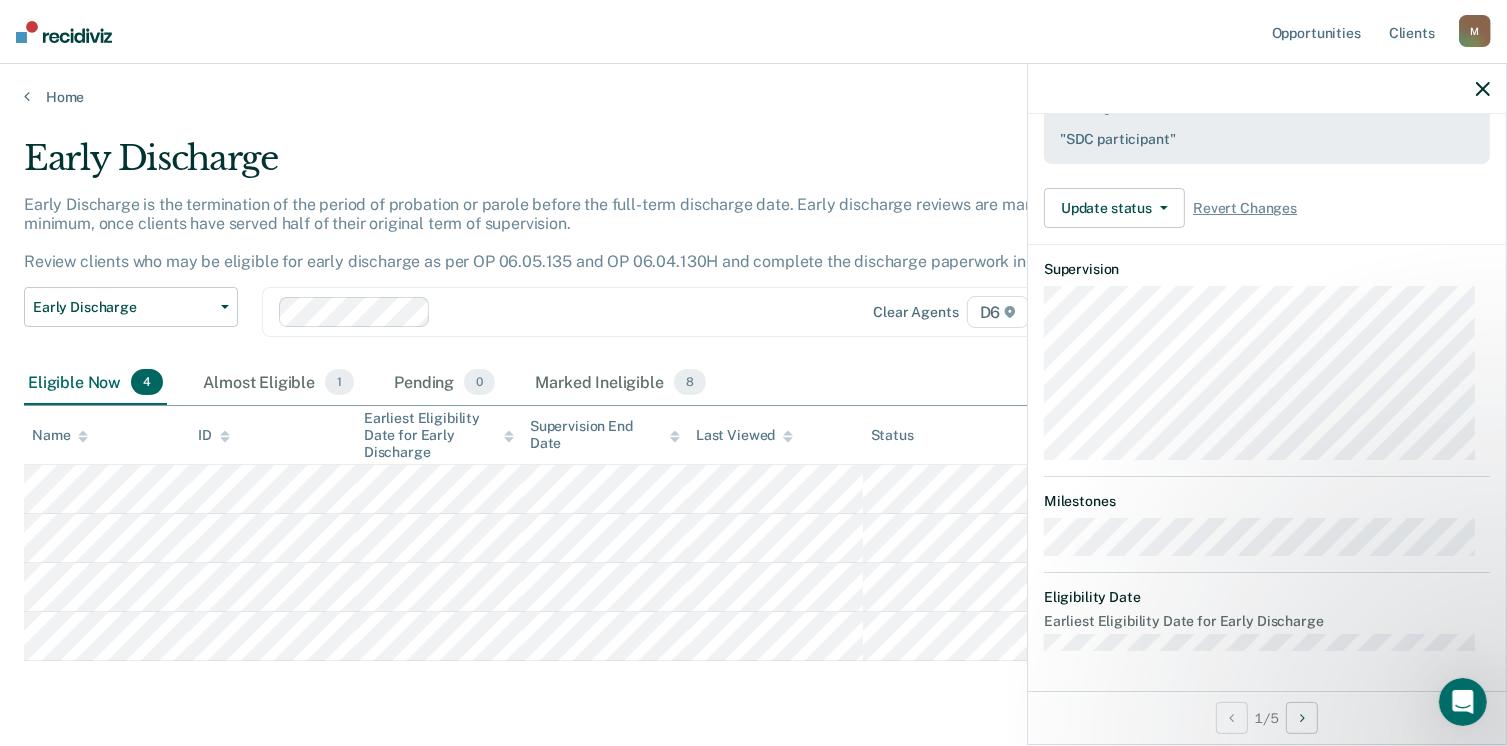 scroll, scrollTop: 371, scrollLeft: 0, axis: vertical 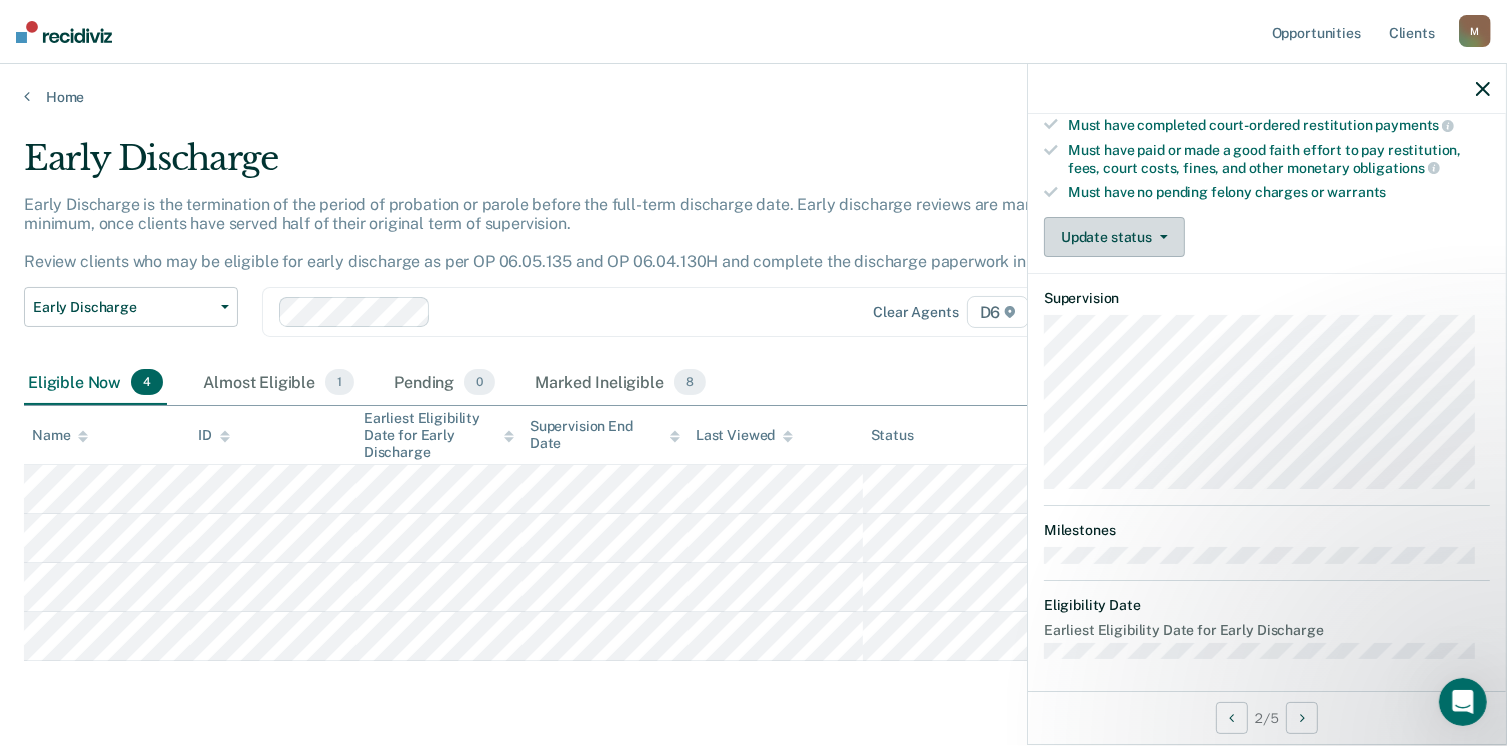 click on "Update status" at bounding box center (1114, 237) 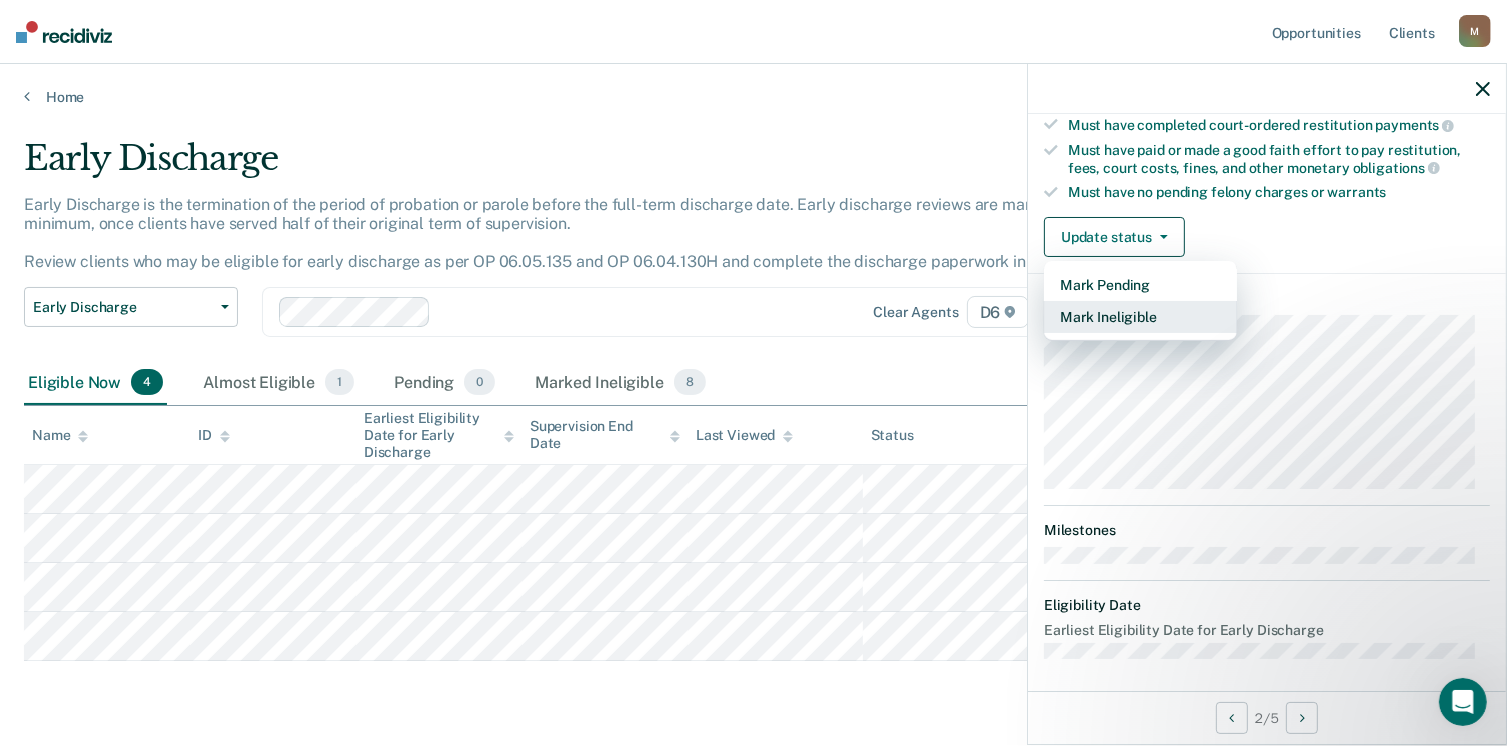 click on "Mark Ineligible" at bounding box center [1140, 317] 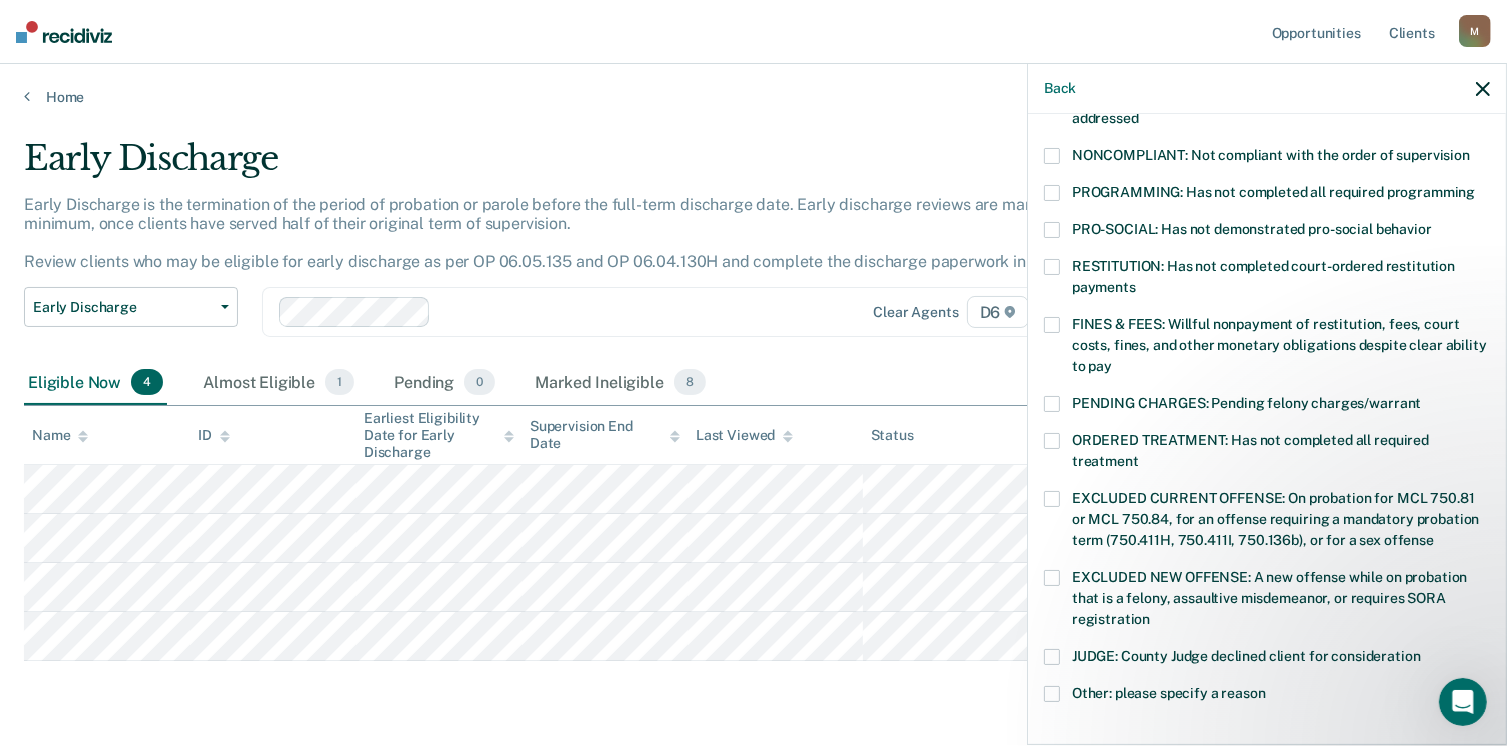 click at bounding box center [1052, 441] 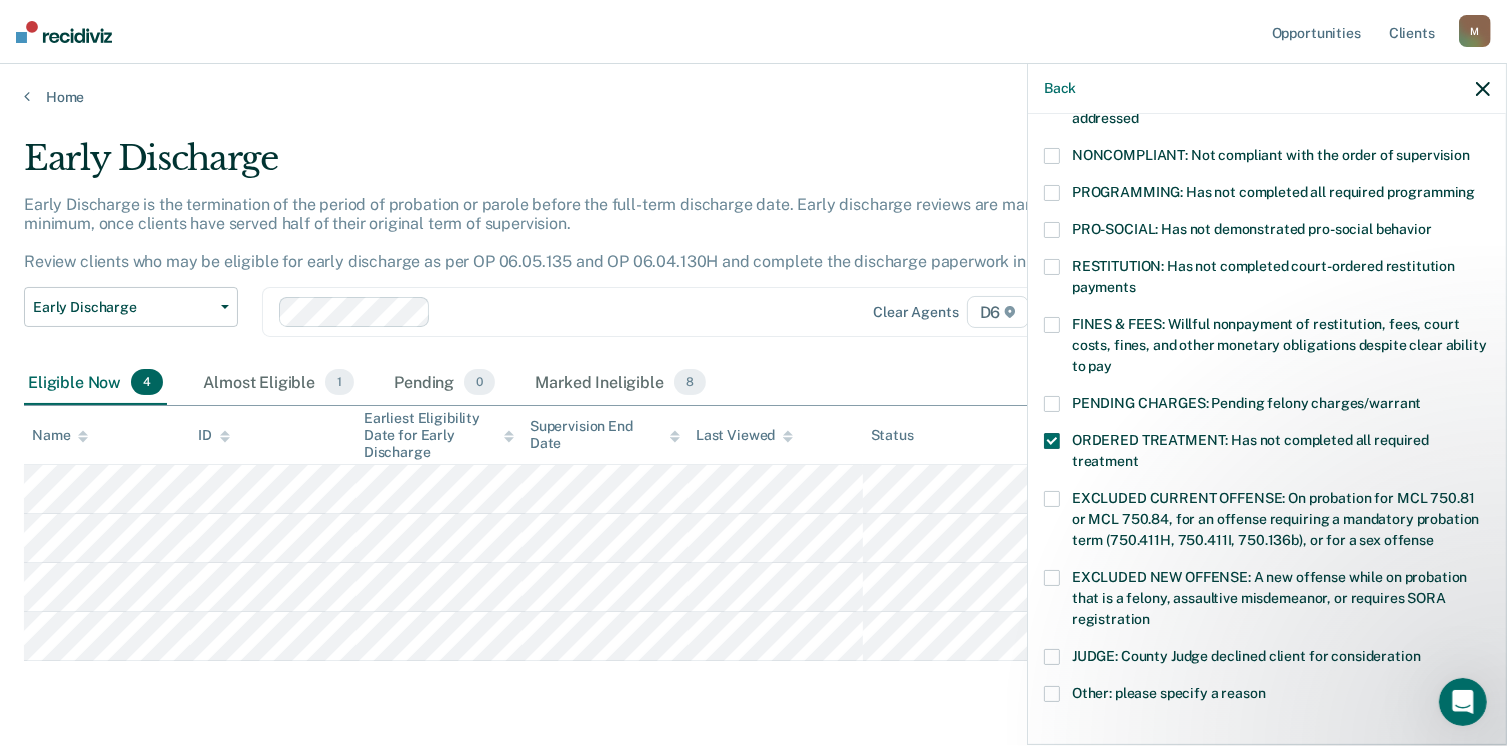 click on "Other: please specify a reason" at bounding box center [1267, 696] 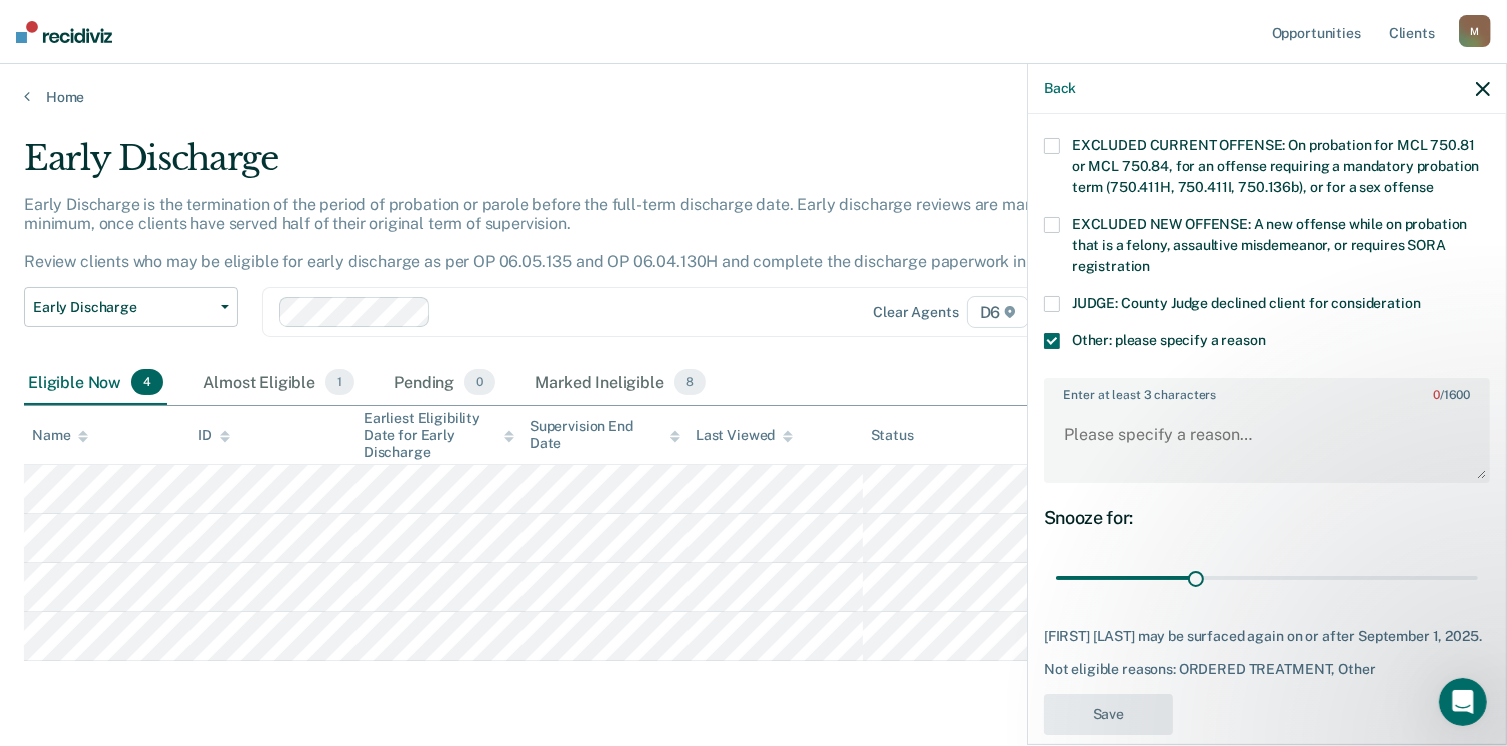 scroll, scrollTop: 766, scrollLeft: 0, axis: vertical 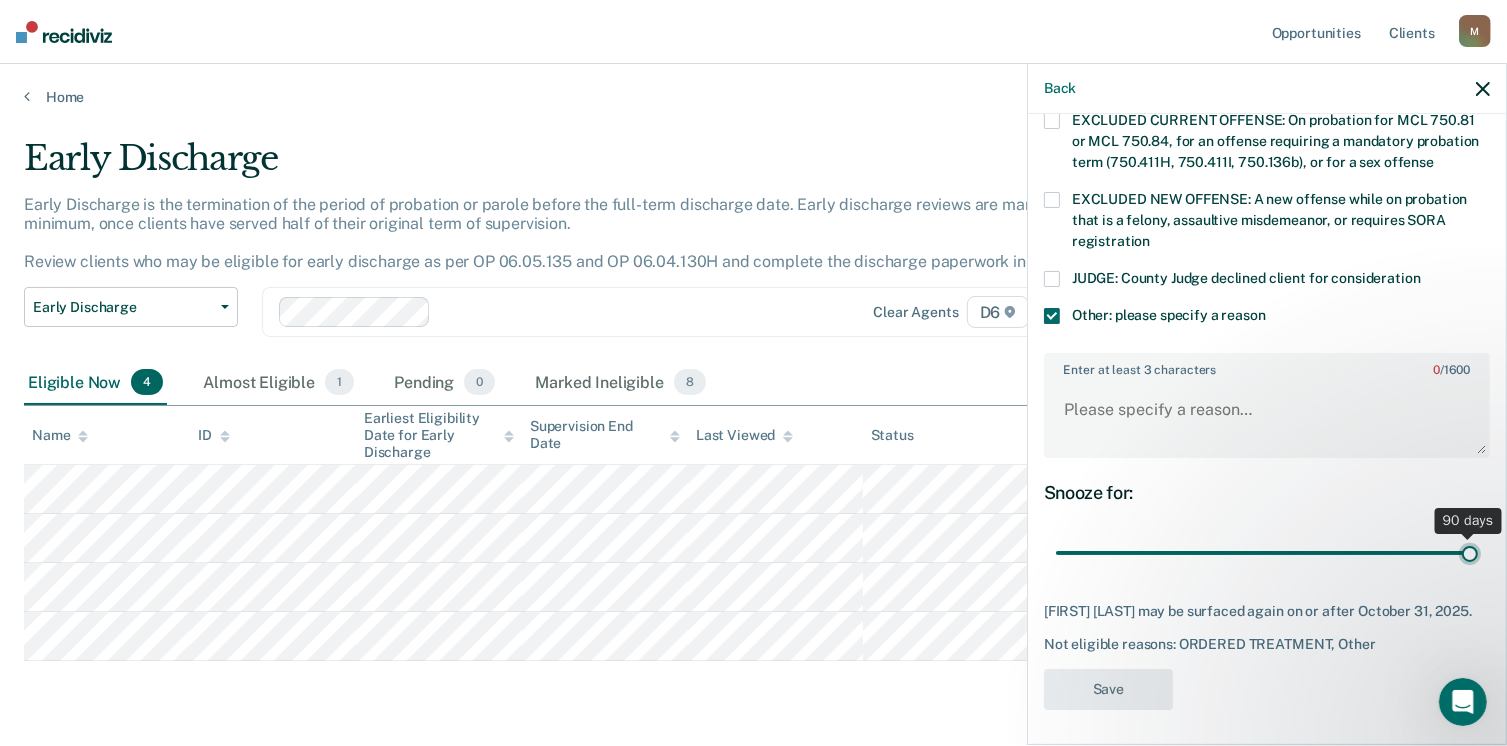 drag, startPoint x: 1197, startPoint y: 530, endPoint x: 1528, endPoint y: 567, distance: 333.06155 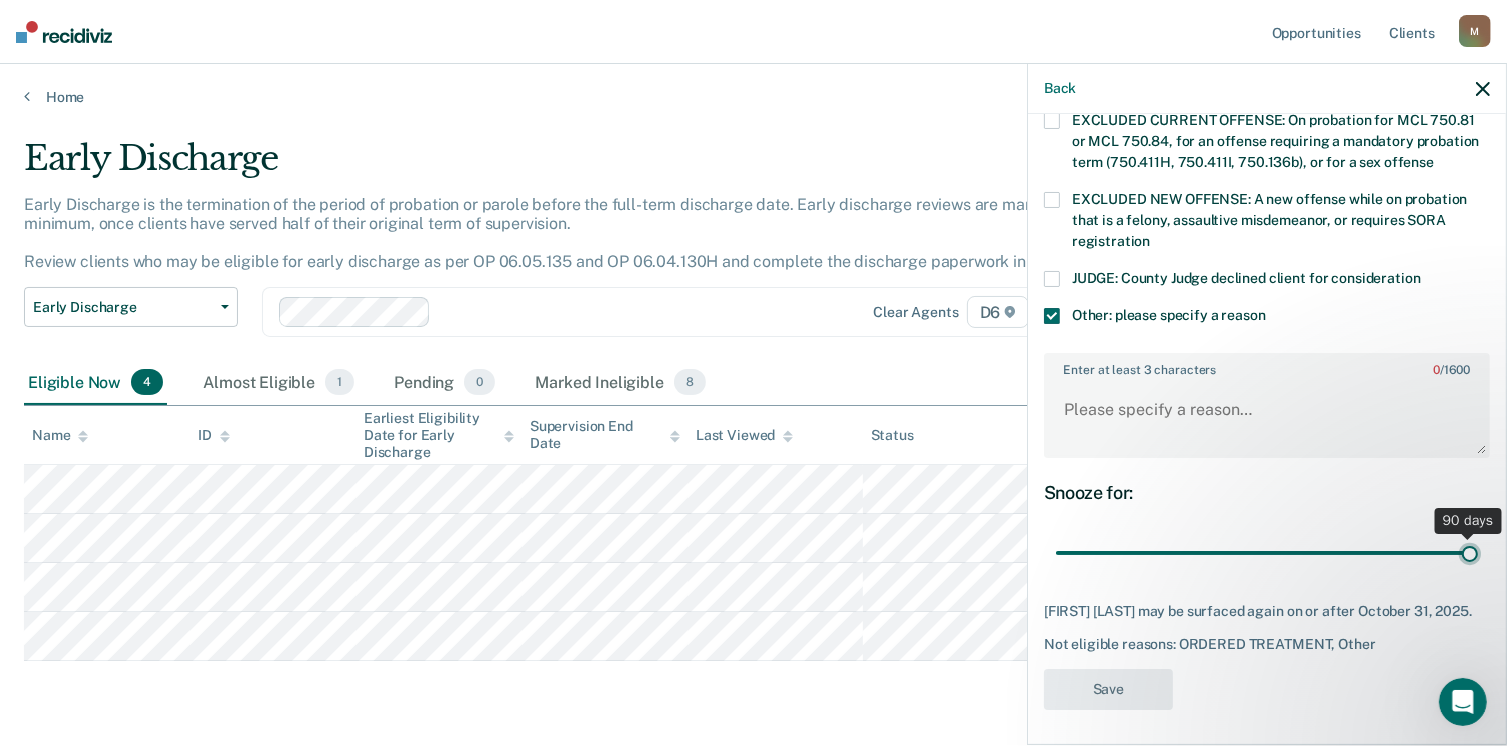 type on "90" 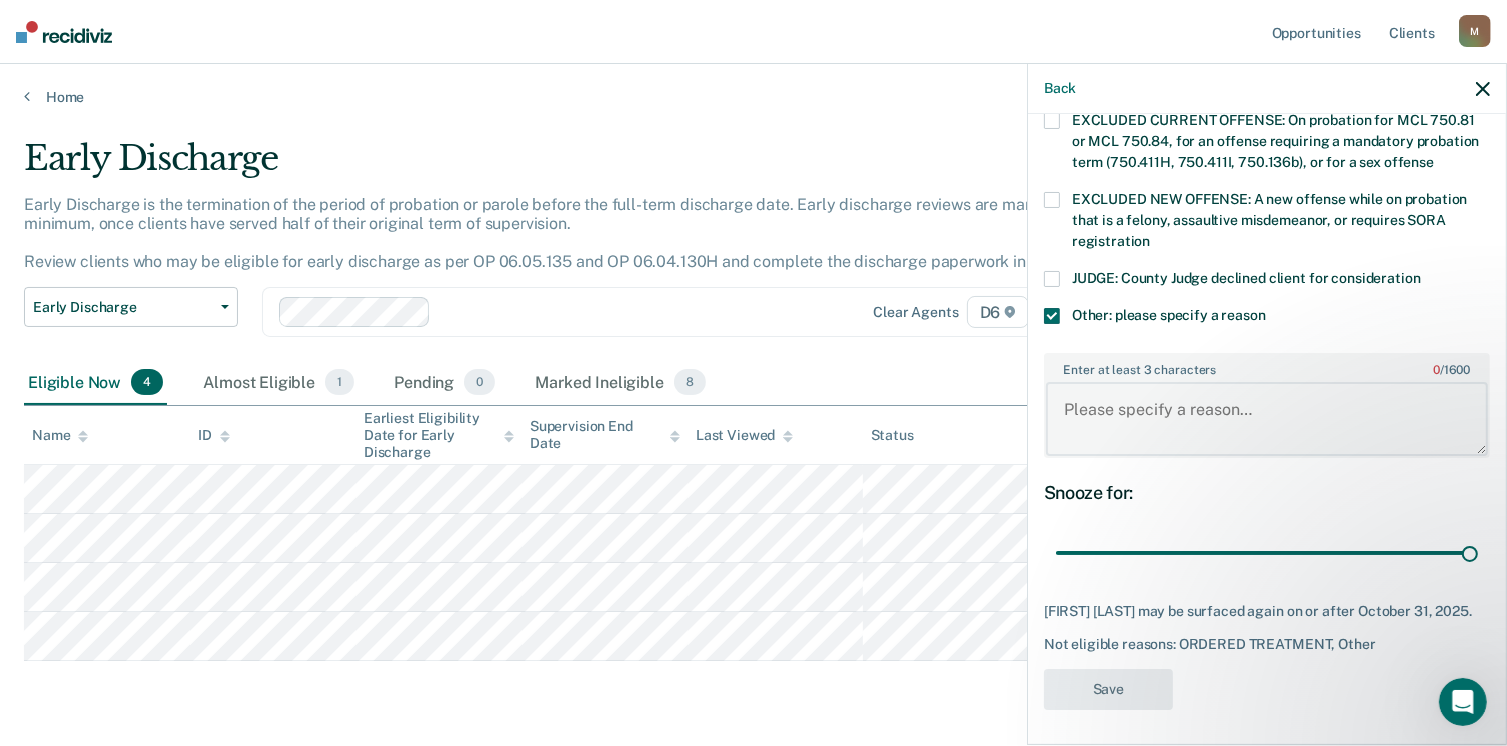 click on "Enter at least 3 characters 0  /  1600" at bounding box center (1267, 419) 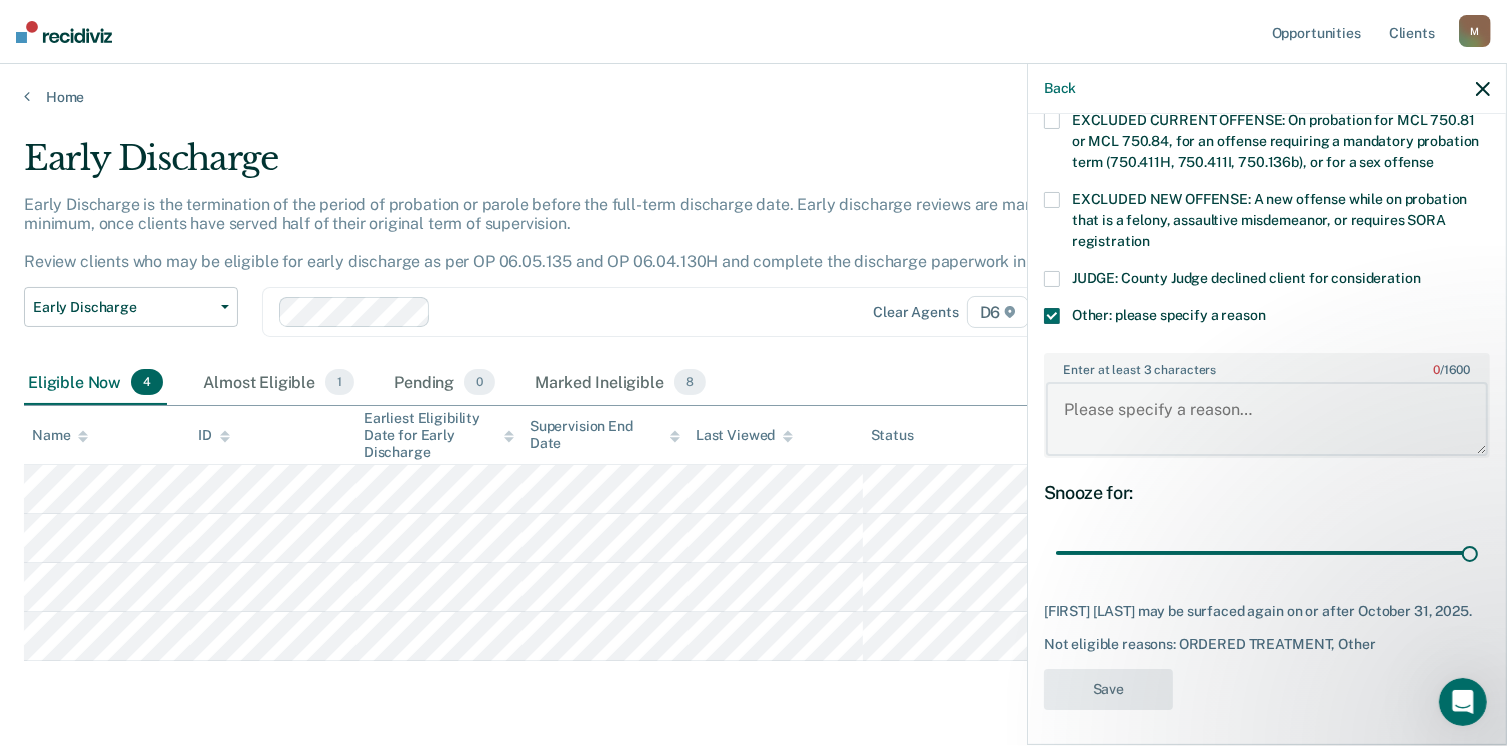 click on "Enter at least 3 characters 0  /  1600" at bounding box center (1267, 419) 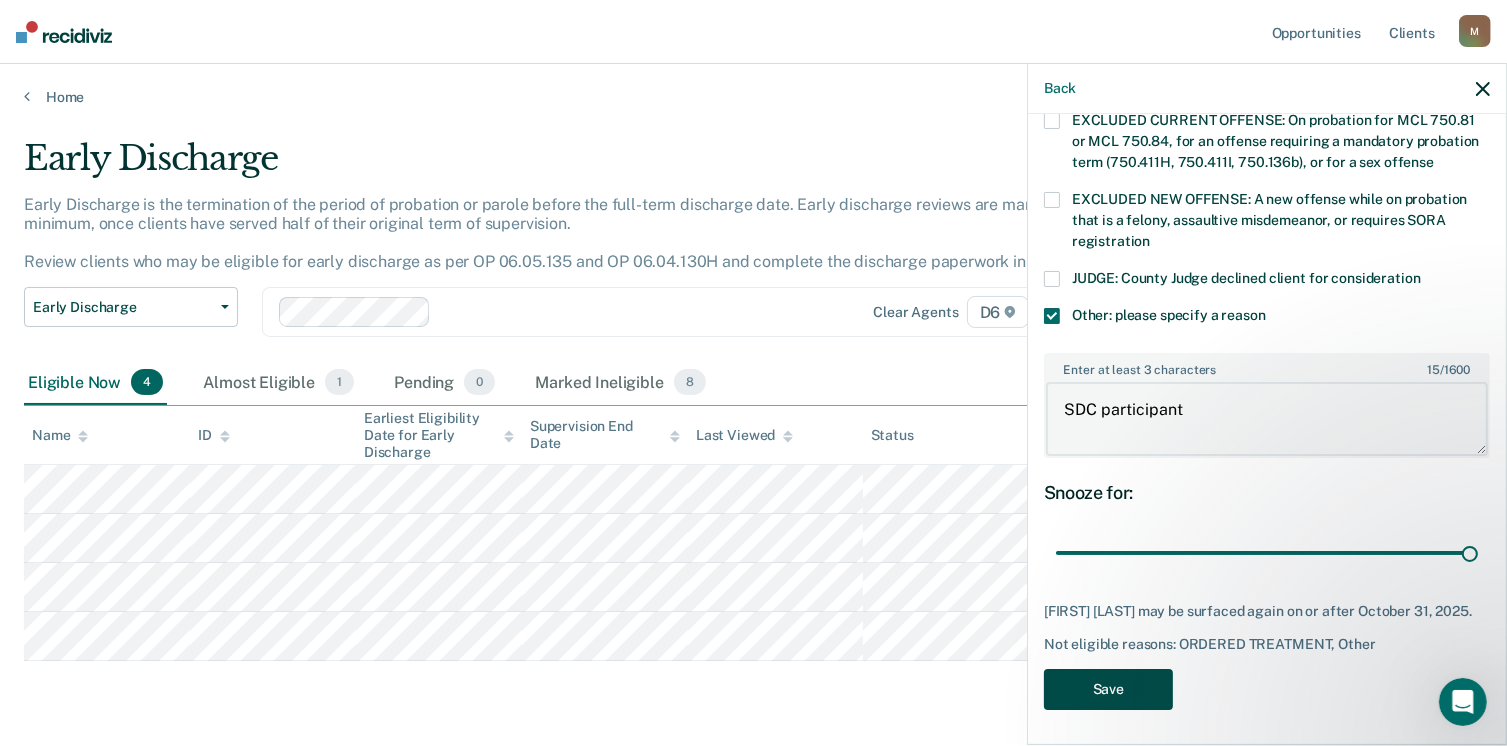 type on "SDC participant" 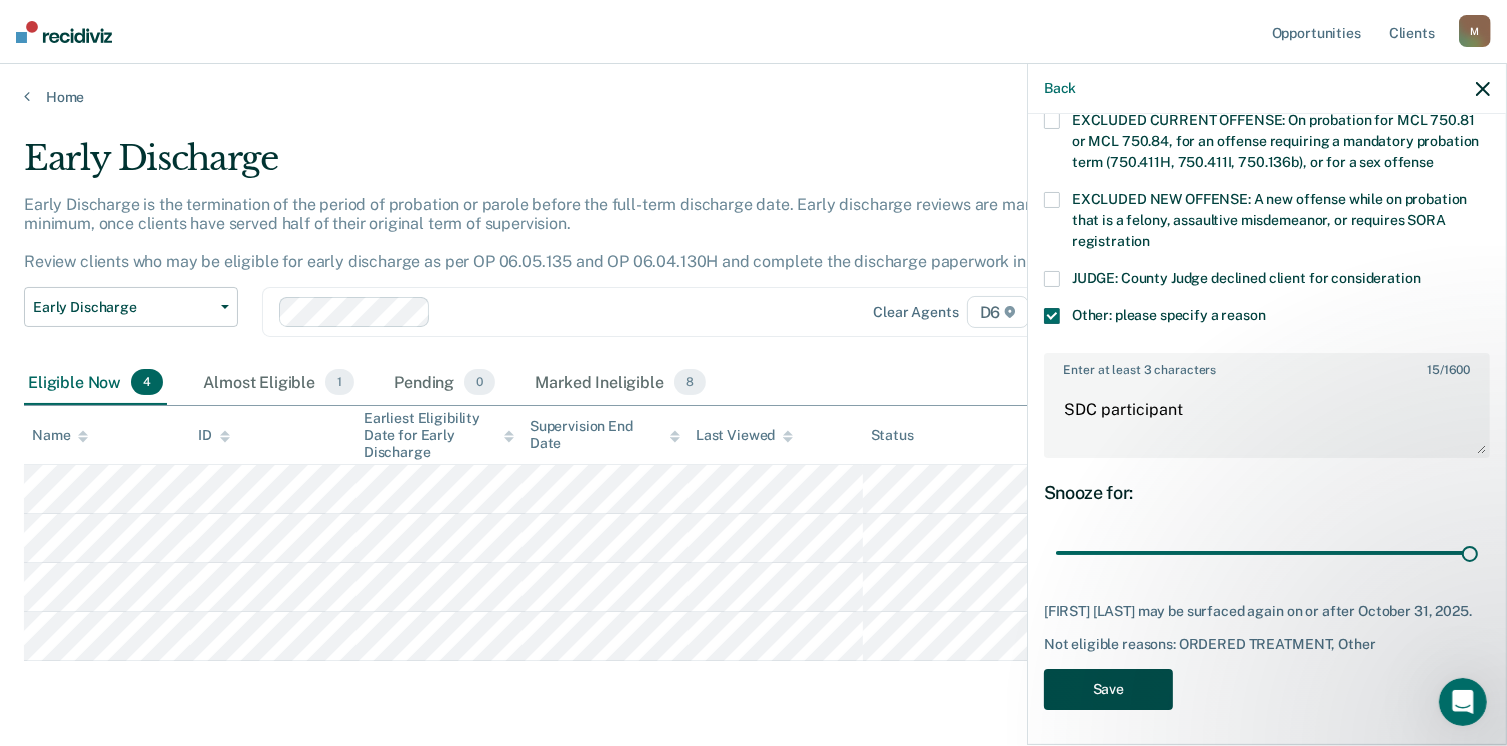 click on "Save" at bounding box center (1108, 689) 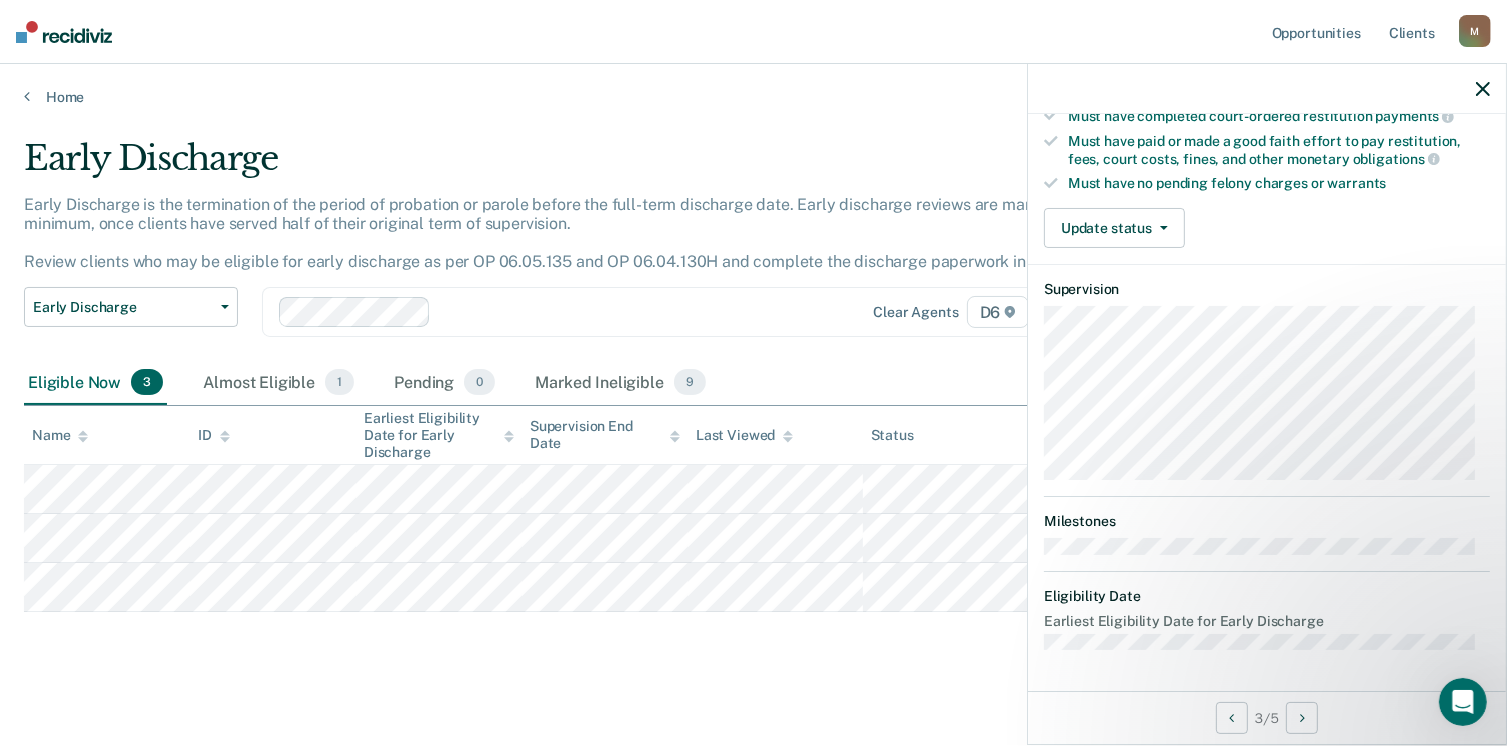 scroll, scrollTop: 371, scrollLeft: 0, axis: vertical 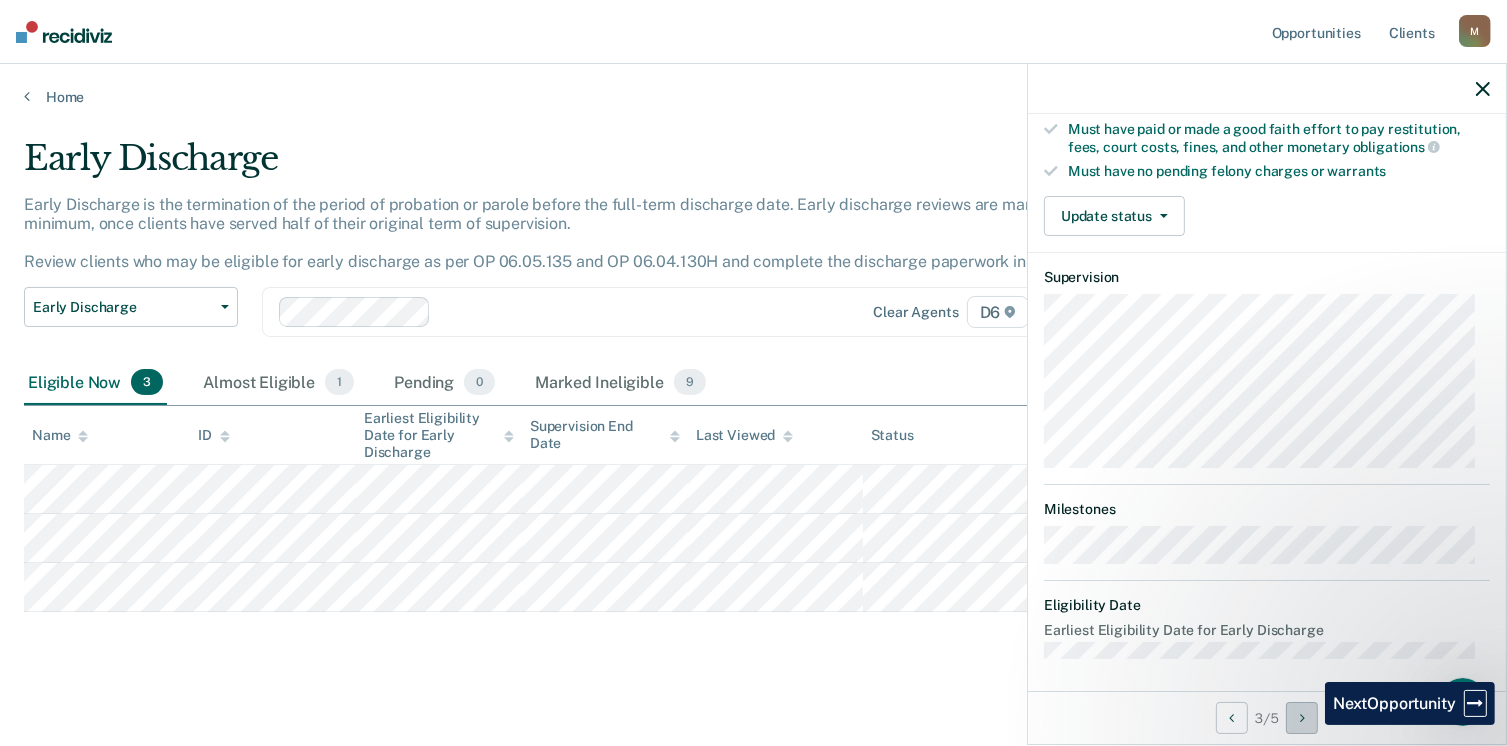 click at bounding box center [1302, 718] 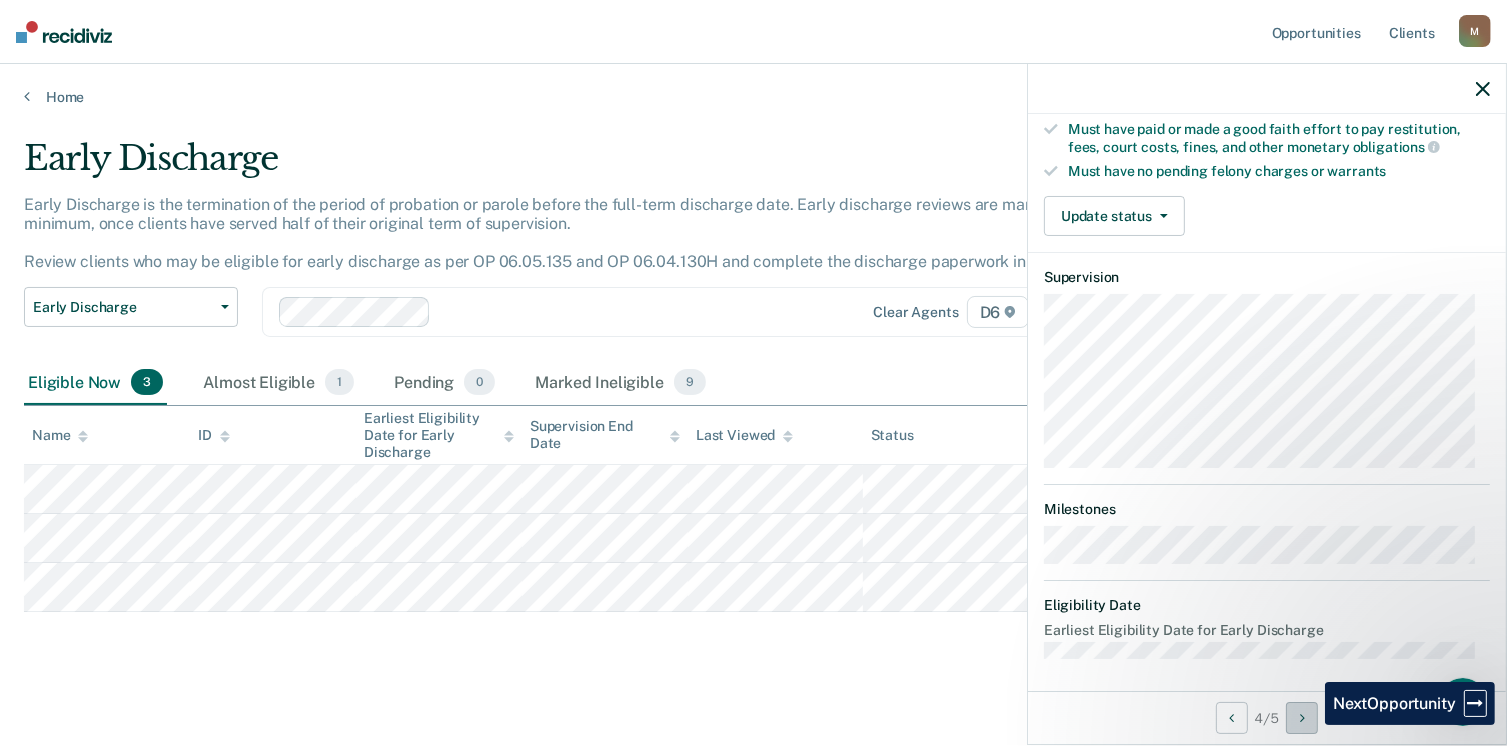 scroll, scrollTop: 371, scrollLeft: 0, axis: vertical 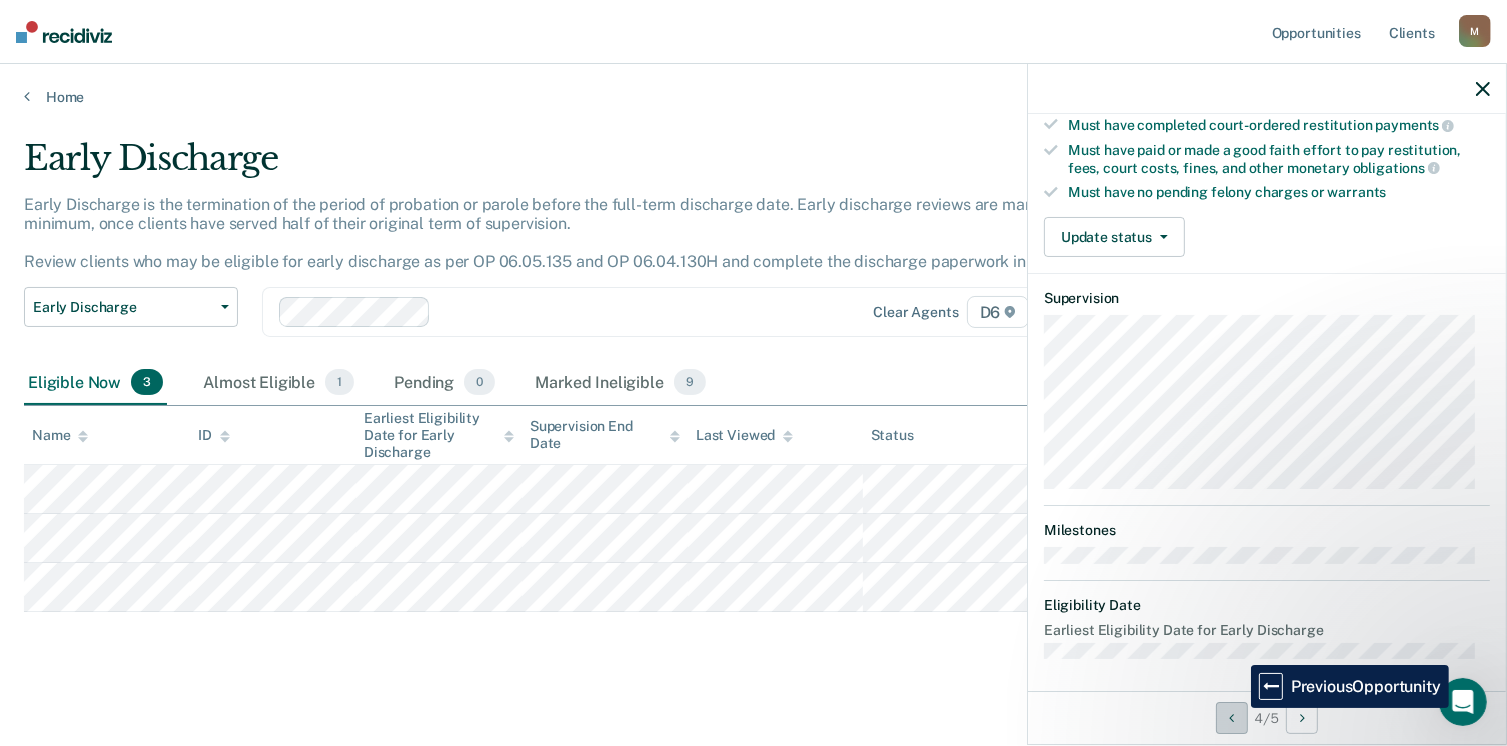 click at bounding box center [1232, 718] 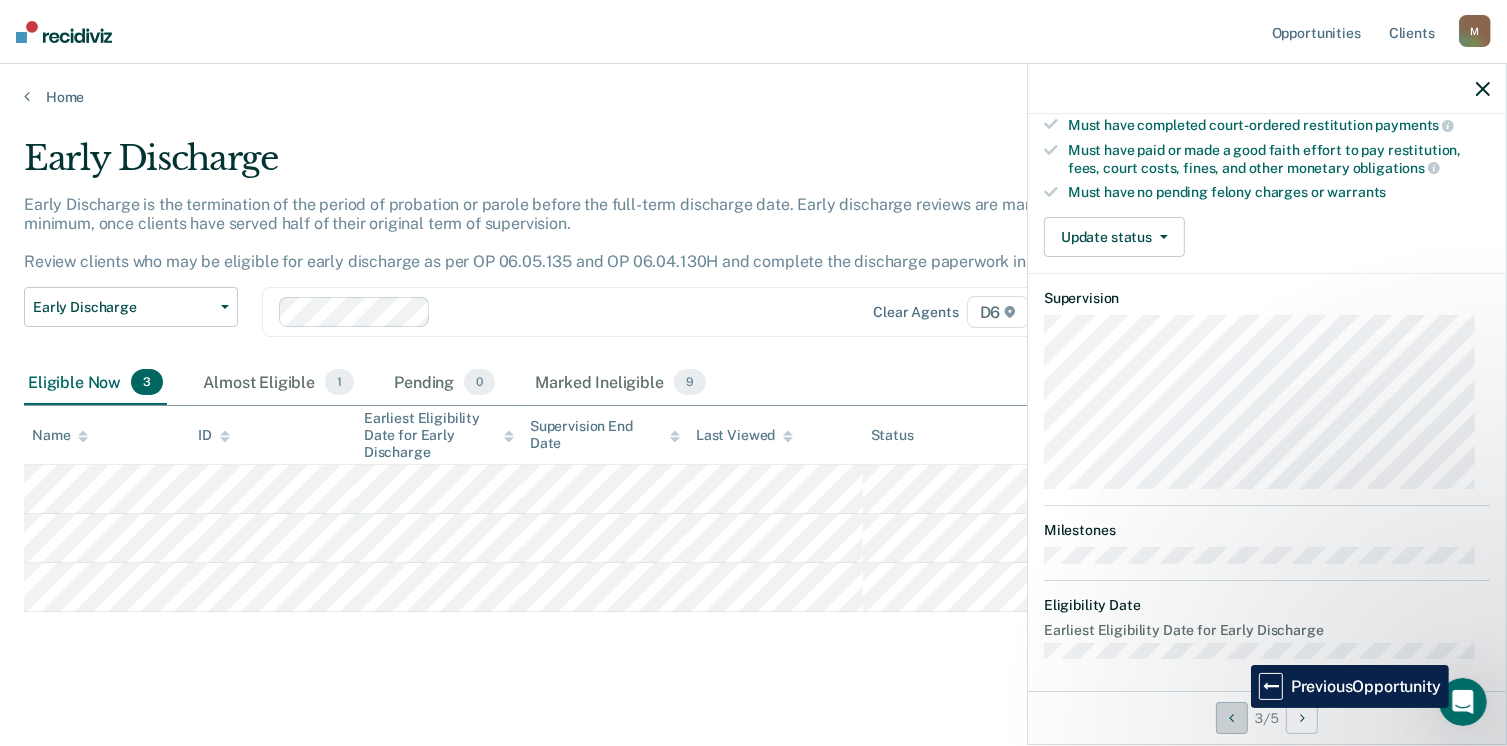 scroll, scrollTop: 392, scrollLeft: 0, axis: vertical 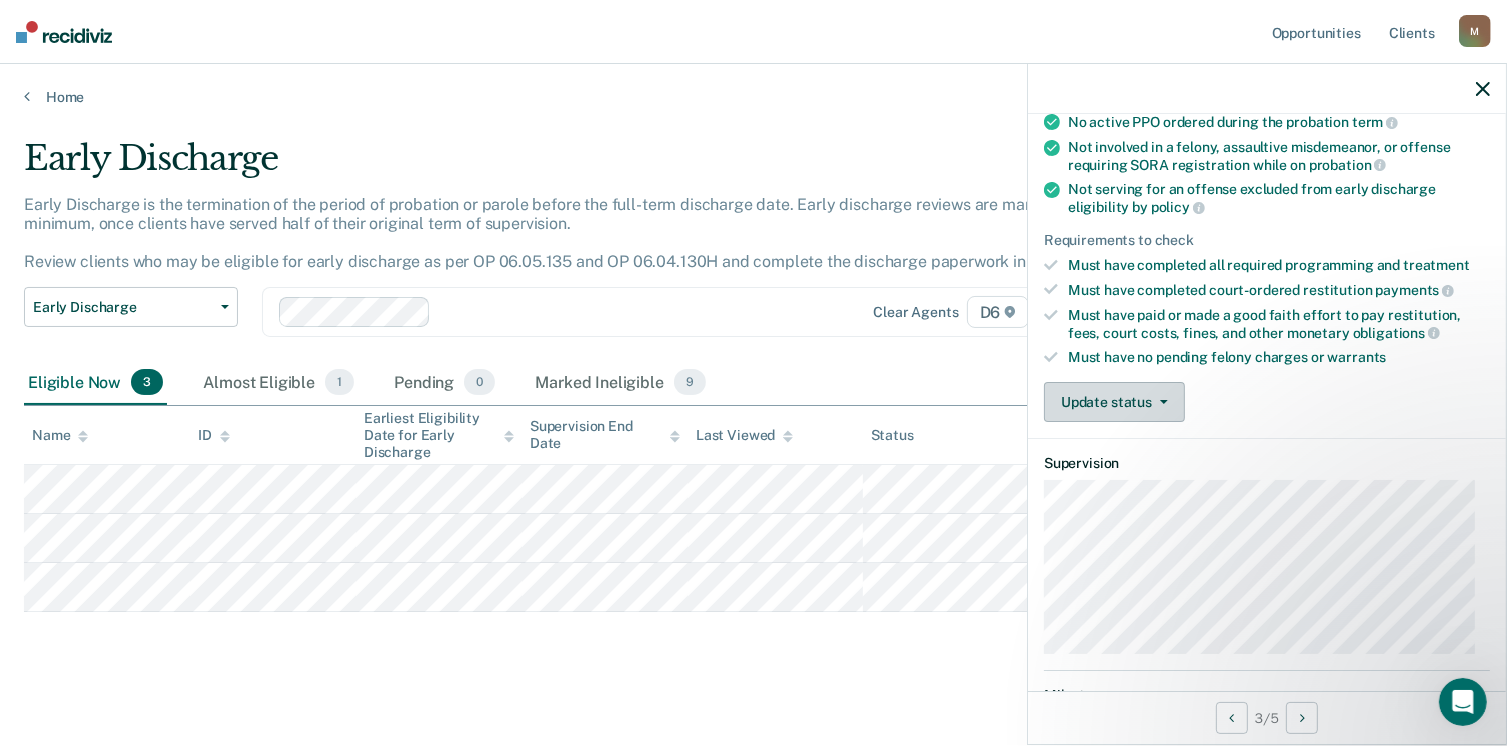 click on "Update status" at bounding box center (1114, 402) 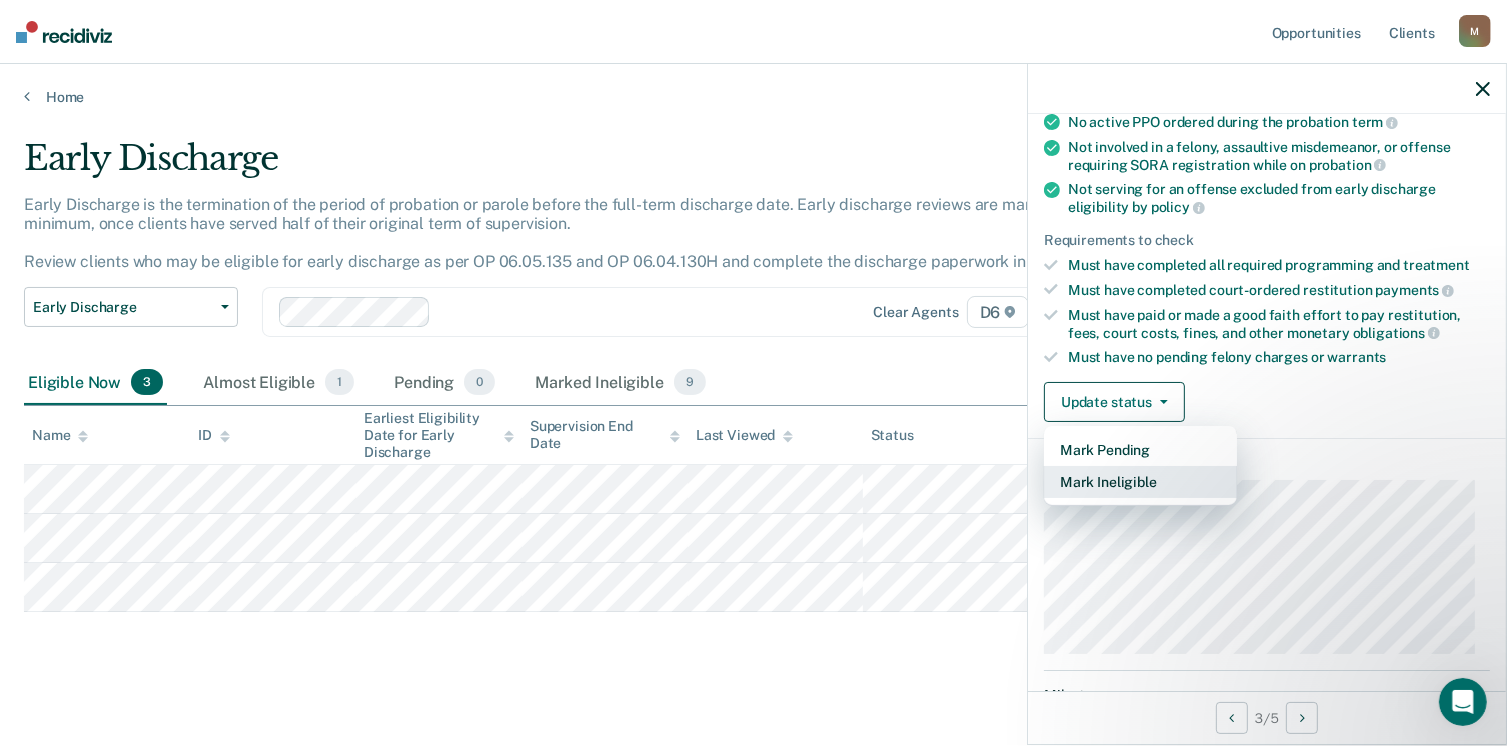click on "Mark Ineligible" at bounding box center [1140, 482] 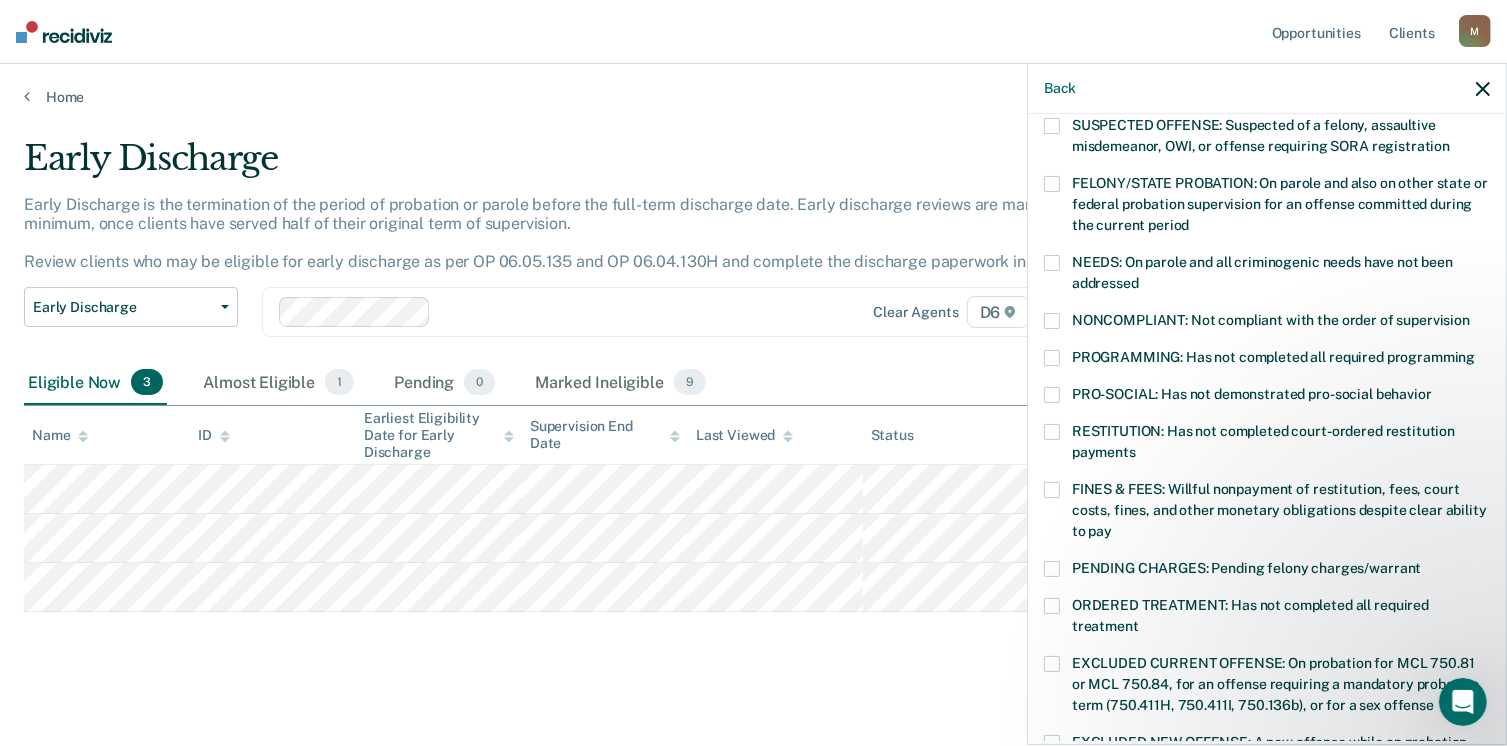 click on "FINES & FEES: Willful nonpayment of restitution, fees, court costs, fines, and other monetary obligations despite clear ability to pay" at bounding box center (1279, 510) 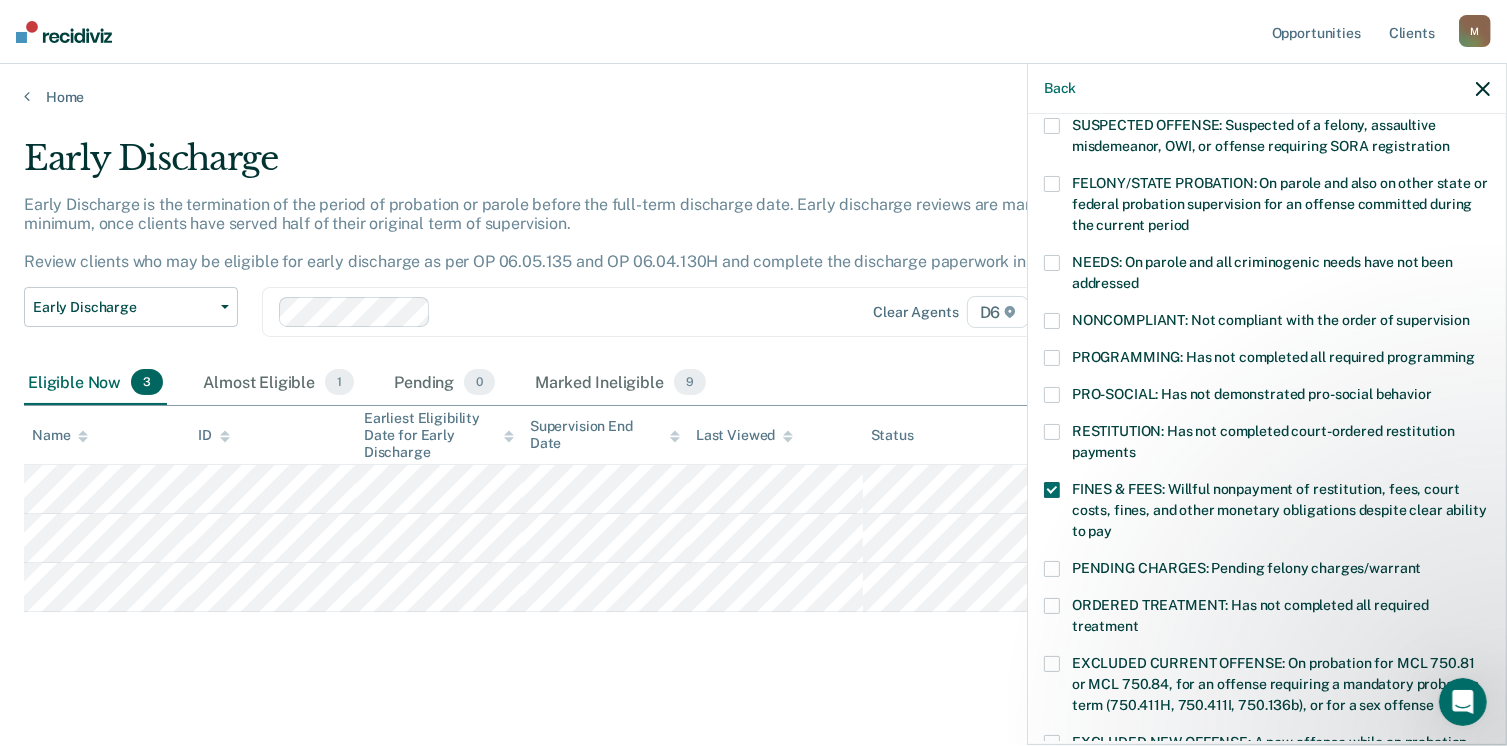 click at bounding box center (1052, 490) 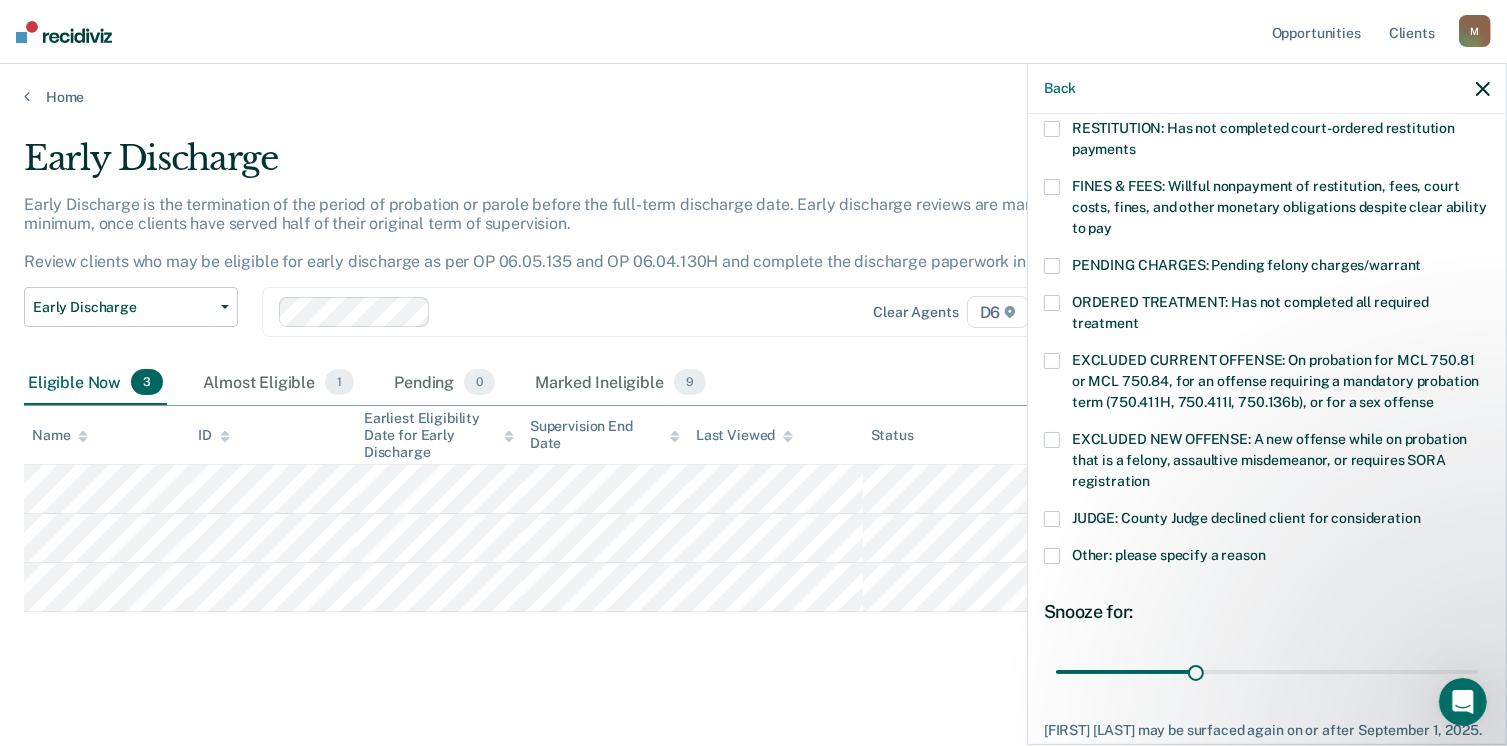 scroll, scrollTop: 545, scrollLeft: 0, axis: vertical 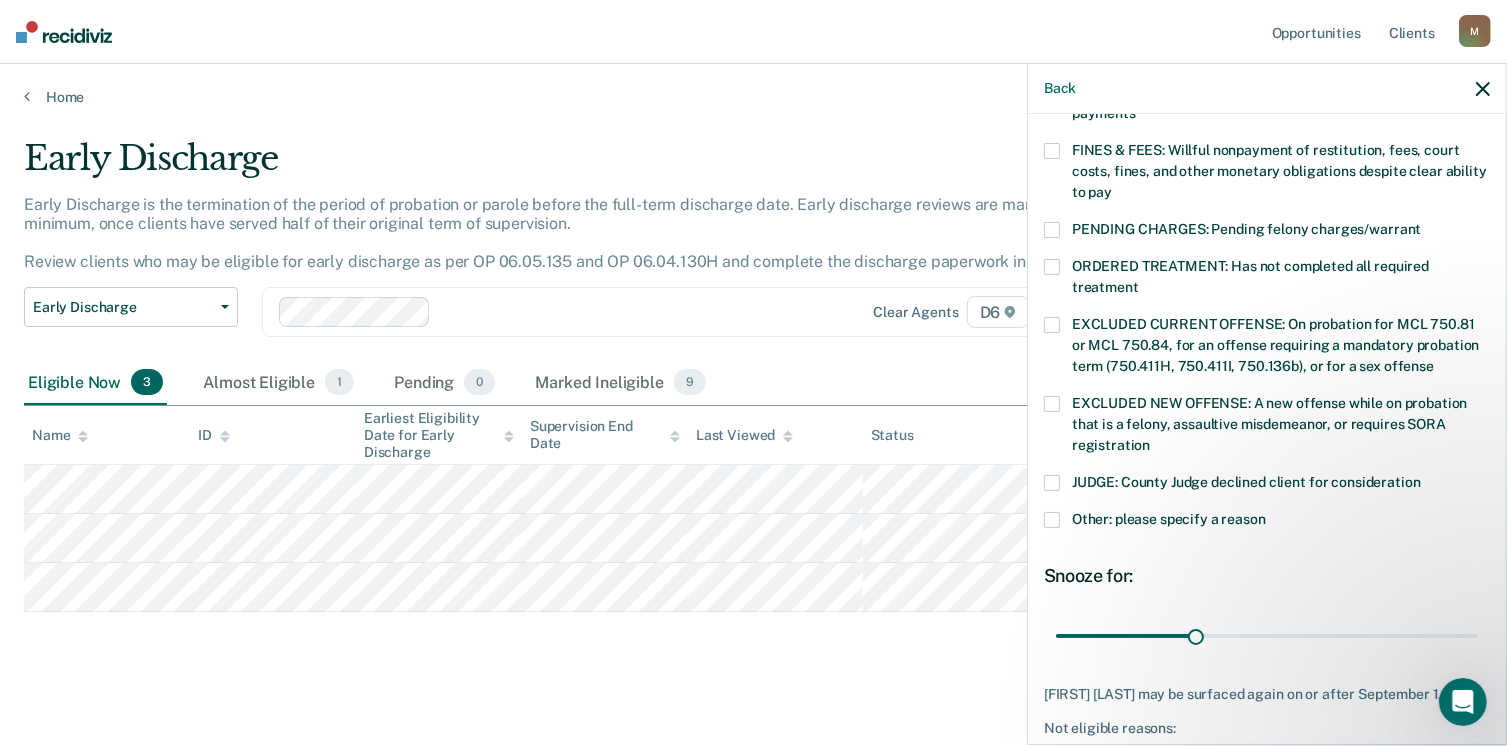 click at bounding box center (1052, 520) 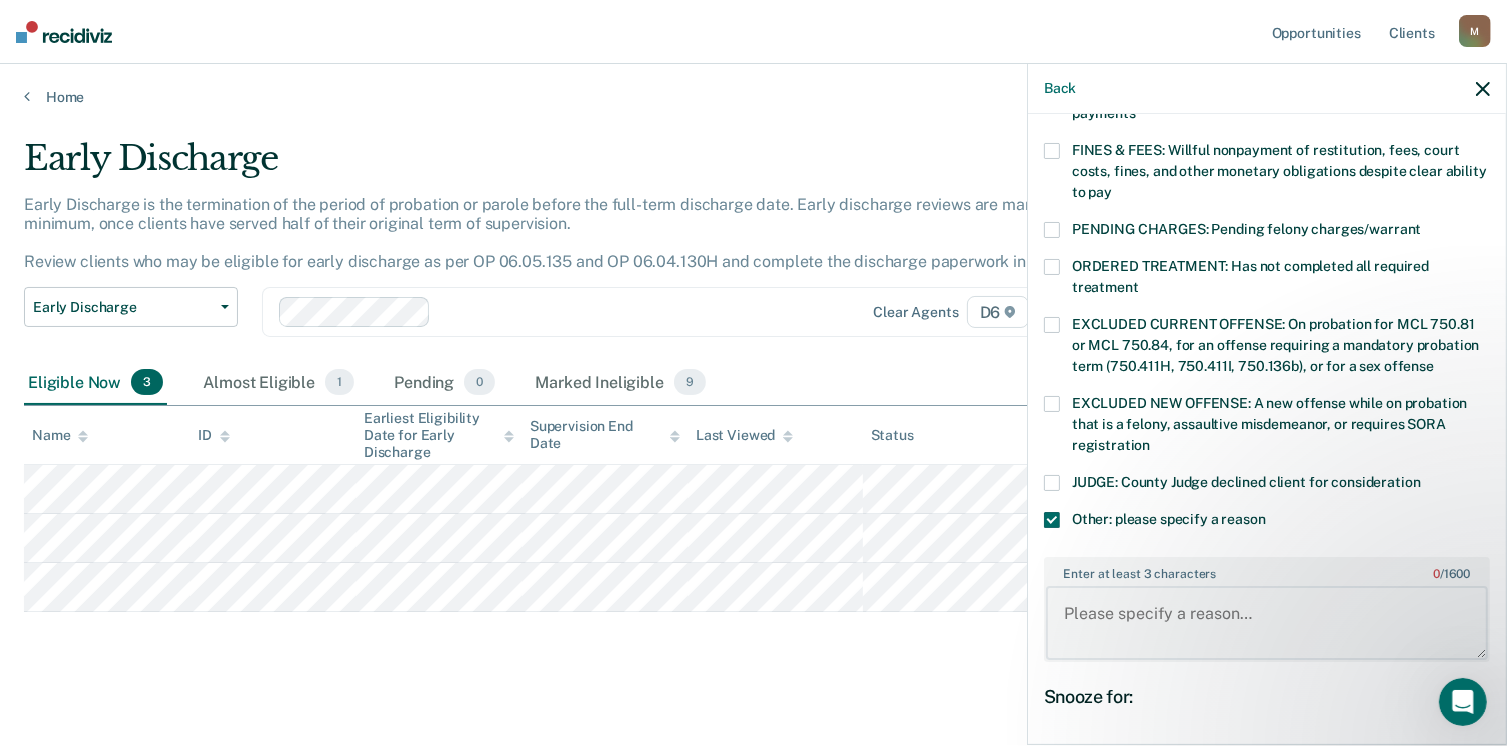 click on "Enter at least 3 characters 0  /  1600" at bounding box center (1267, 623) 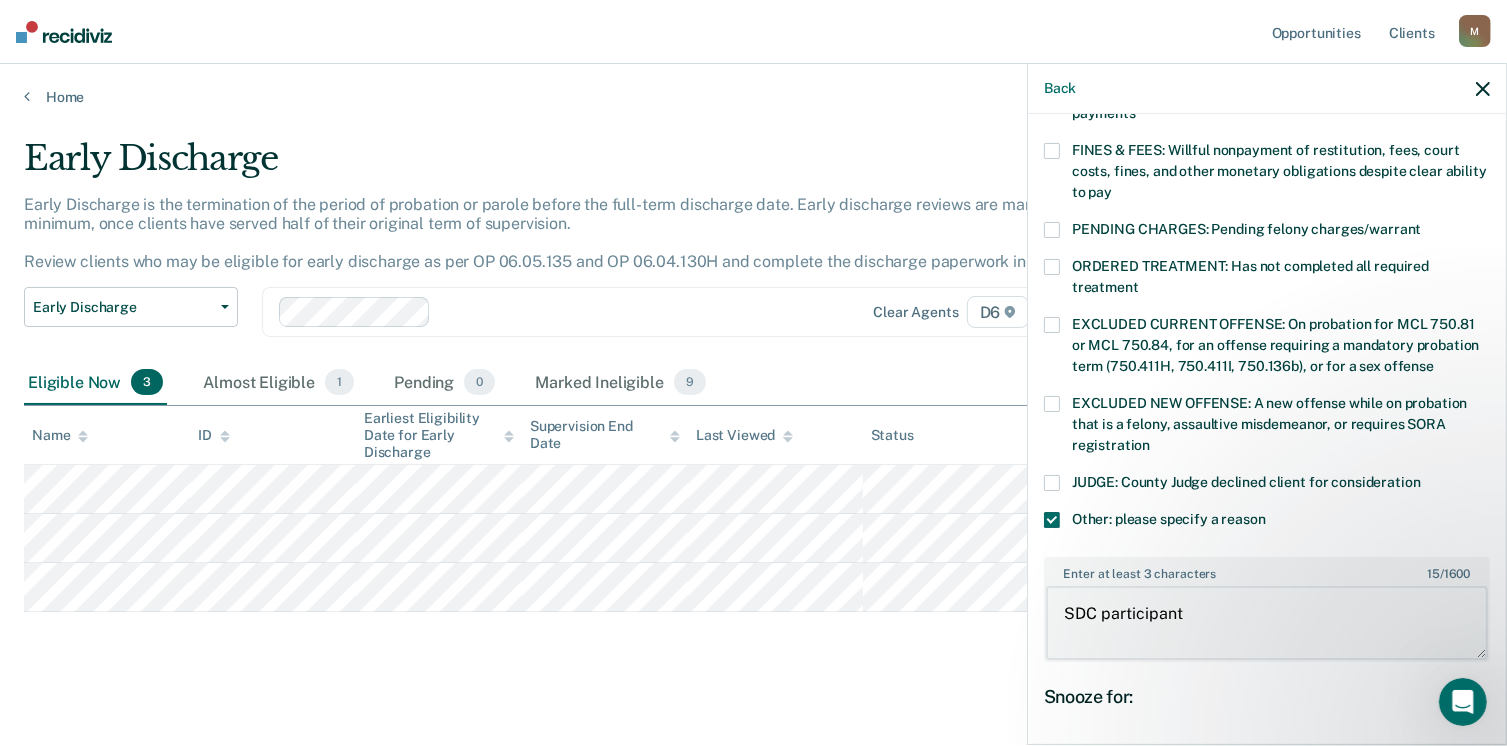 type on "SDC participant" 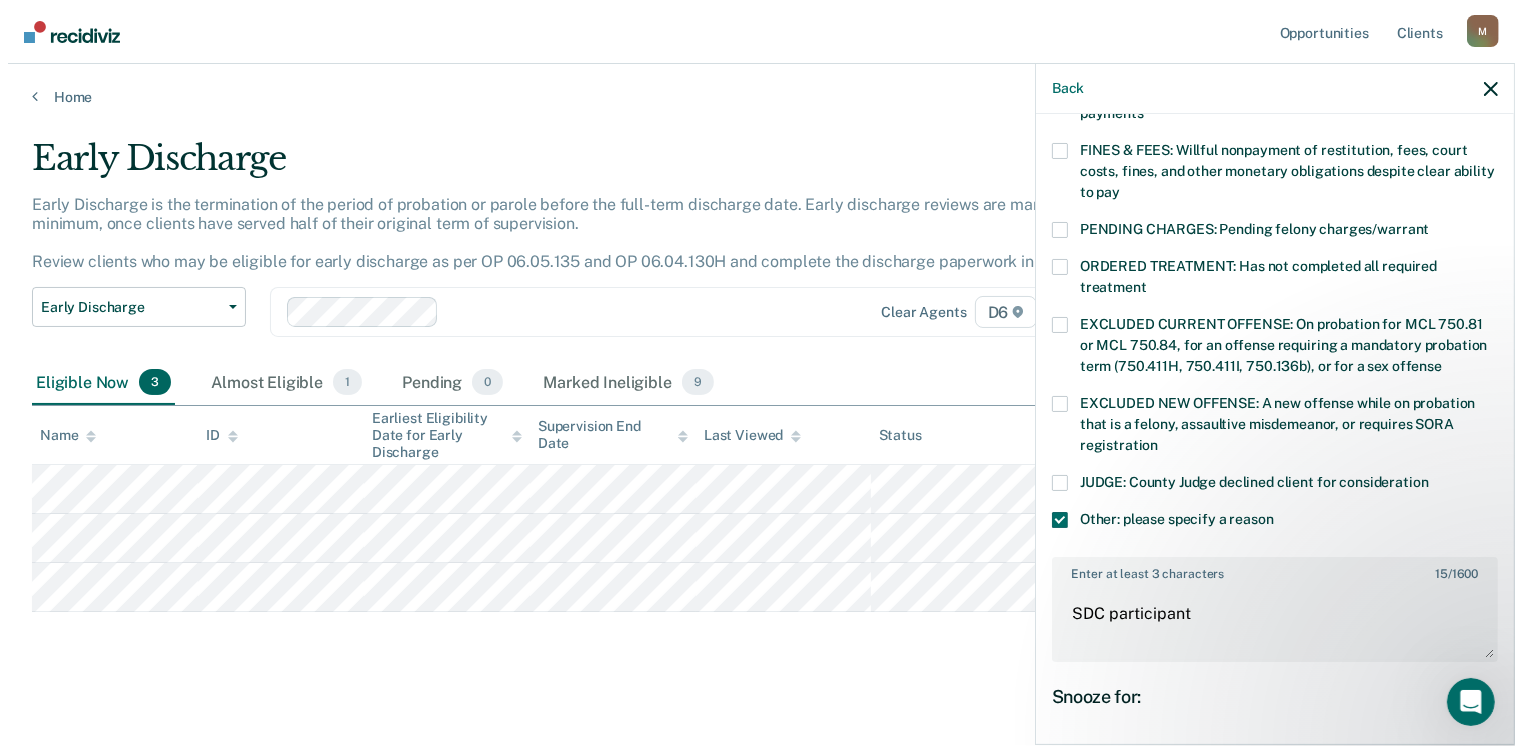 scroll, scrollTop: 749, scrollLeft: 0, axis: vertical 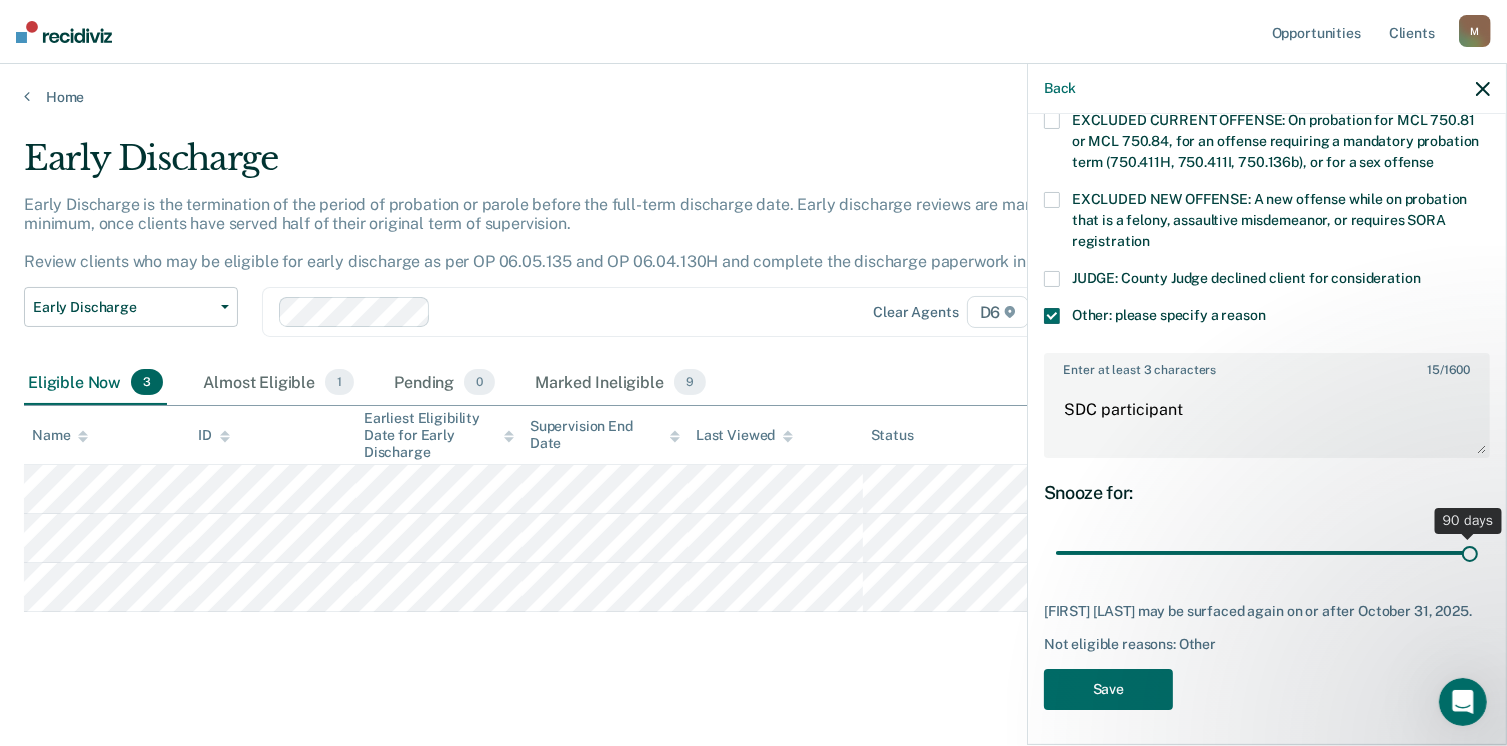 drag, startPoint x: 1192, startPoint y: 549, endPoint x: 1528, endPoint y: 556, distance: 336.0729 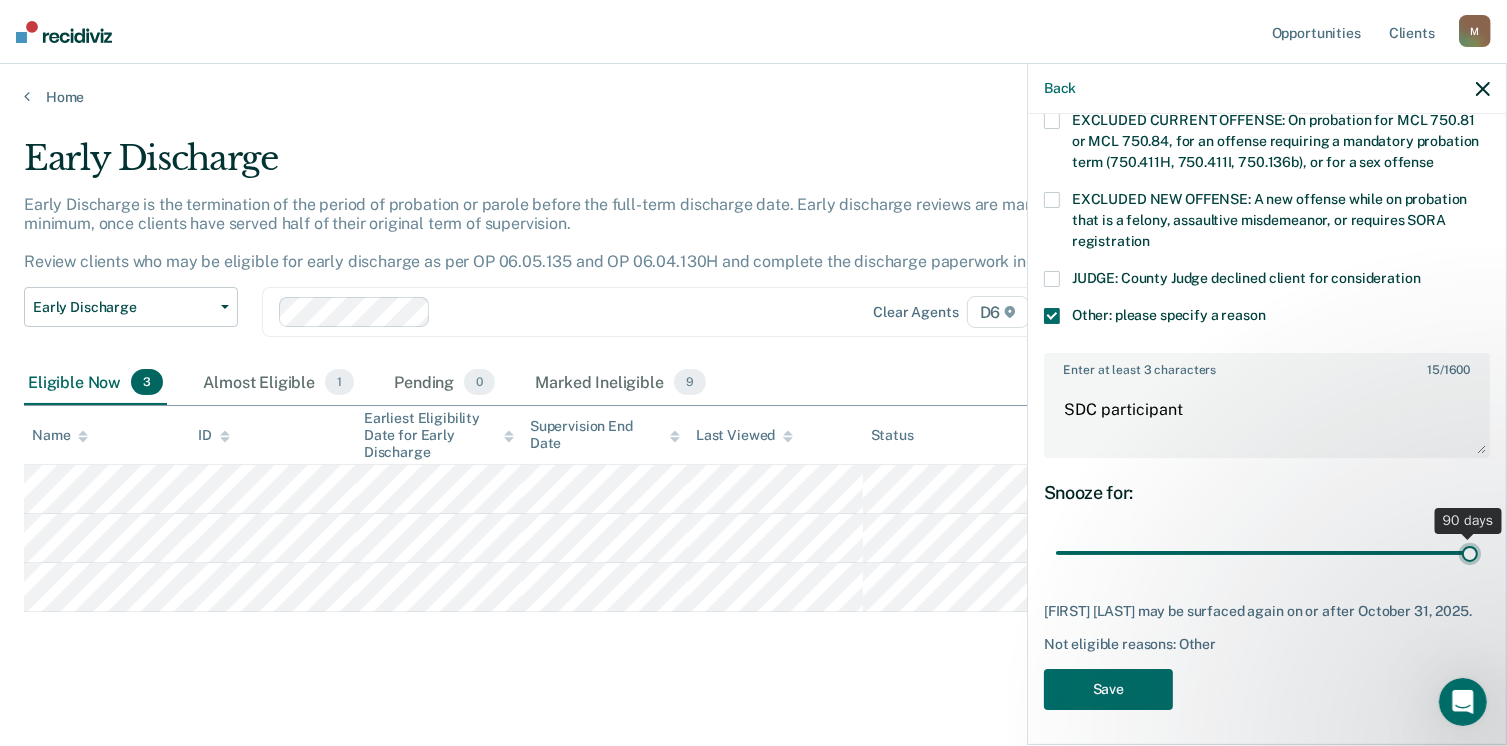 type on "90" 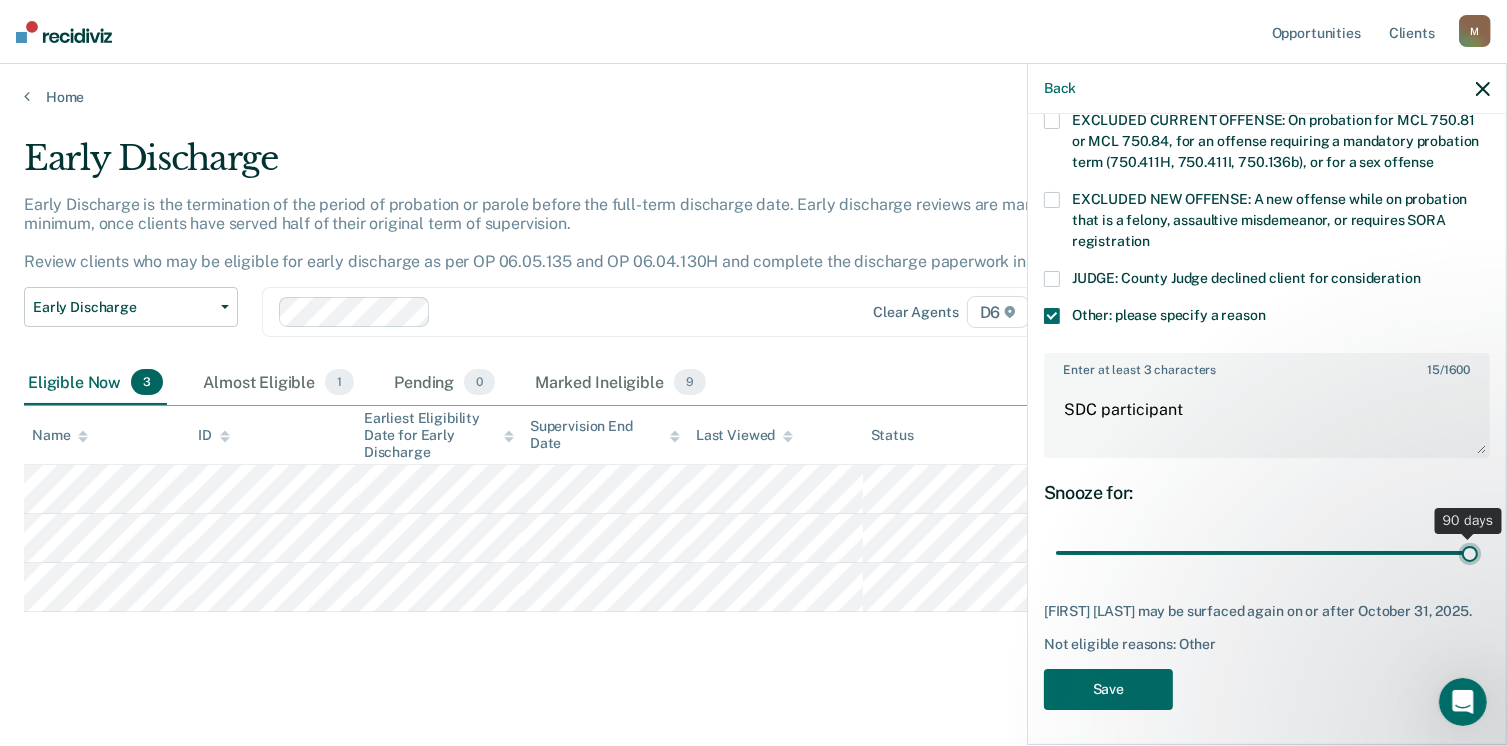 click at bounding box center [1267, 553] 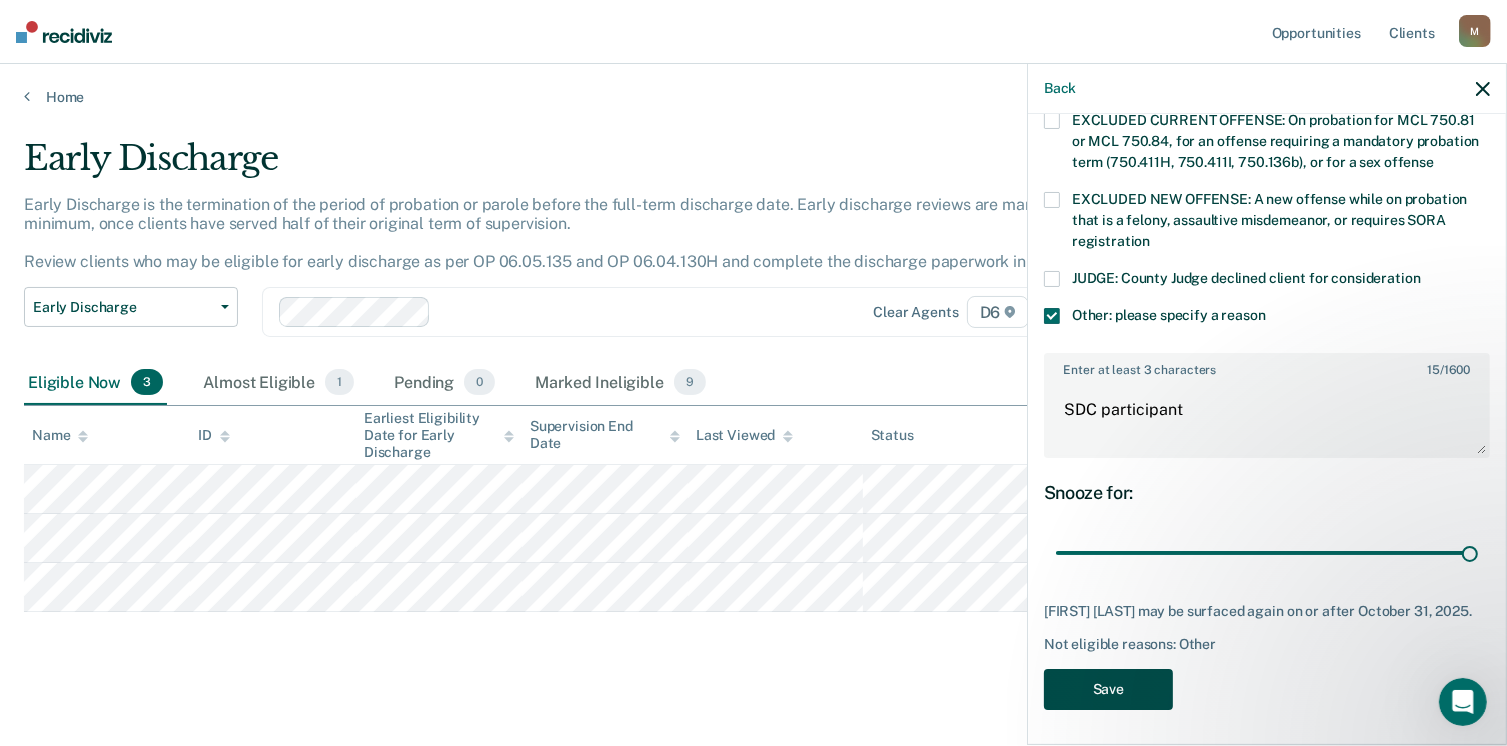click on "Save" at bounding box center (1108, 689) 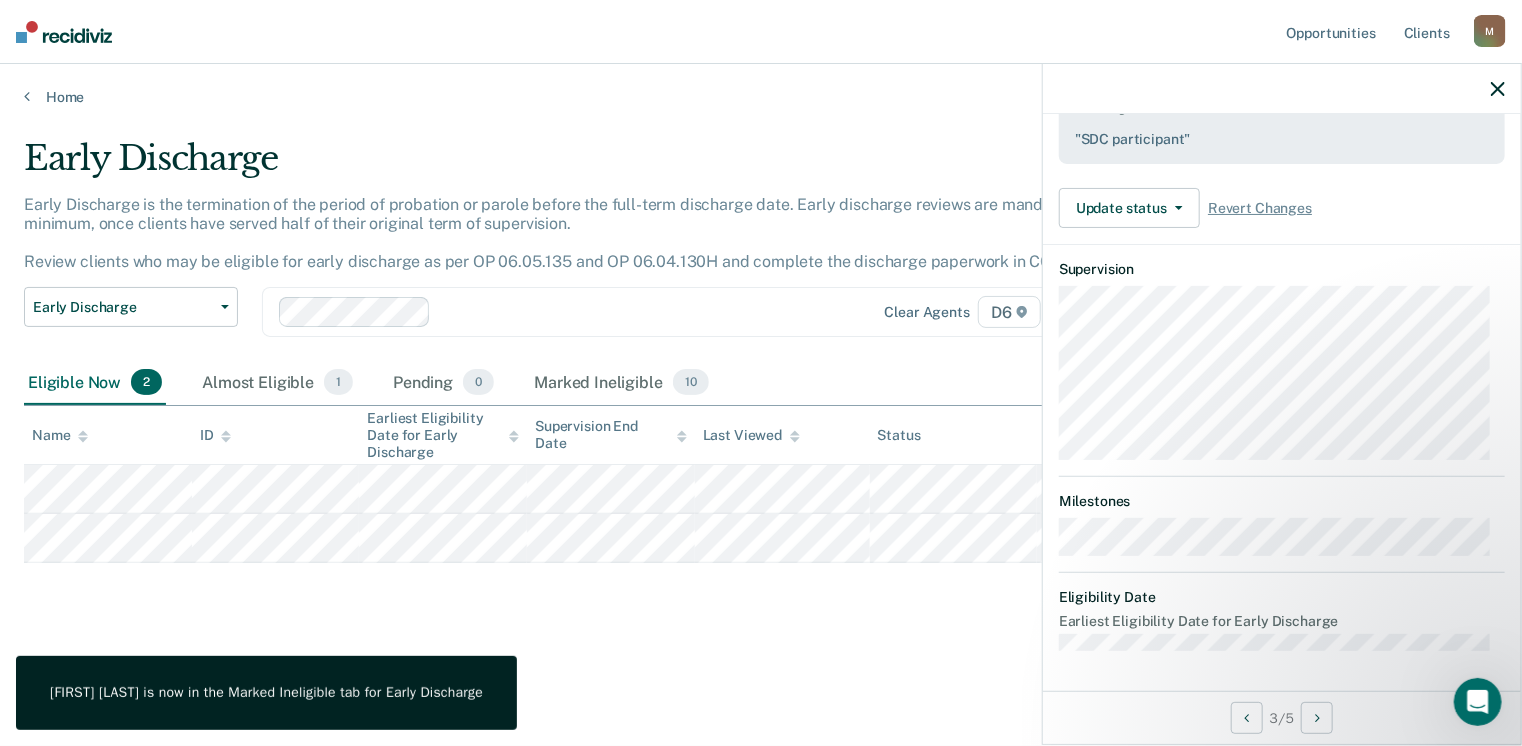 scroll, scrollTop: 371, scrollLeft: 0, axis: vertical 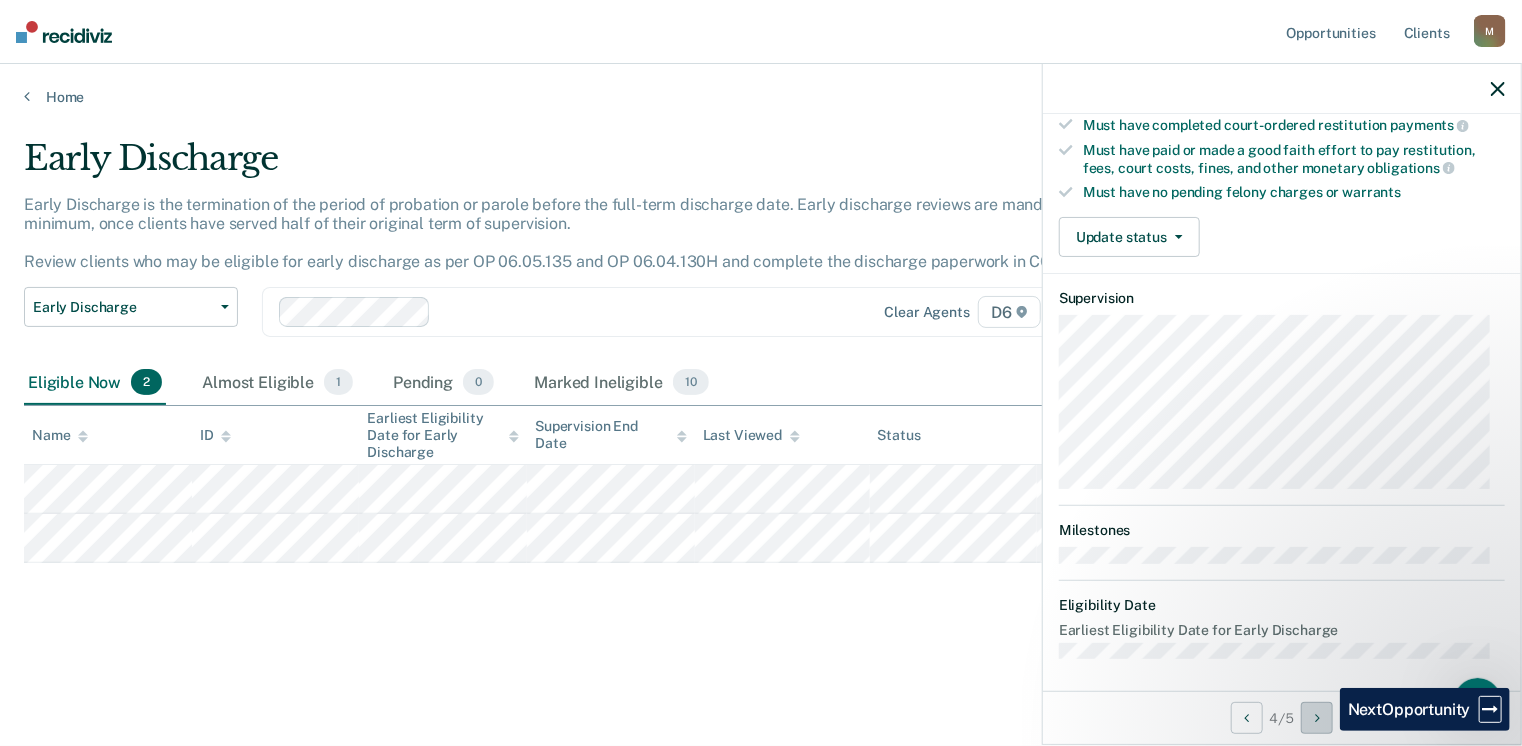 click at bounding box center [1317, 718] 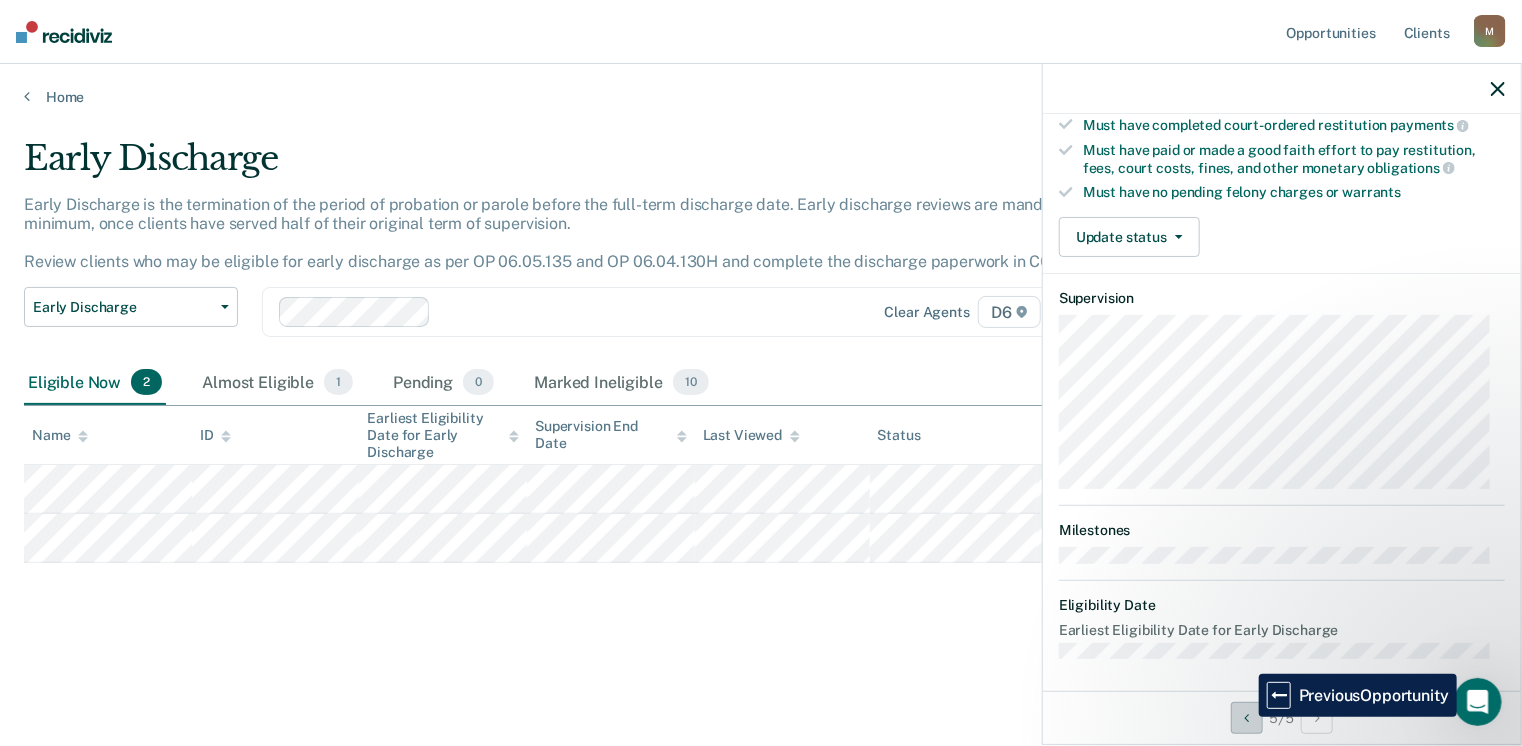 click at bounding box center (1246, 718) 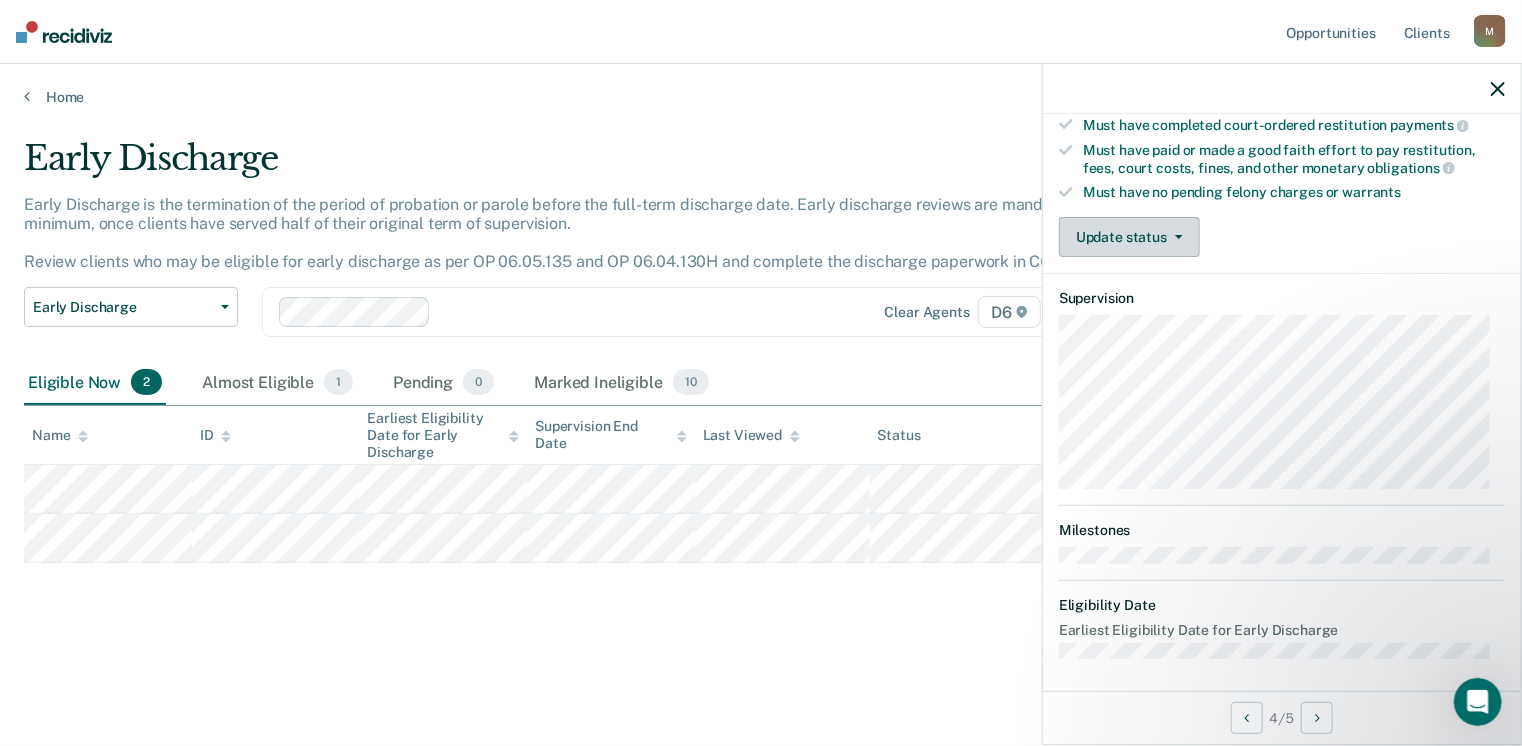 click on "Update status" at bounding box center (1129, 237) 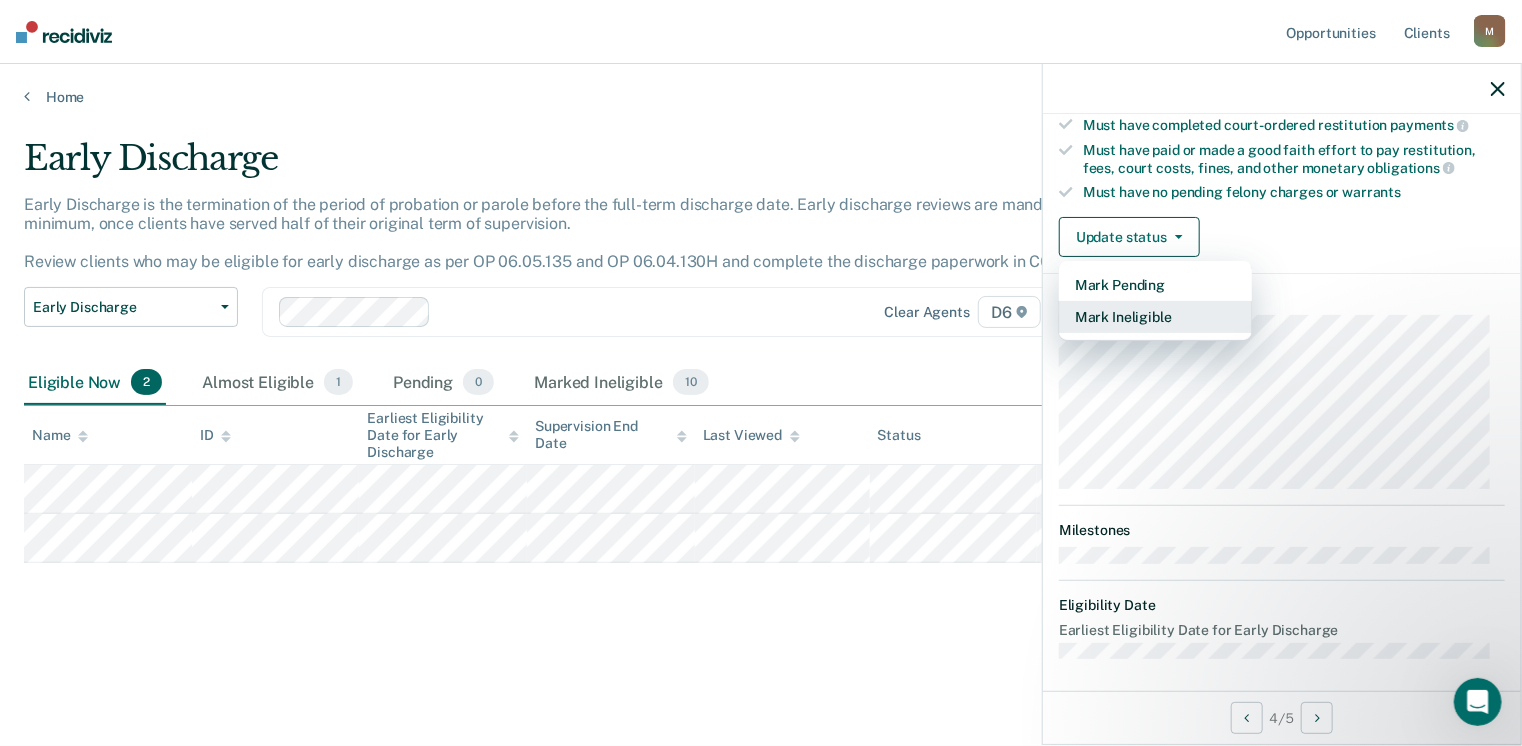 click on "Mark Ineligible" at bounding box center [1155, 317] 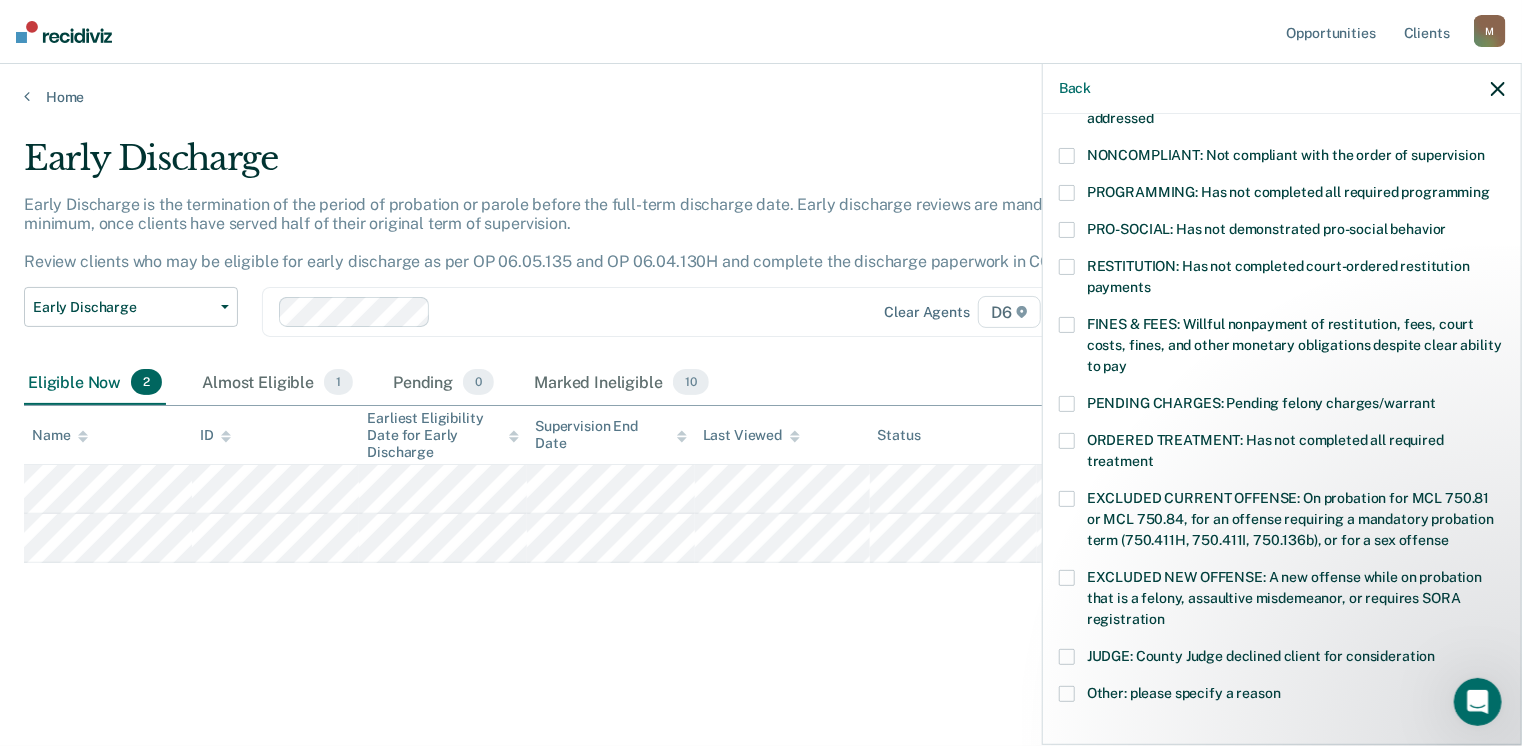 click at bounding box center [1067, 694] 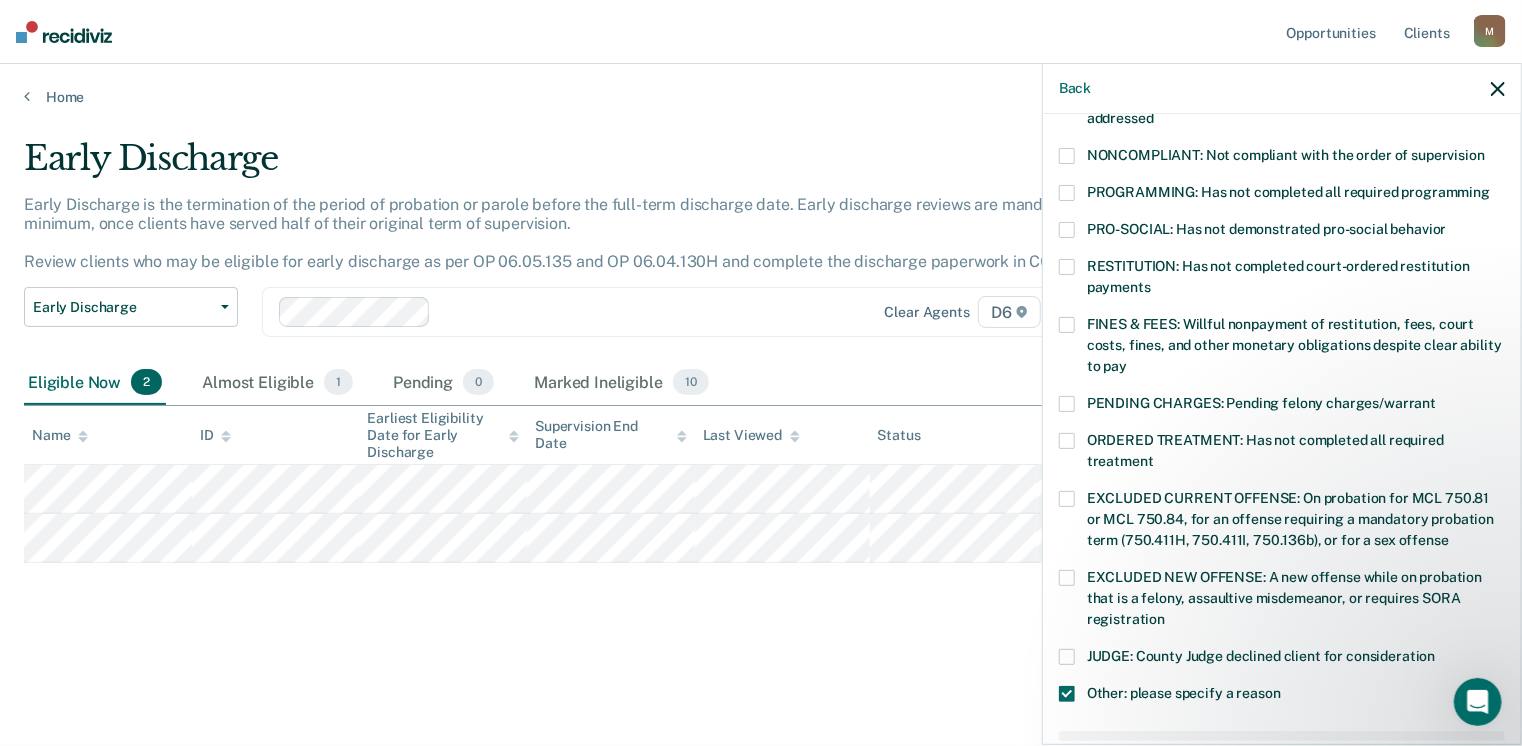 click at bounding box center (1067, 694) 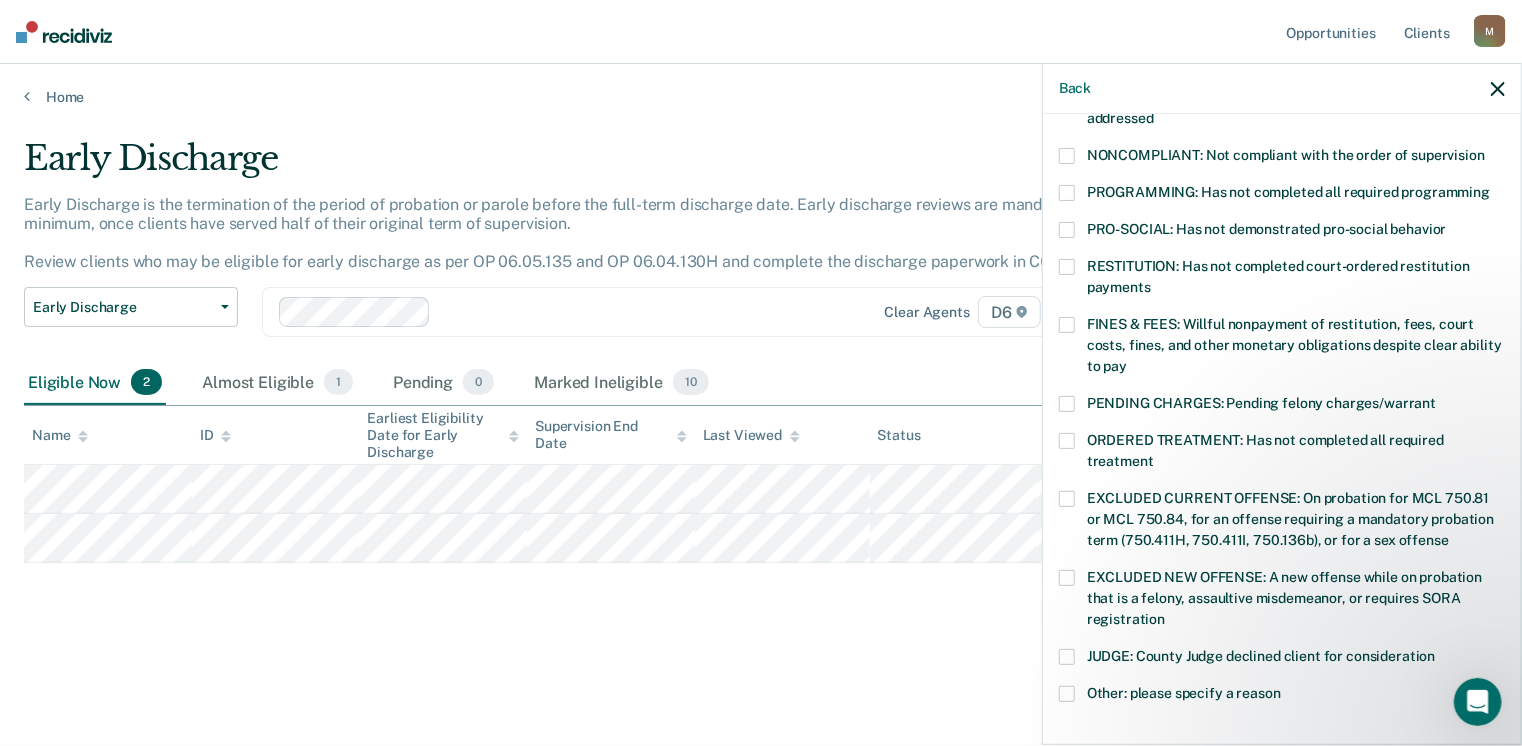click at bounding box center (1067, 694) 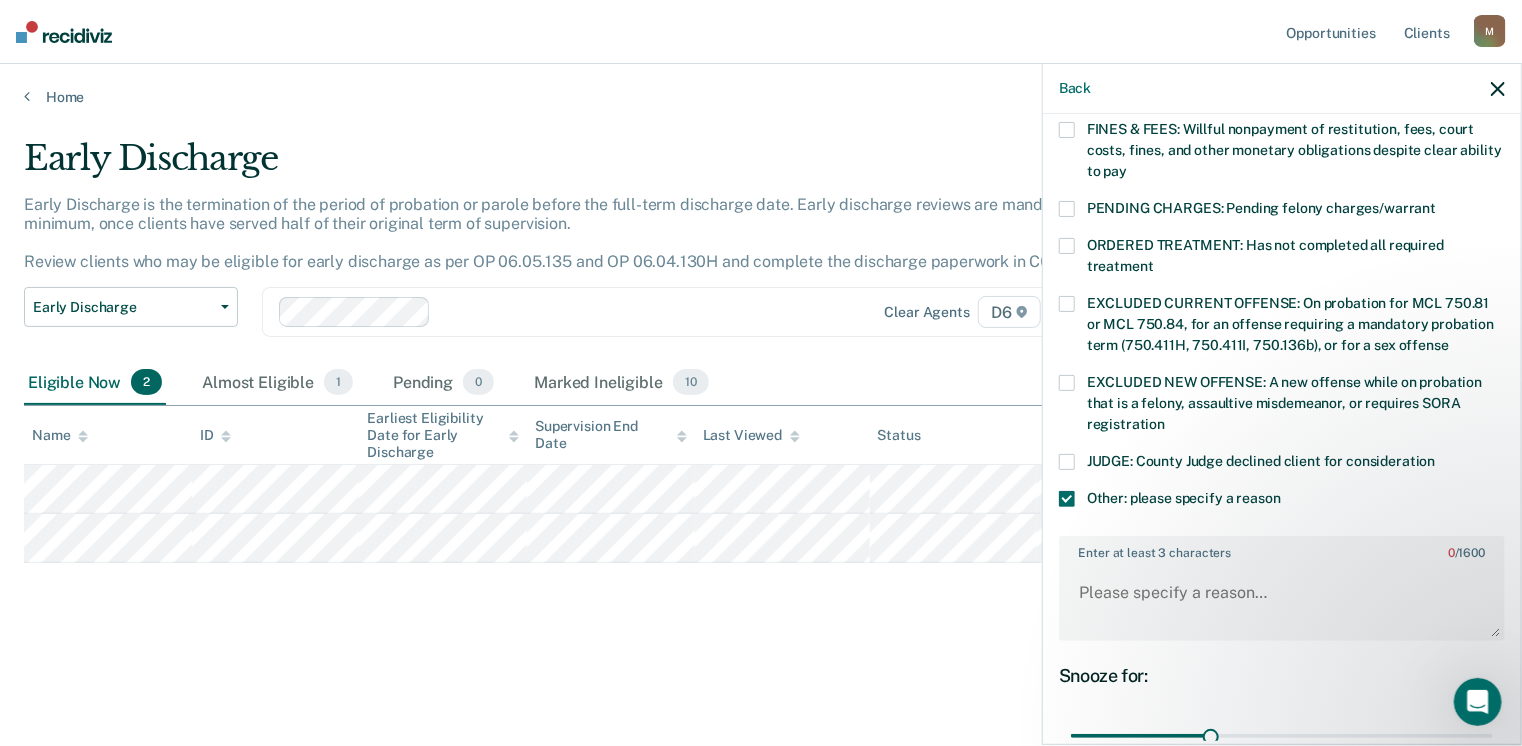 scroll, scrollTop: 766, scrollLeft: 0, axis: vertical 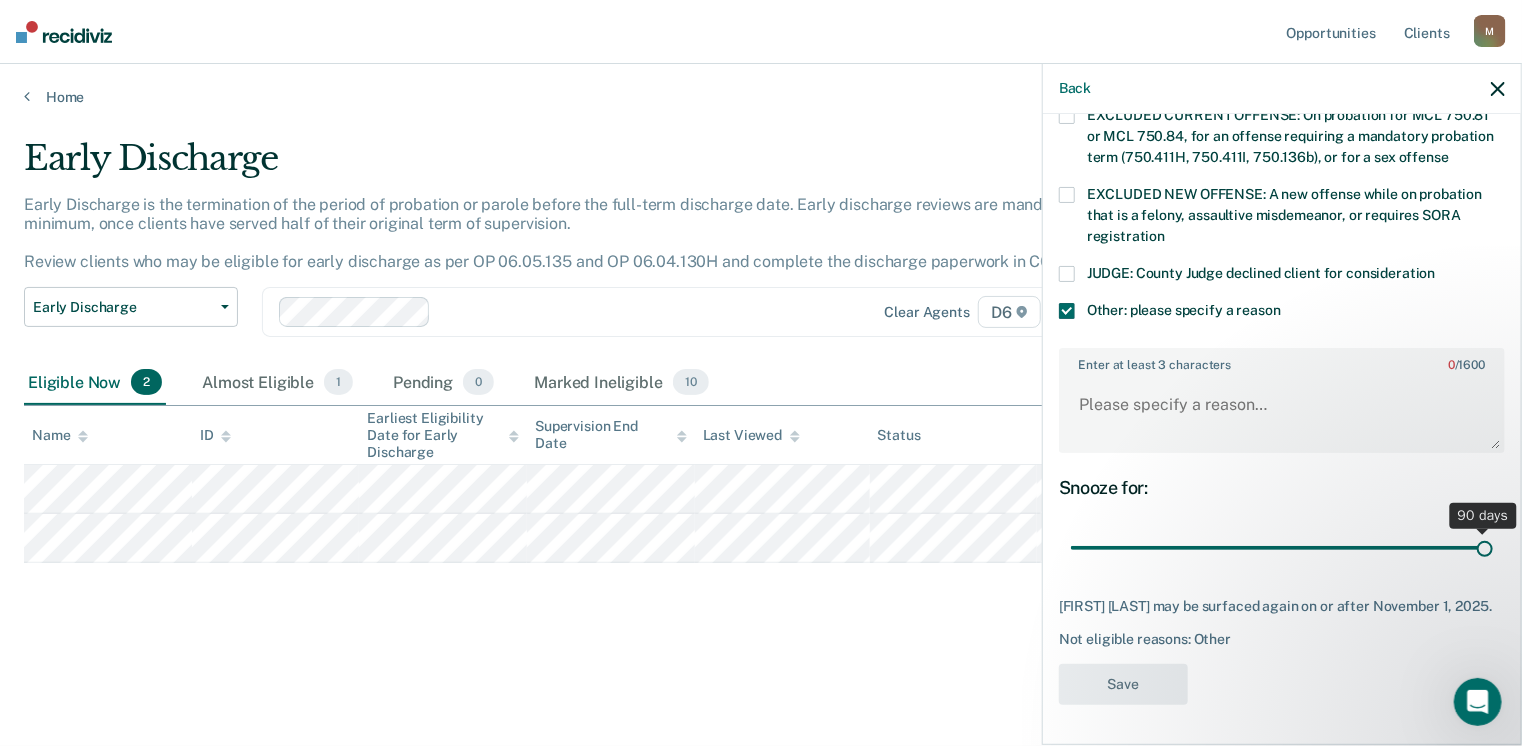 drag, startPoint x: 1209, startPoint y: 531, endPoint x: 1514, endPoint y: 517, distance: 305.32114 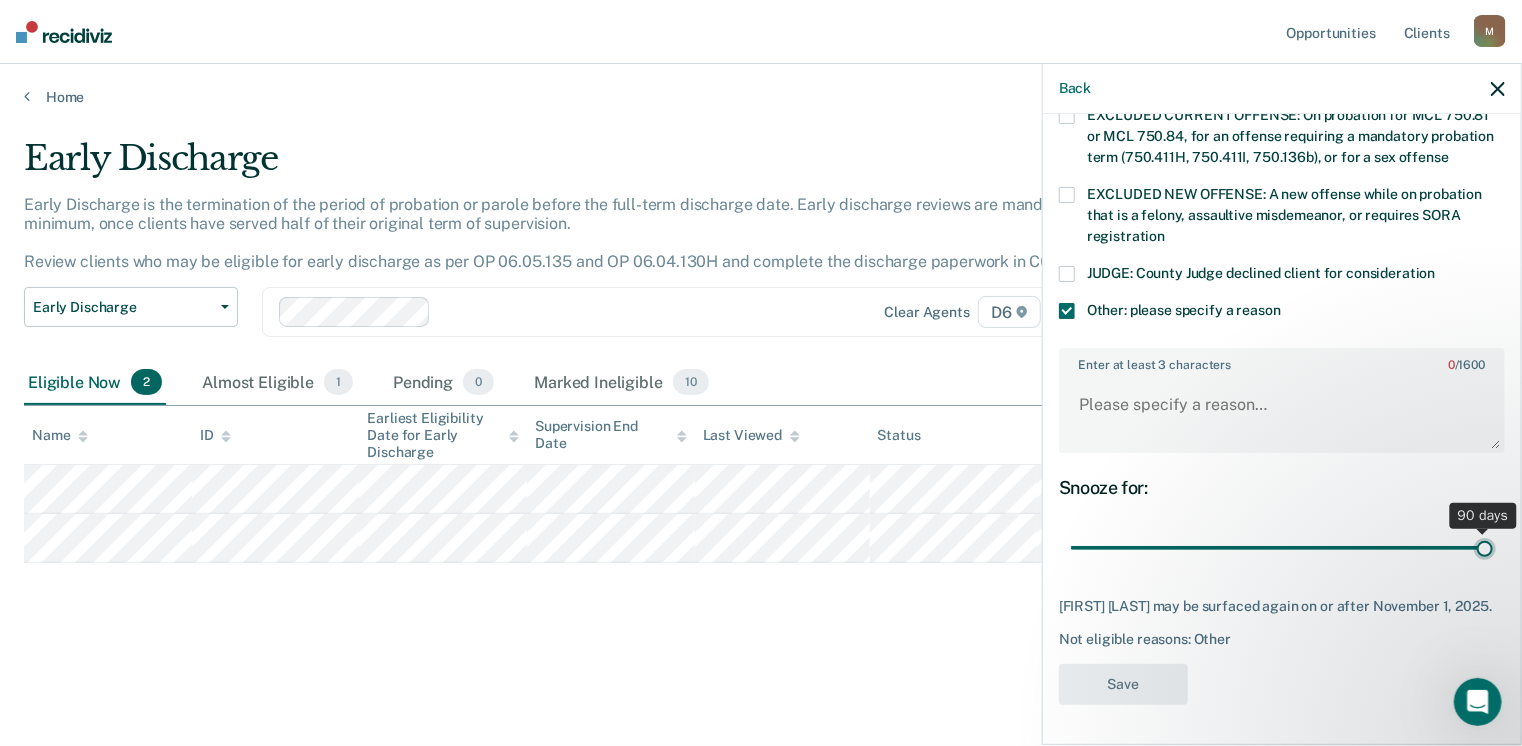 type on "90" 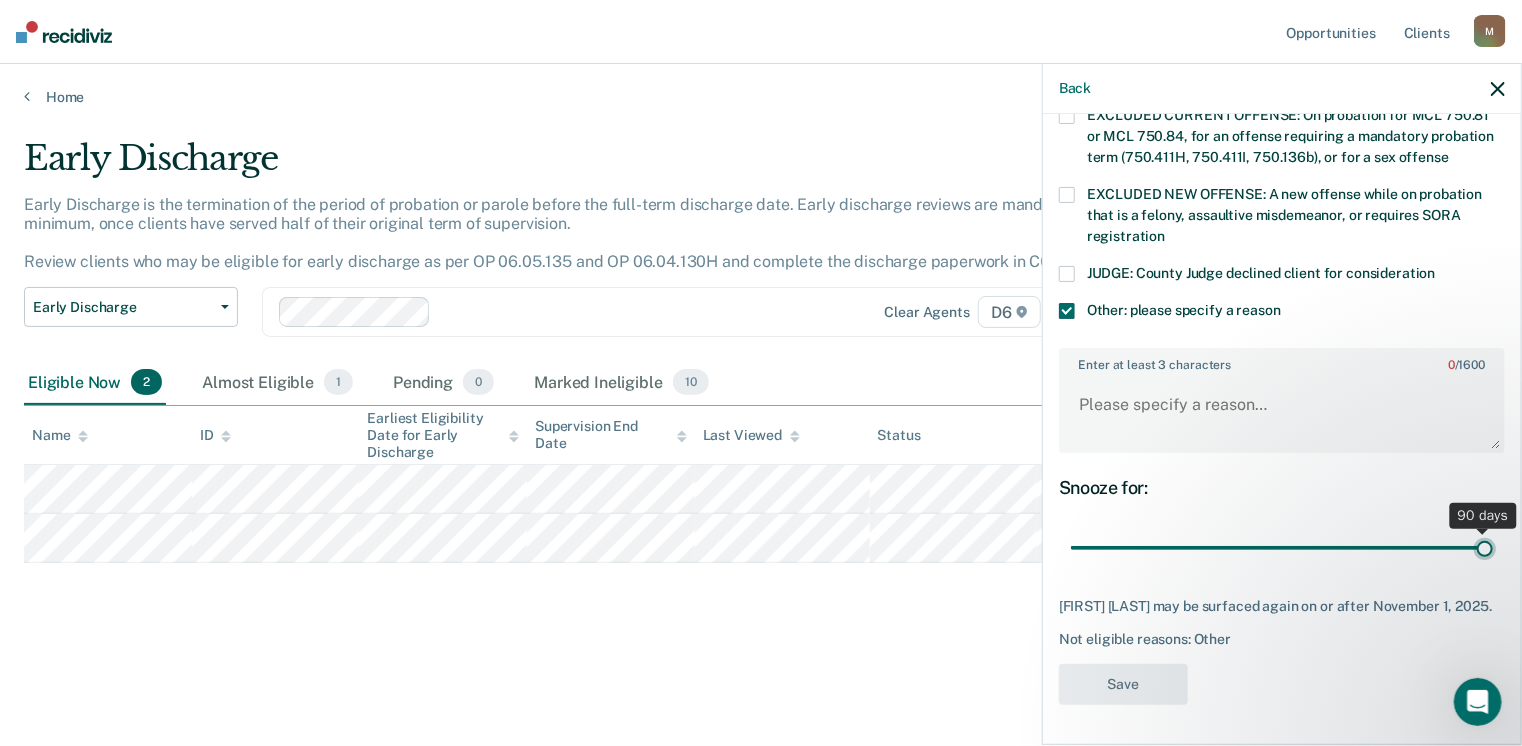 click at bounding box center (1282, 548) 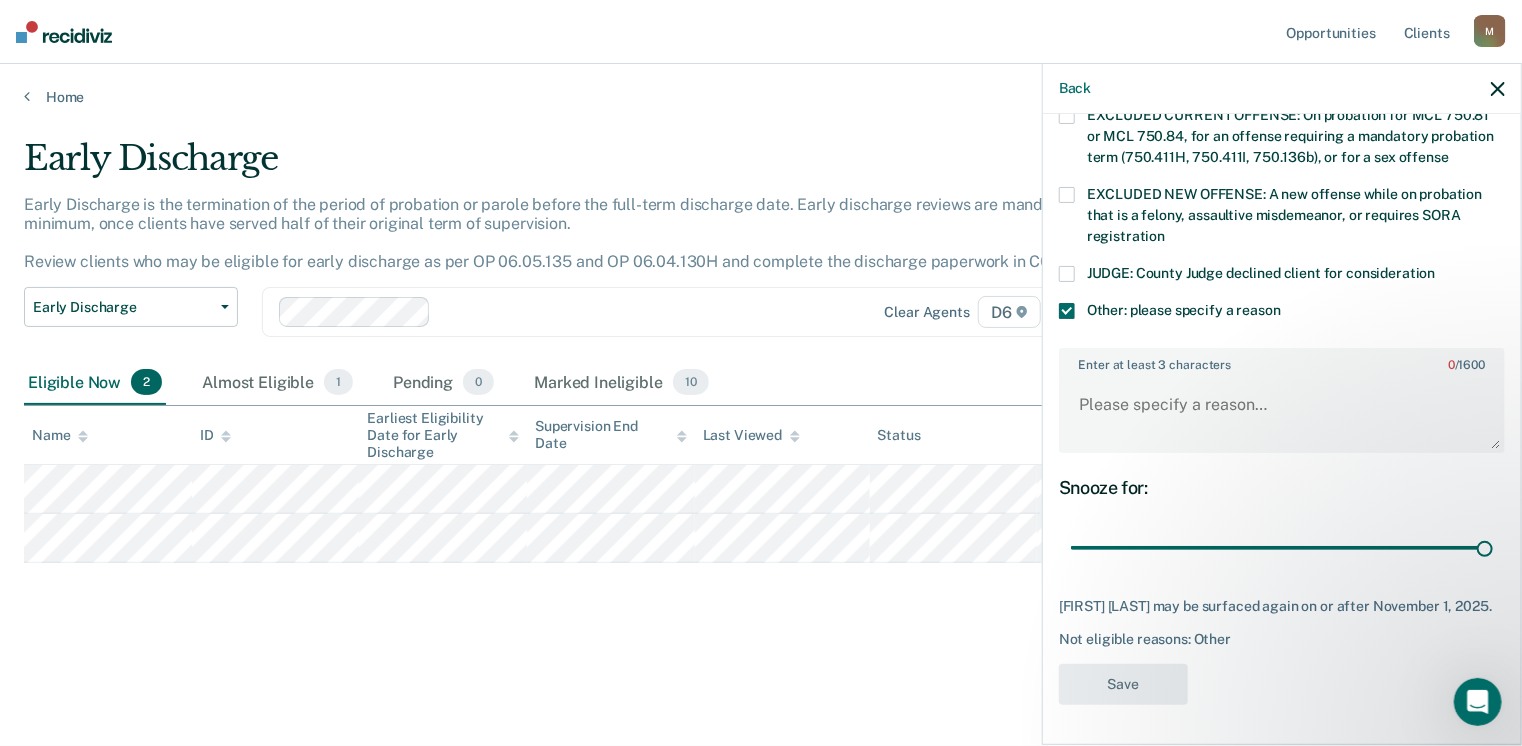 click on "AL Which of the following requirements has [FIRST] [LAST] not met? CHILD ABUSE ORDER: Child abuse prevention order filed during supervision period SUSPECTED OFFENSE: Suspected of a felony, assaultive misdemeanor, OWI, or offense requiring SORA registration FELONY/STATE PROBATION: On parole and also on other state or federal probation supervision for an offense committed during the current period NEEDS: On parole and all criminogenic needs have not been addressed NONCOMPLIANT: Not compliant with the order of supervision PROGRAMMING: Has not completed all required programming PRO-SOCIAL: Has not demonstrated pro-social behavior RESTITUTION: Has not completed court-ordered restitution payments FINES & FEES: Willful nonpayment of restitution, fees, court costs, fines, and other monetary obligations despite clear ability to pay PENDING CHARGES: Pending felony charges/warrant ORDERED TREATMENT: Has not completed all required treatment JUDGE: County Judge declined client for consideration 0 / 1600 Snooze for:" at bounding box center (1282, 50) 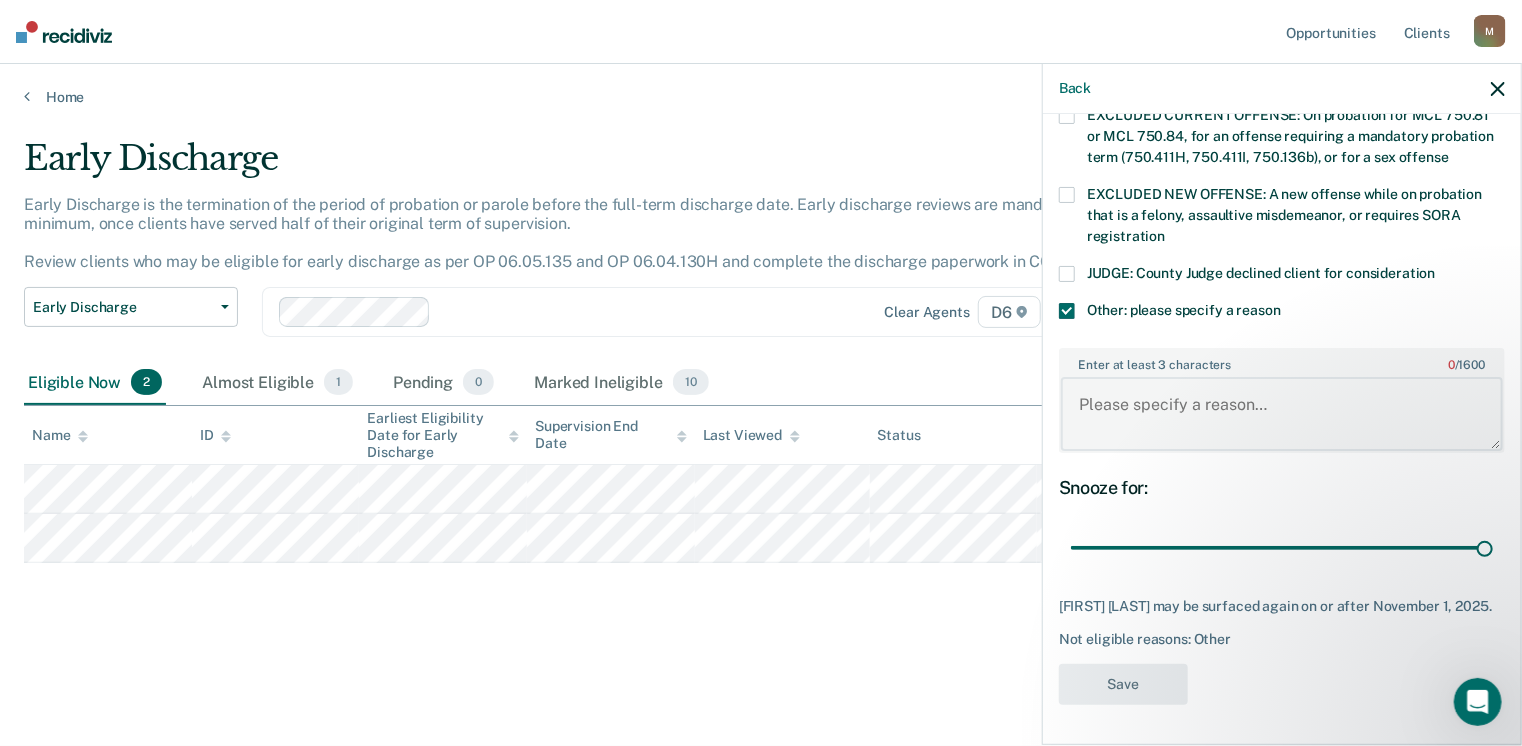 click on "Enter at least 3 characters 0  /  1600" at bounding box center [1282, 414] 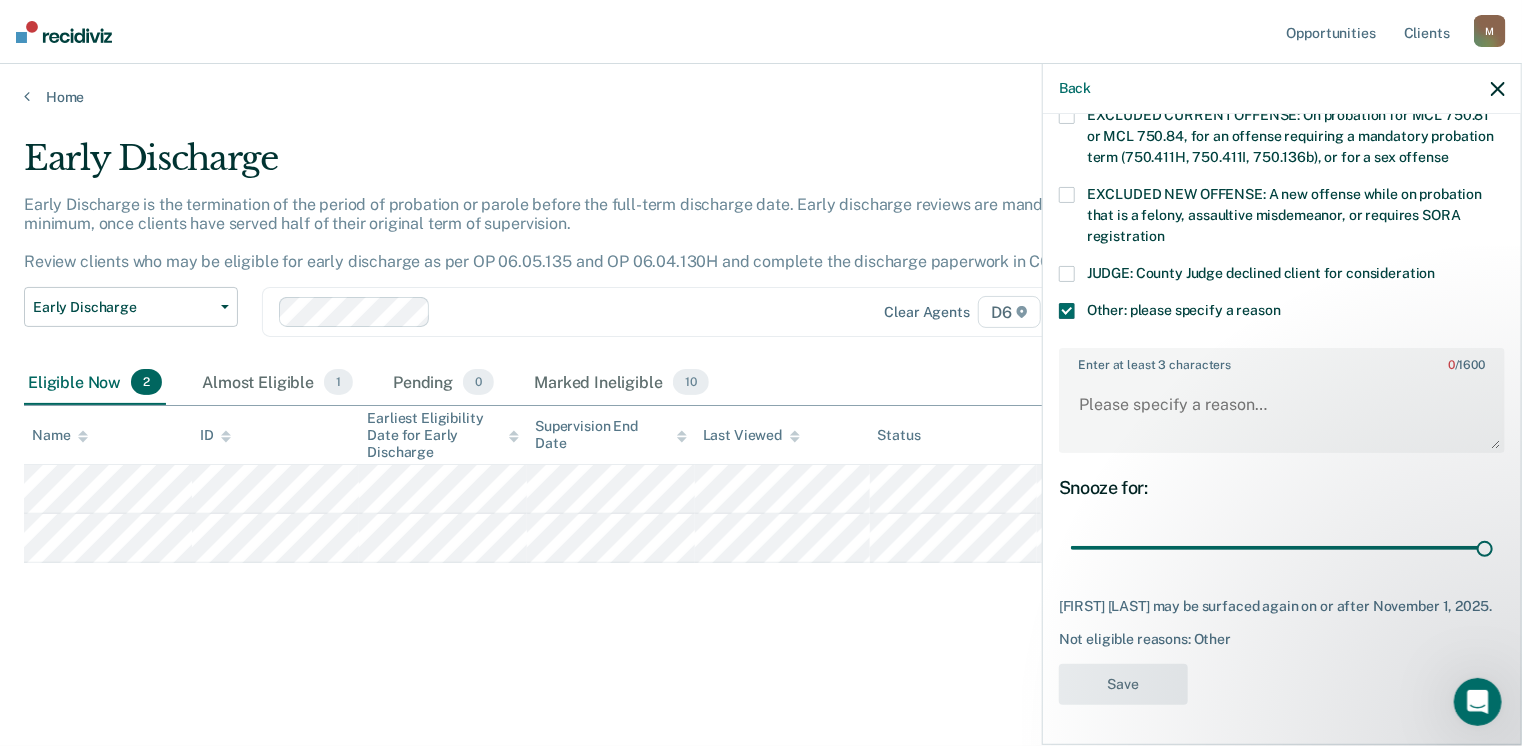 click on "Other: please specify a reason" at bounding box center (1282, 321) 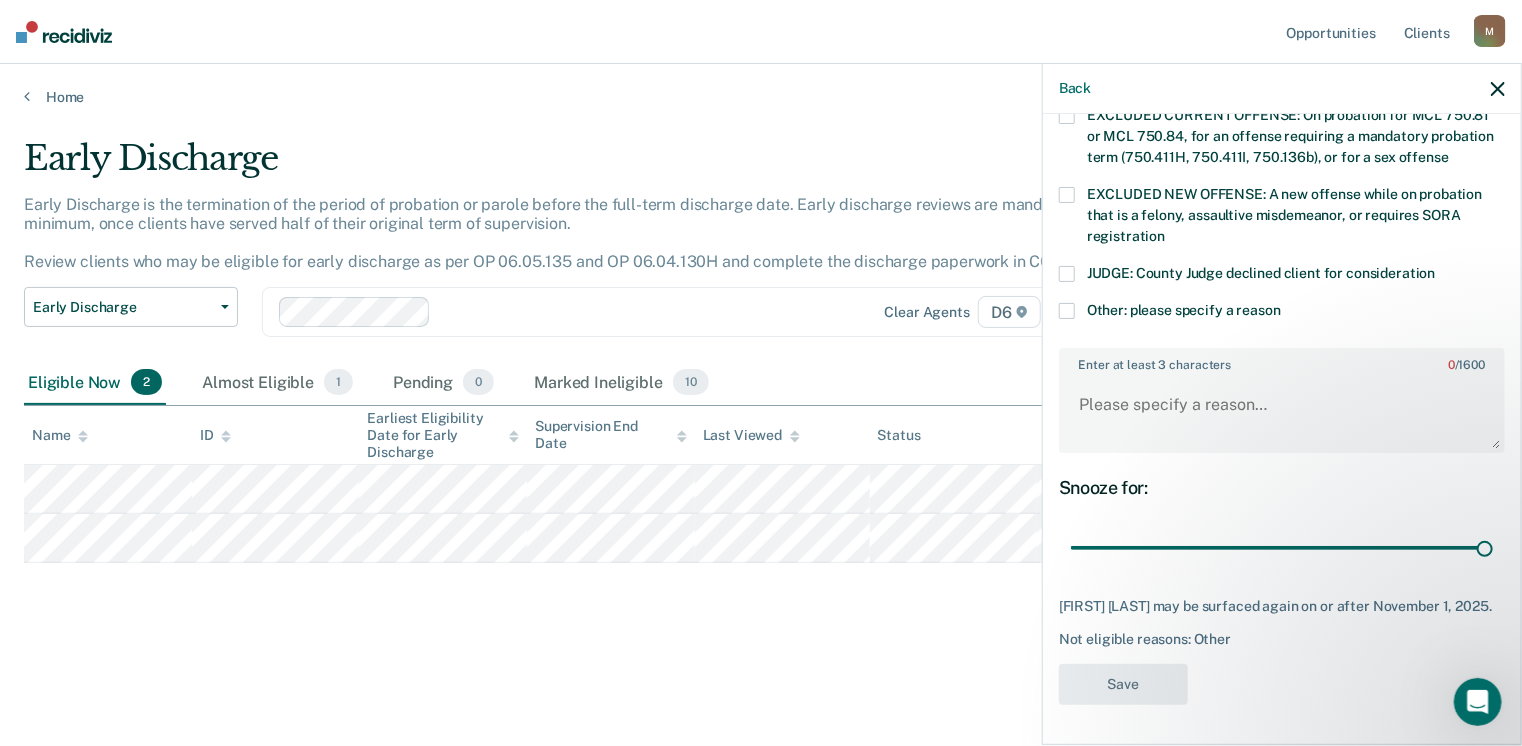 scroll, scrollTop: 647, scrollLeft: 0, axis: vertical 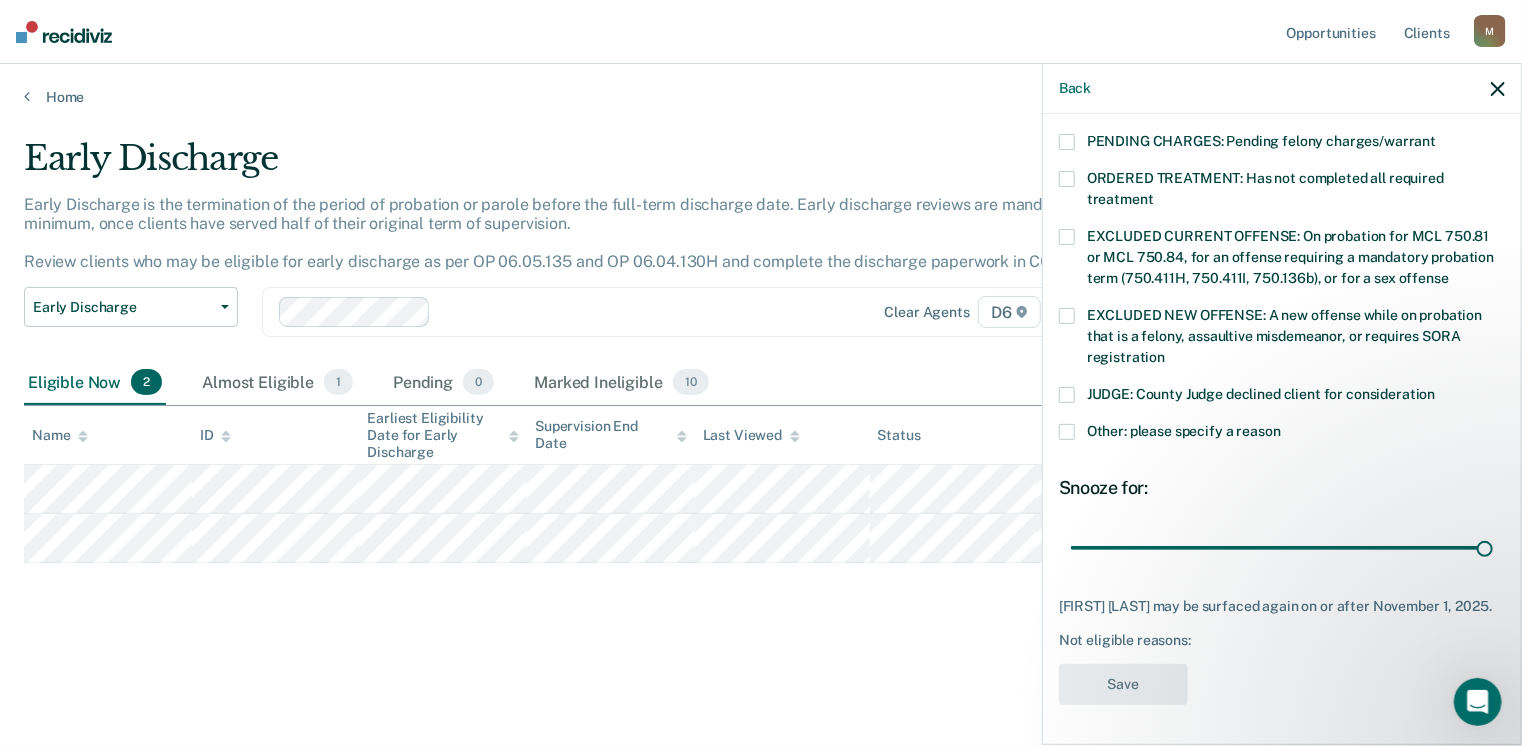 click at bounding box center [1067, 432] 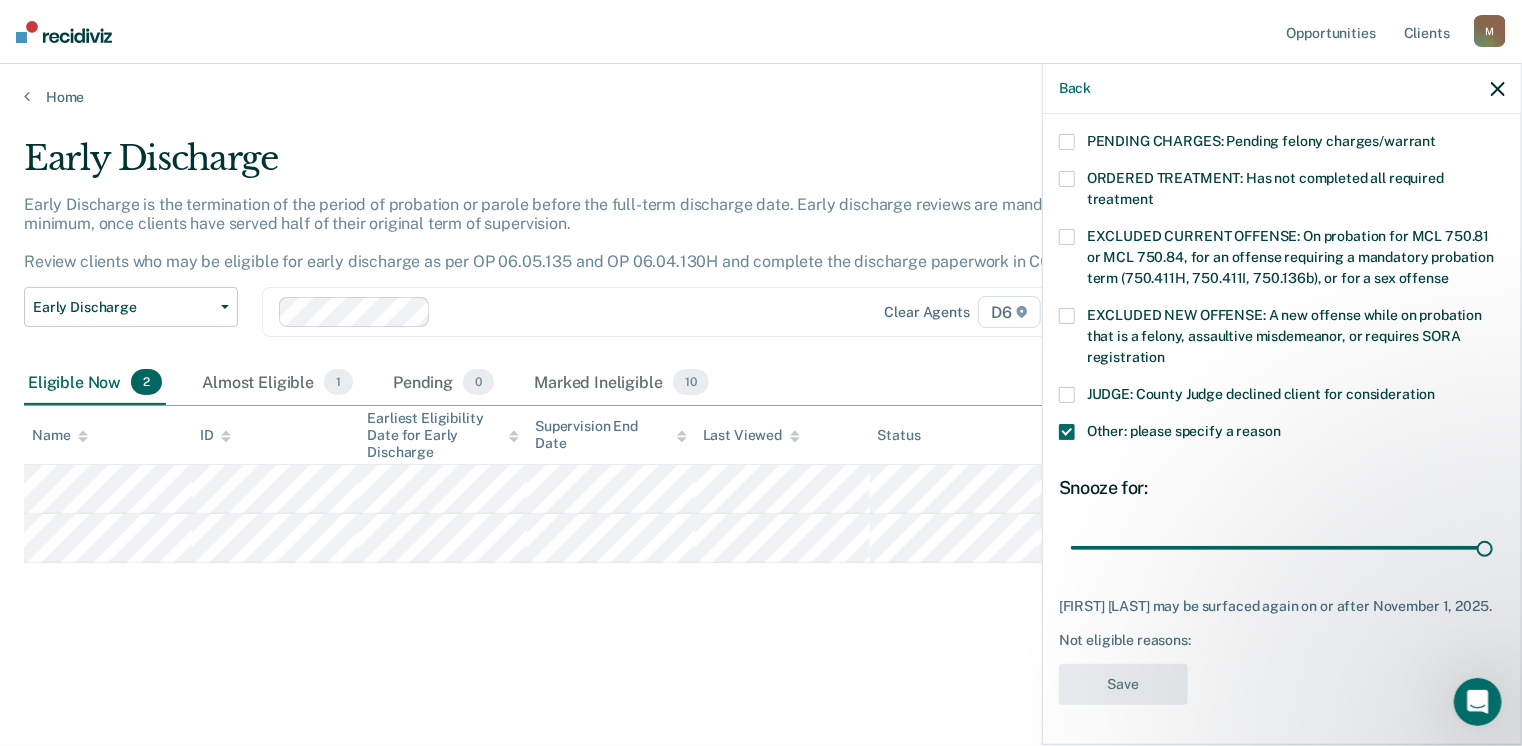 scroll, scrollTop: 766, scrollLeft: 0, axis: vertical 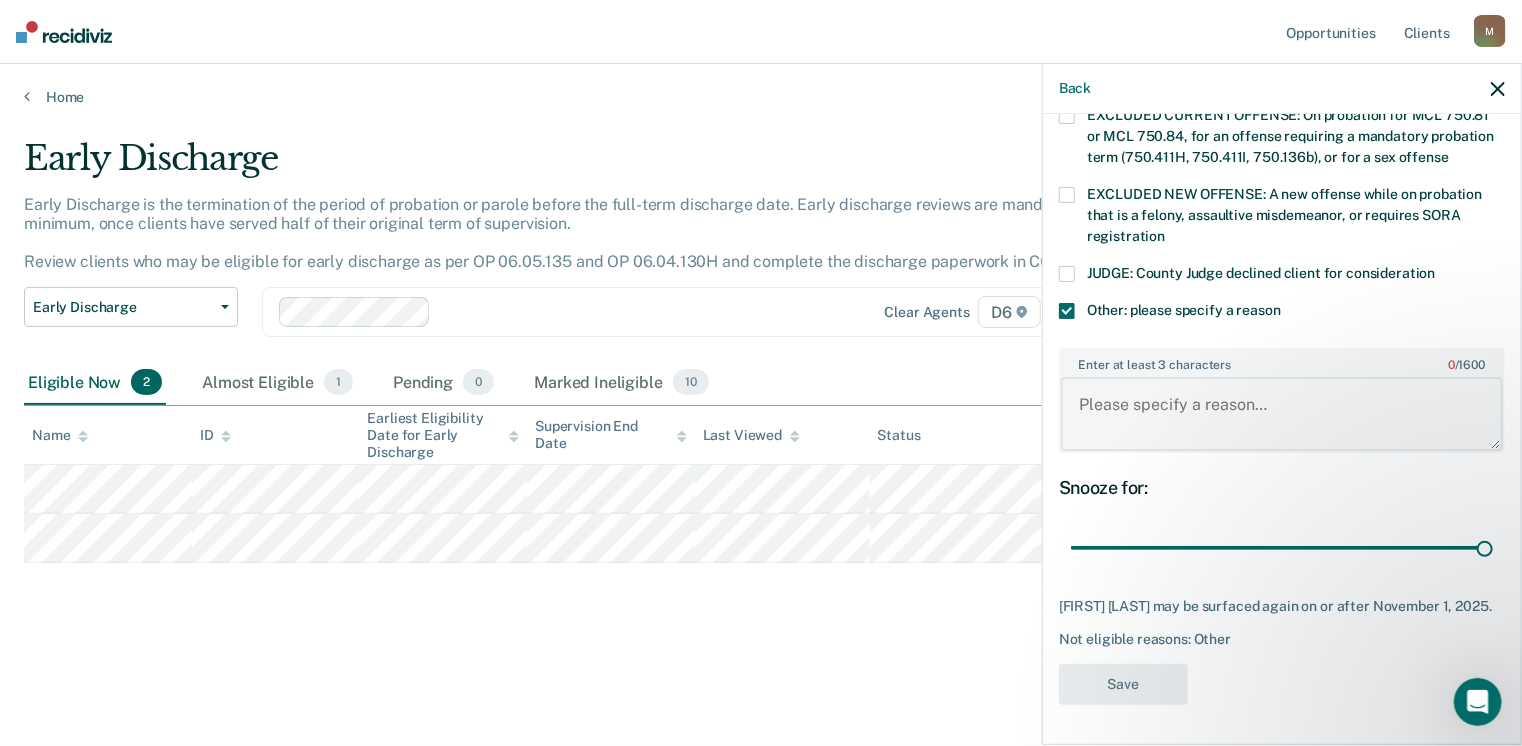 click on "Enter at least 3 characters 0  /  1600" at bounding box center (1282, 414) 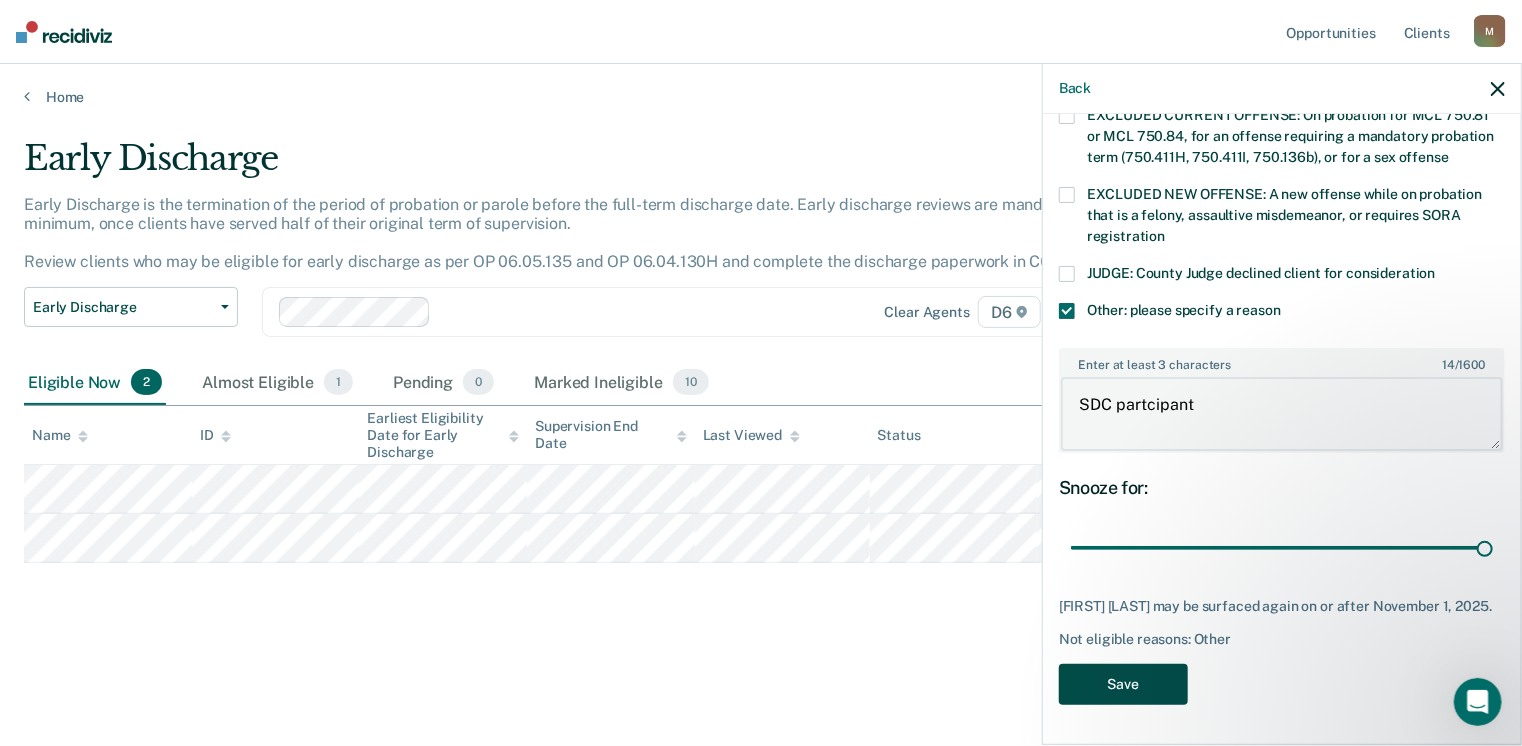 type on "SDC partcipant" 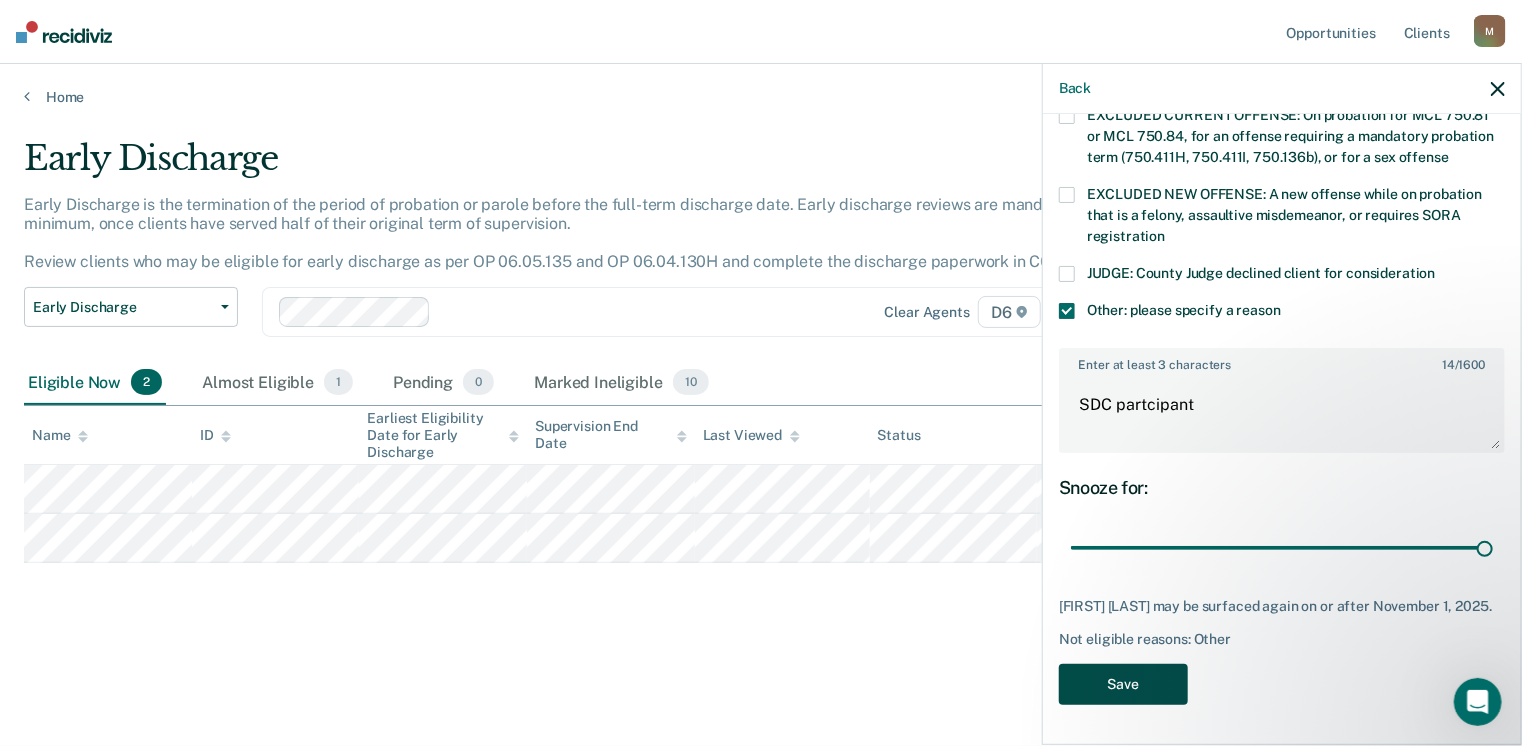 click on "Save" at bounding box center [1123, 684] 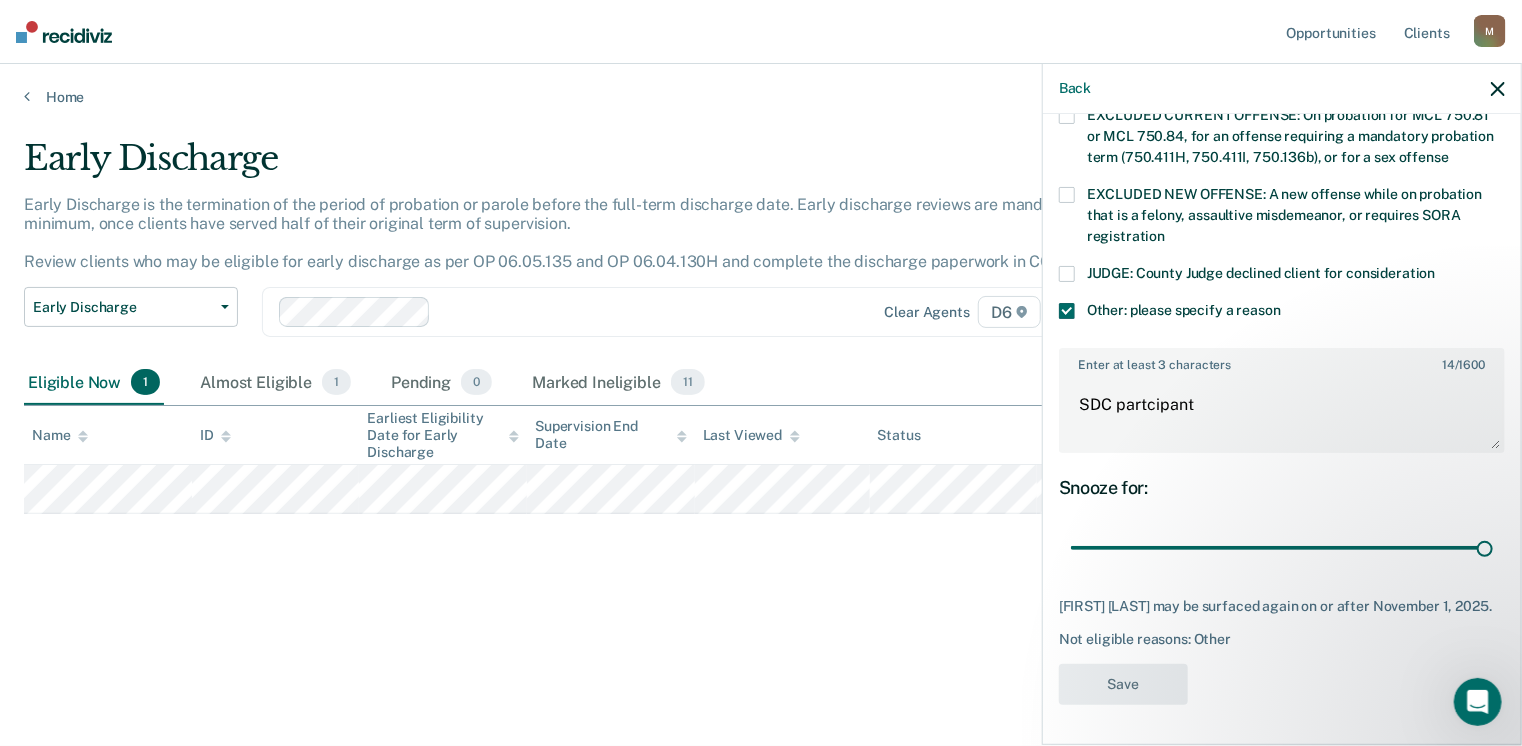 scroll, scrollTop: 552, scrollLeft: 0, axis: vertical 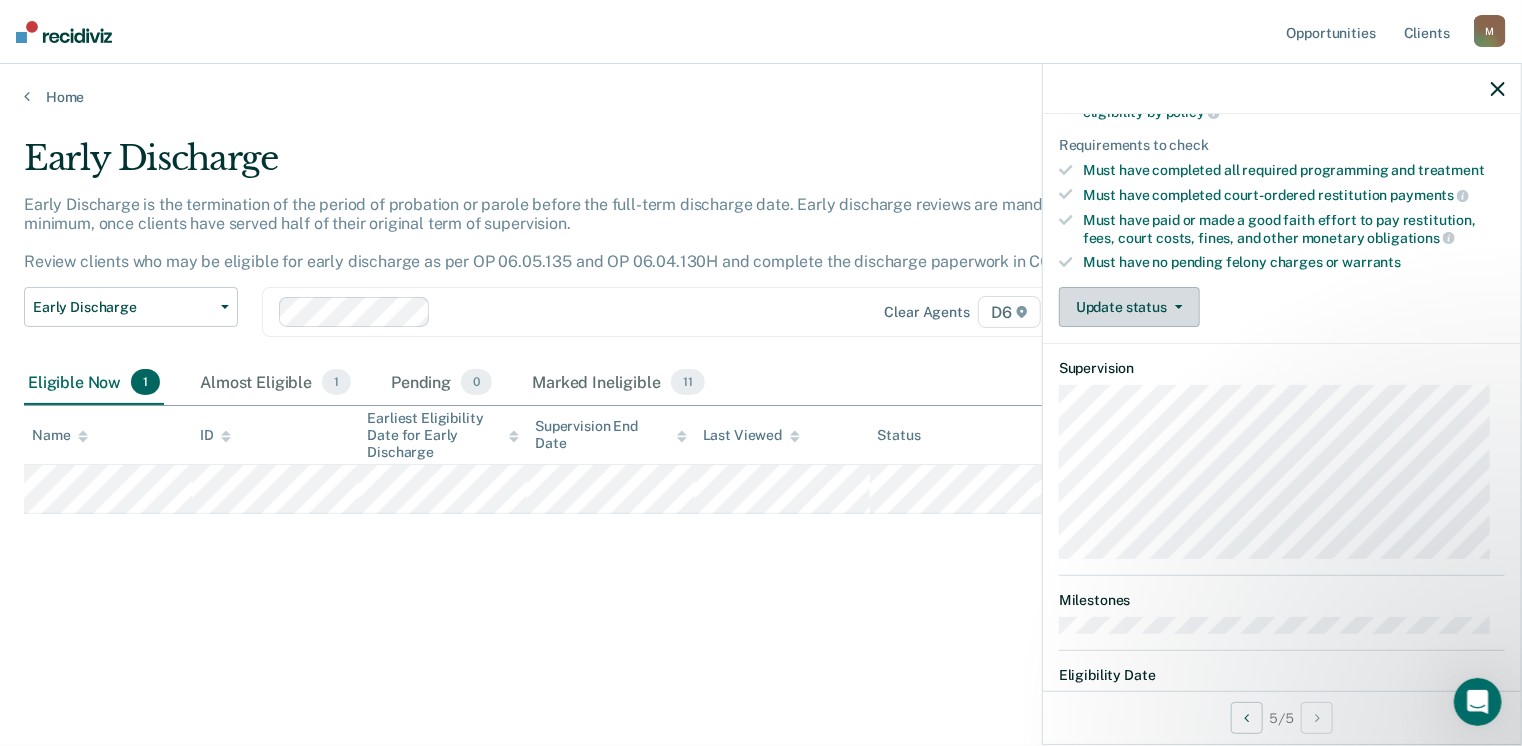 click at bounding box center [1175, 307] 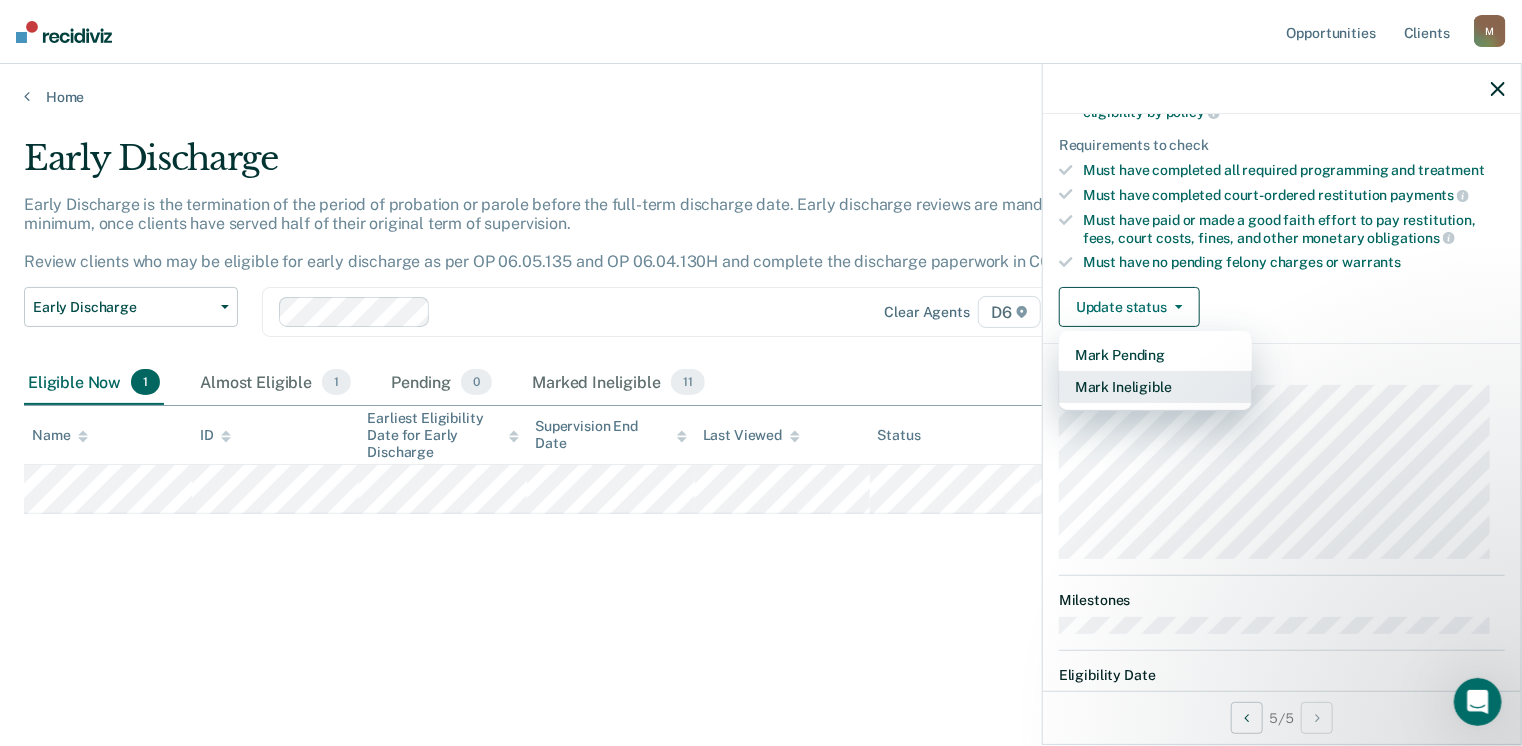 click on "Mark Ineligible" at bounding box center [1155, 387] 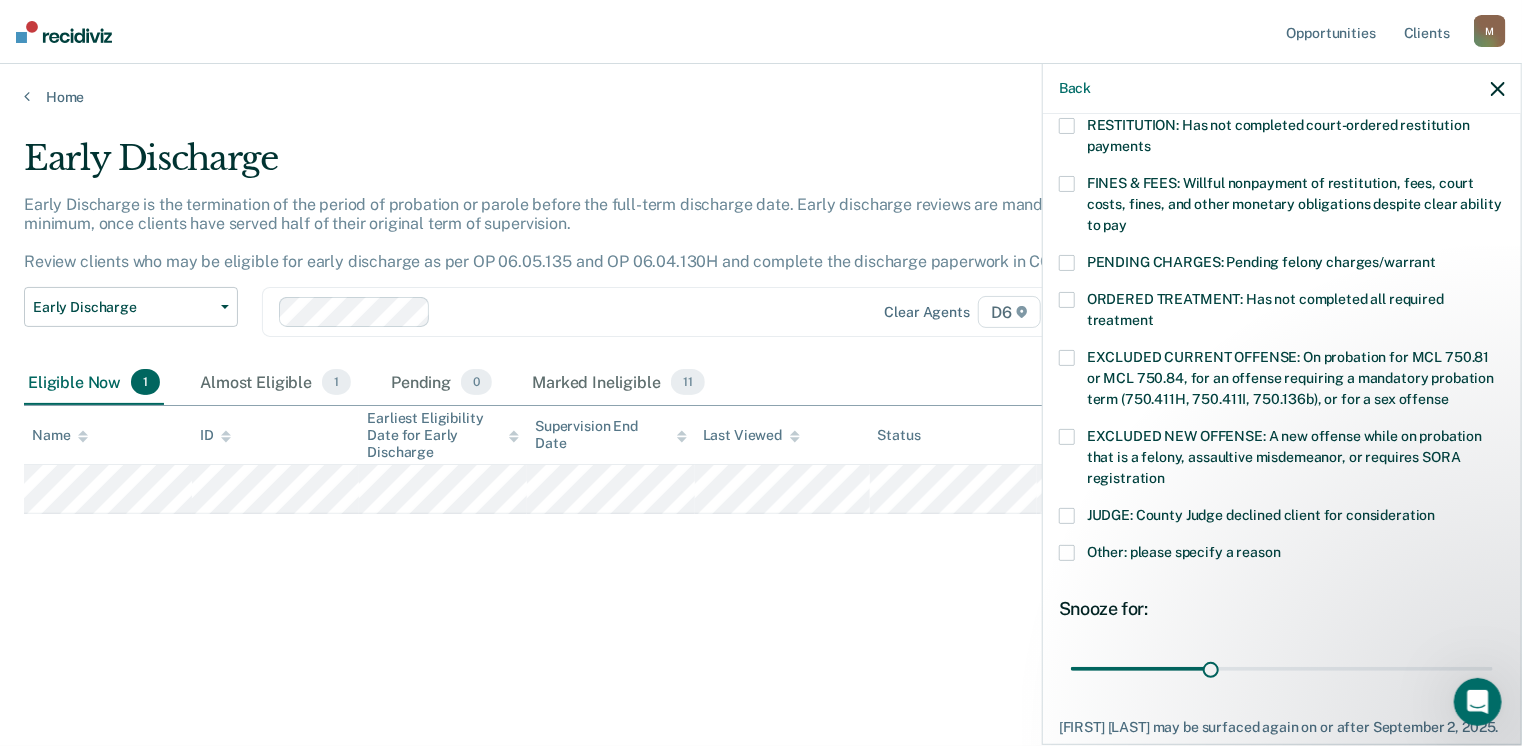 scroll, scrollTop: 529, scrollLeft: 0, axis: vertical 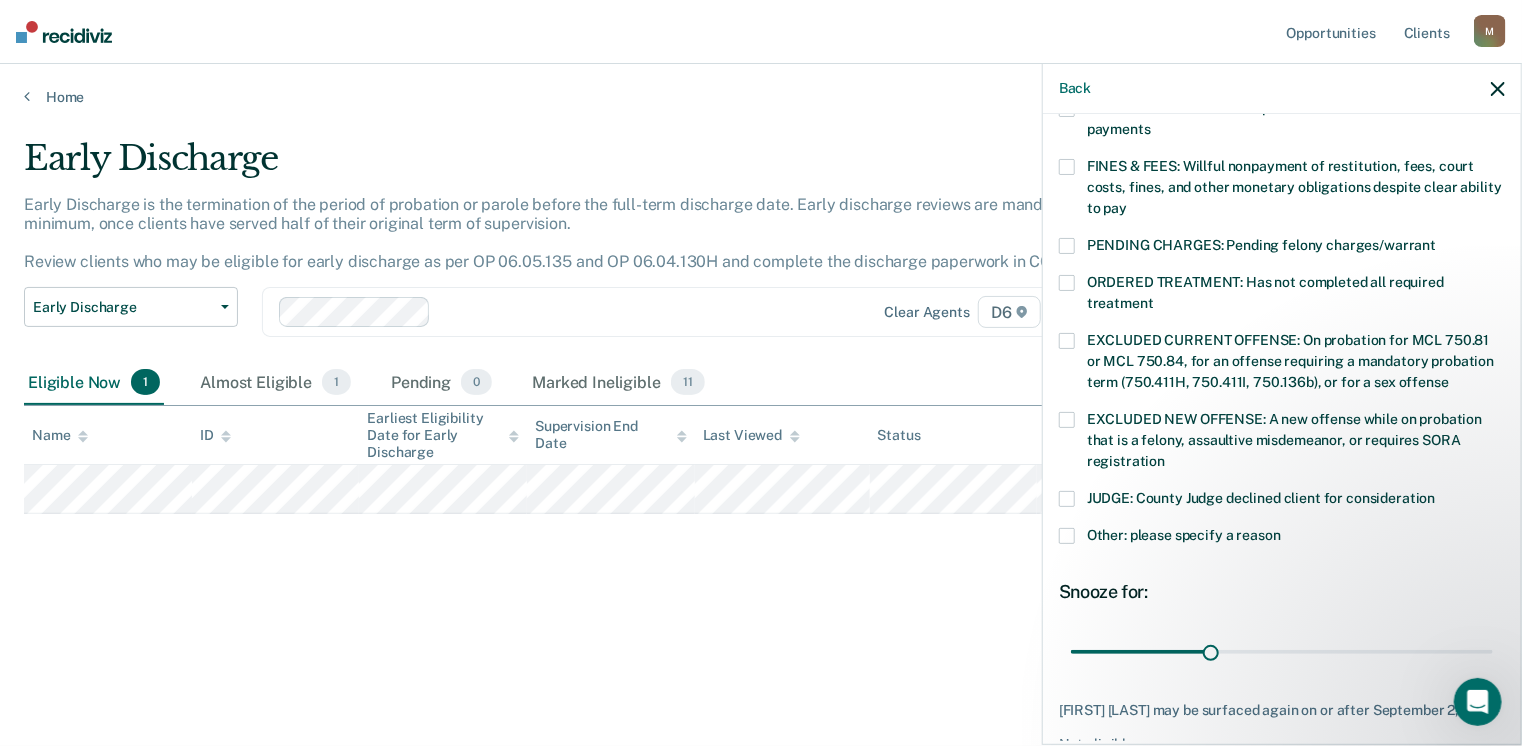 click on "Other: please specify a reason" at bounding box center (1282, 538) 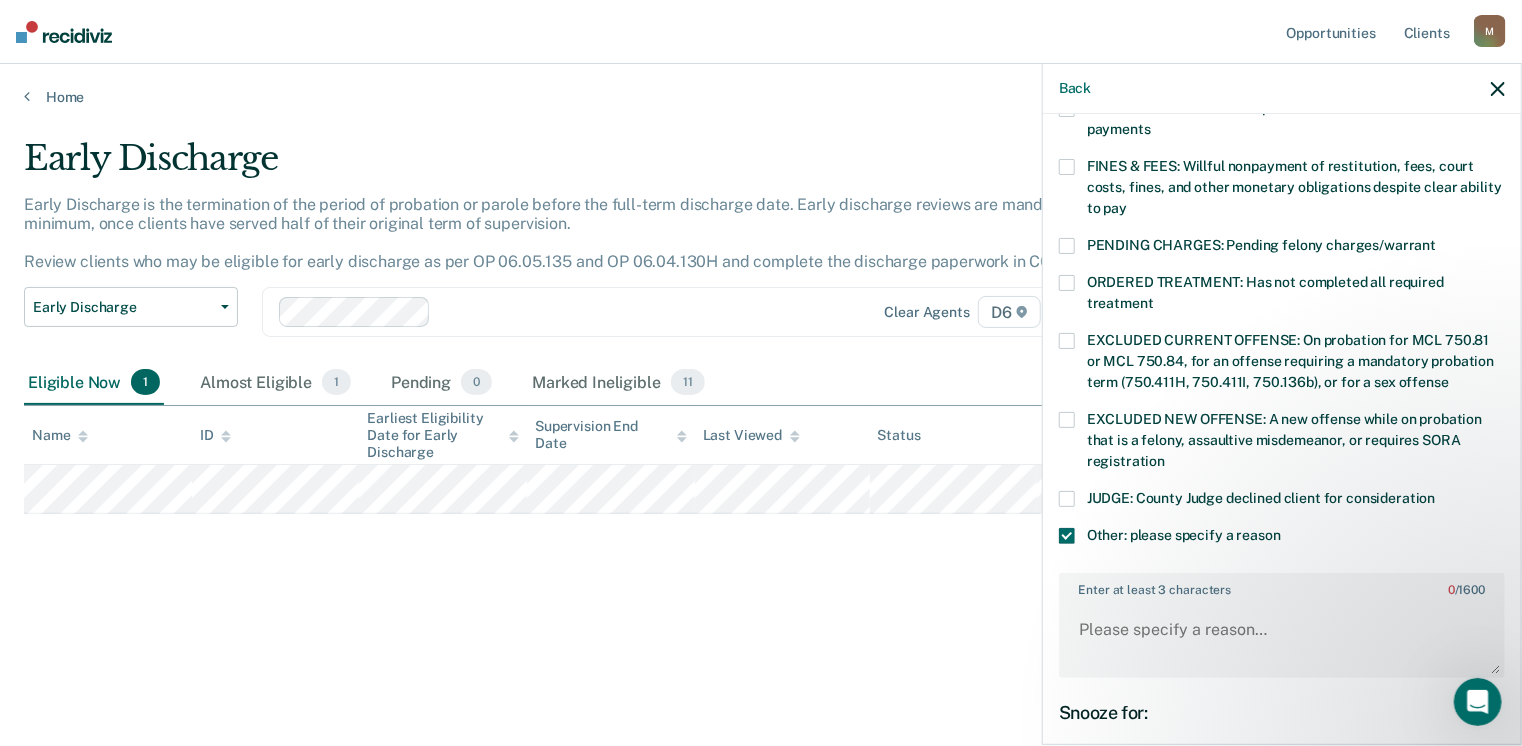 click on "Other: please specify a reason" at bounding box center (1282, 538) 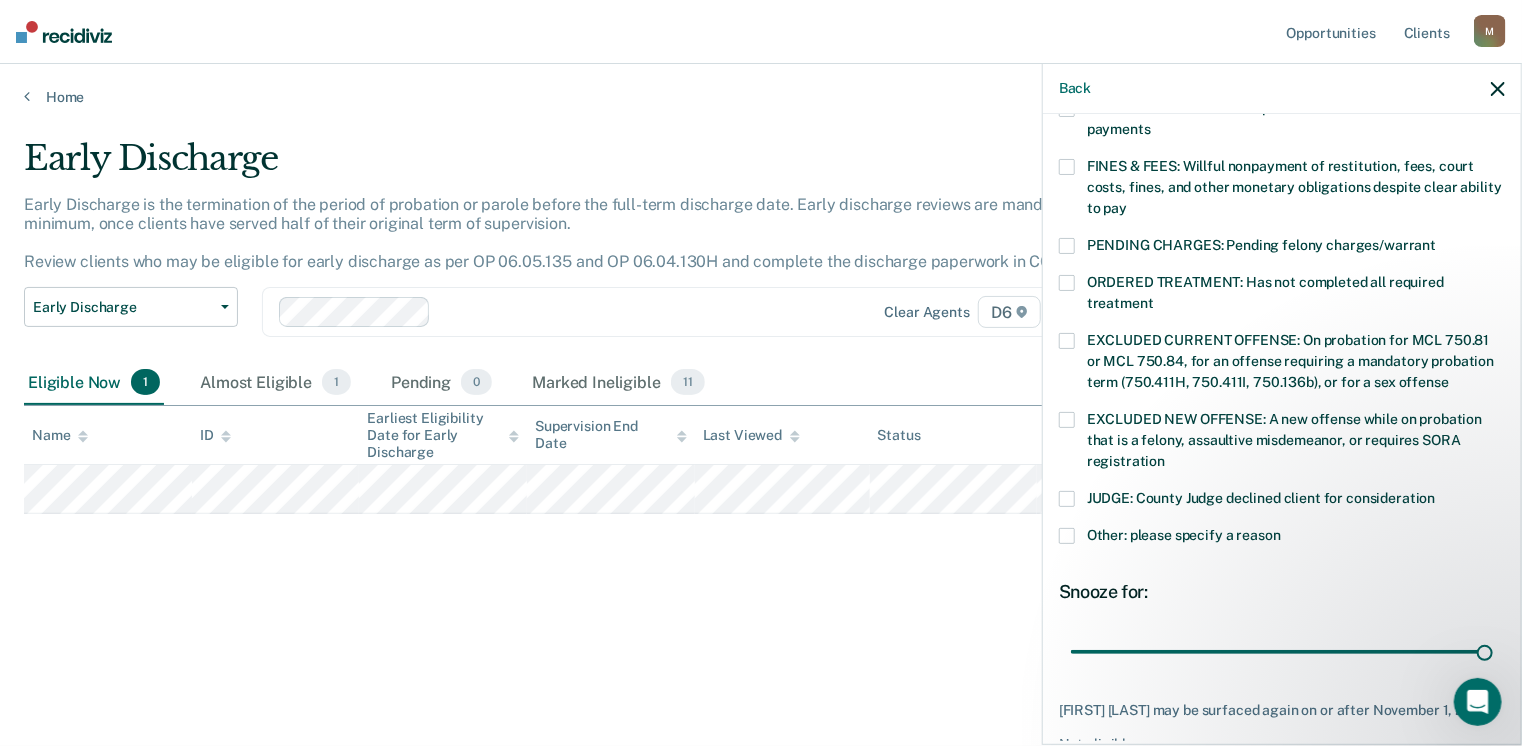 drag, startPoint x: 1202, startPoint y: 647, endPoint x: 1521, endPoint y: 630, distance: 319.45267 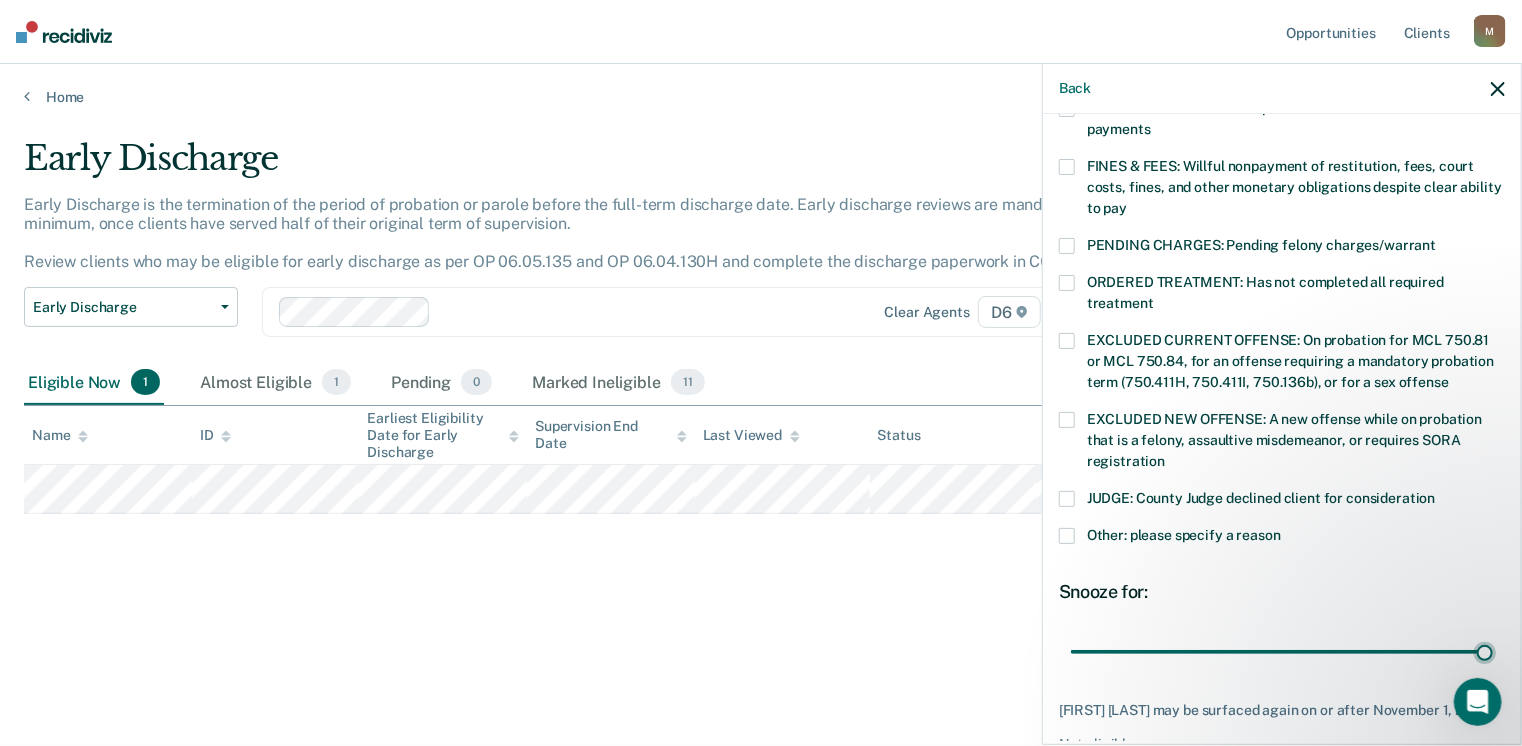 type on "90" 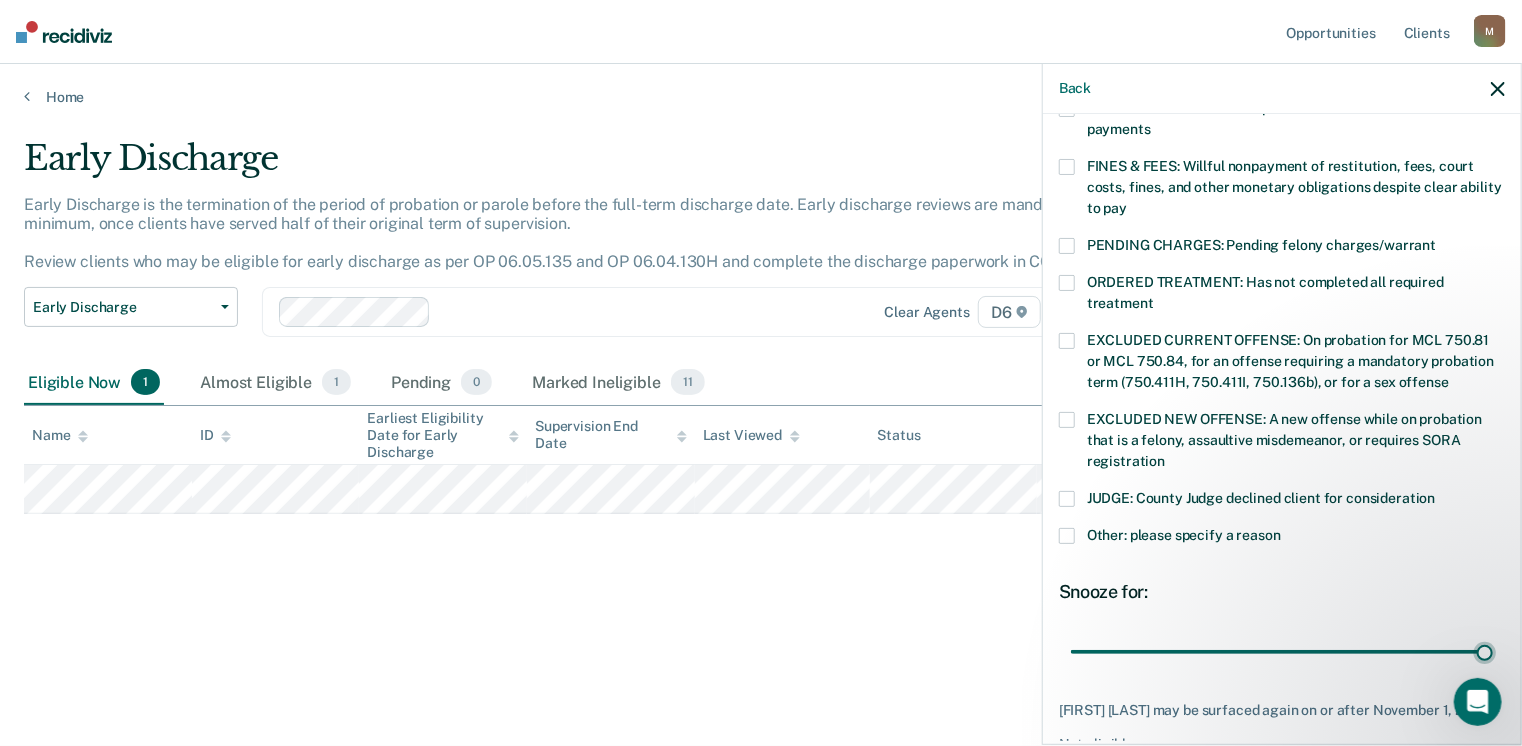 click at bounding box center (1282, 652) 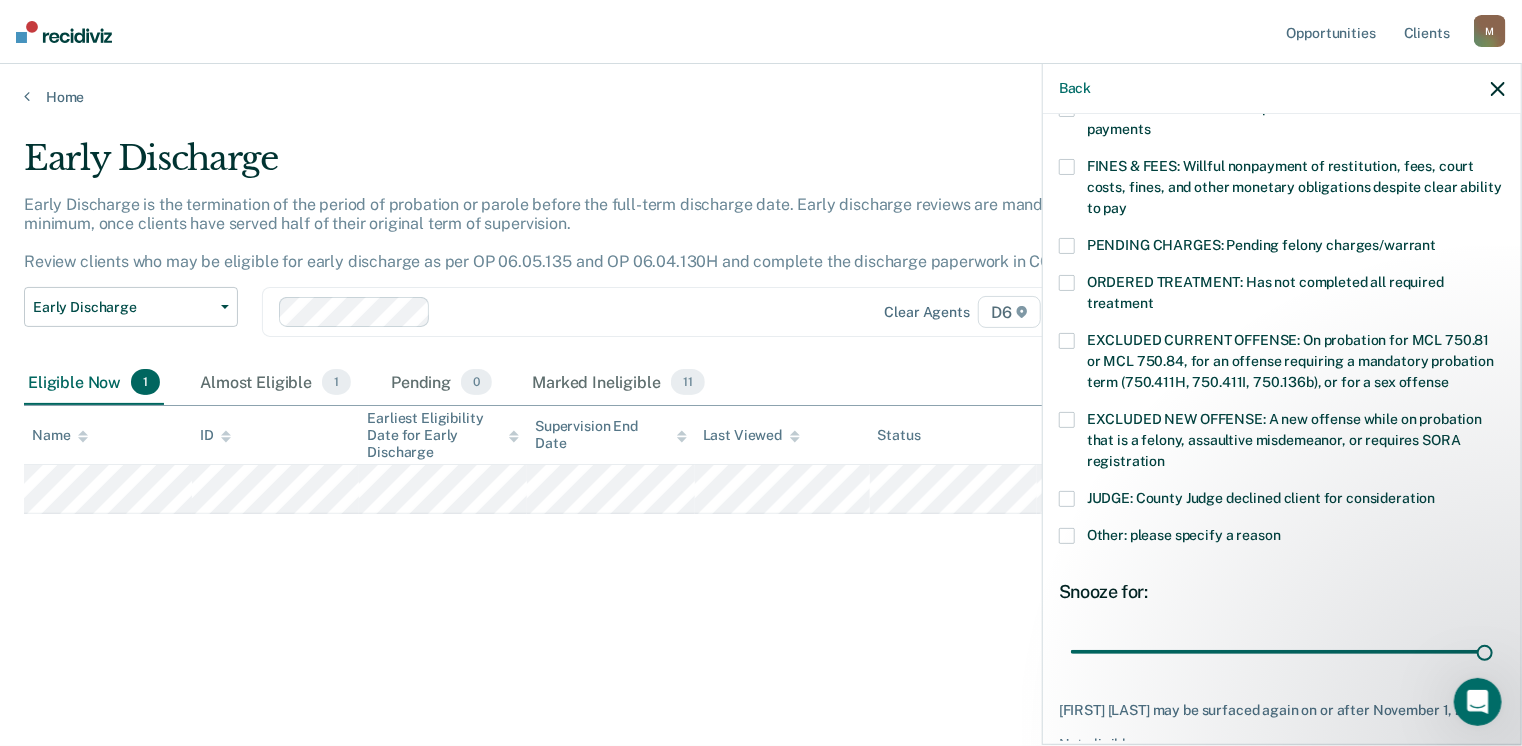 click at bounding box center [1067, 536] 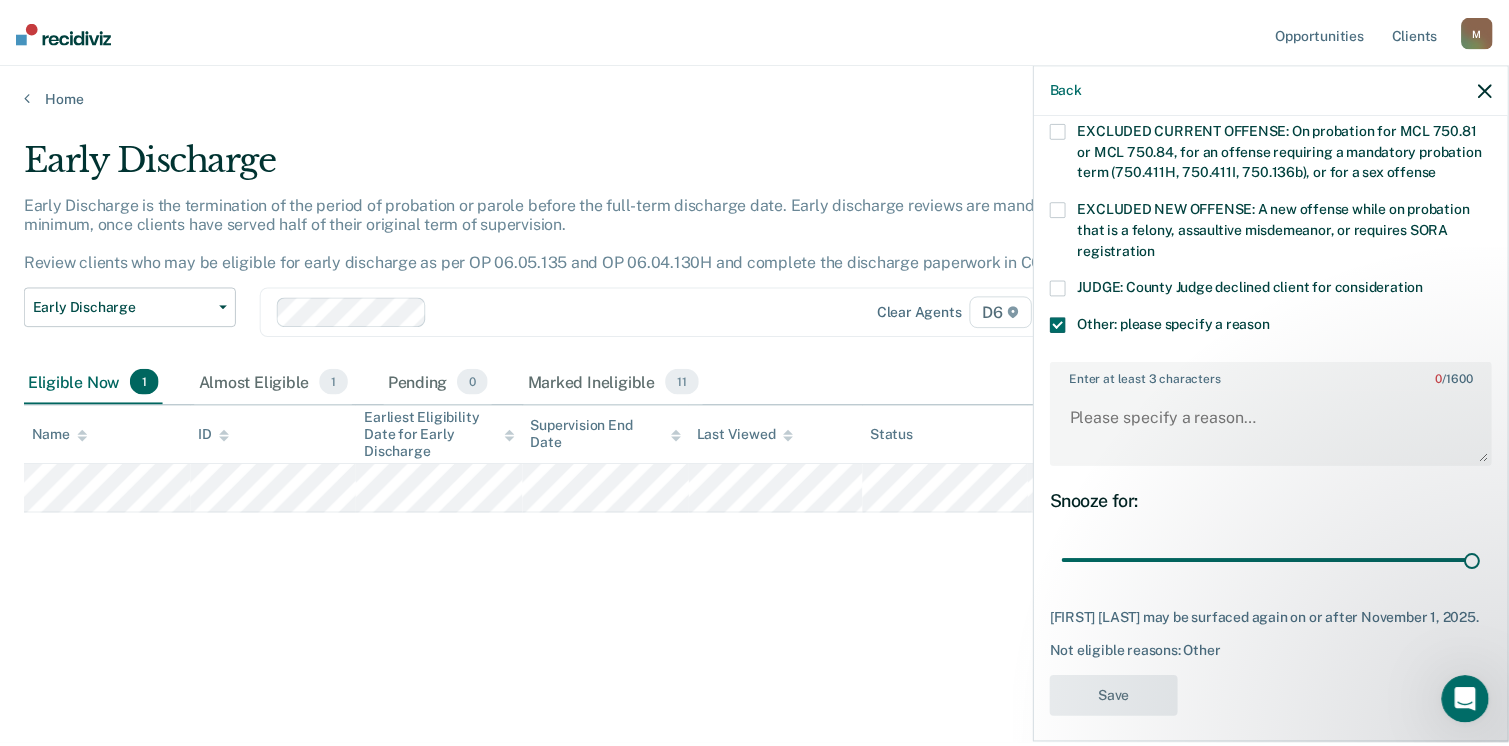 scroll, scrollTop: 766, scrollLeft: 0, axis: vertical 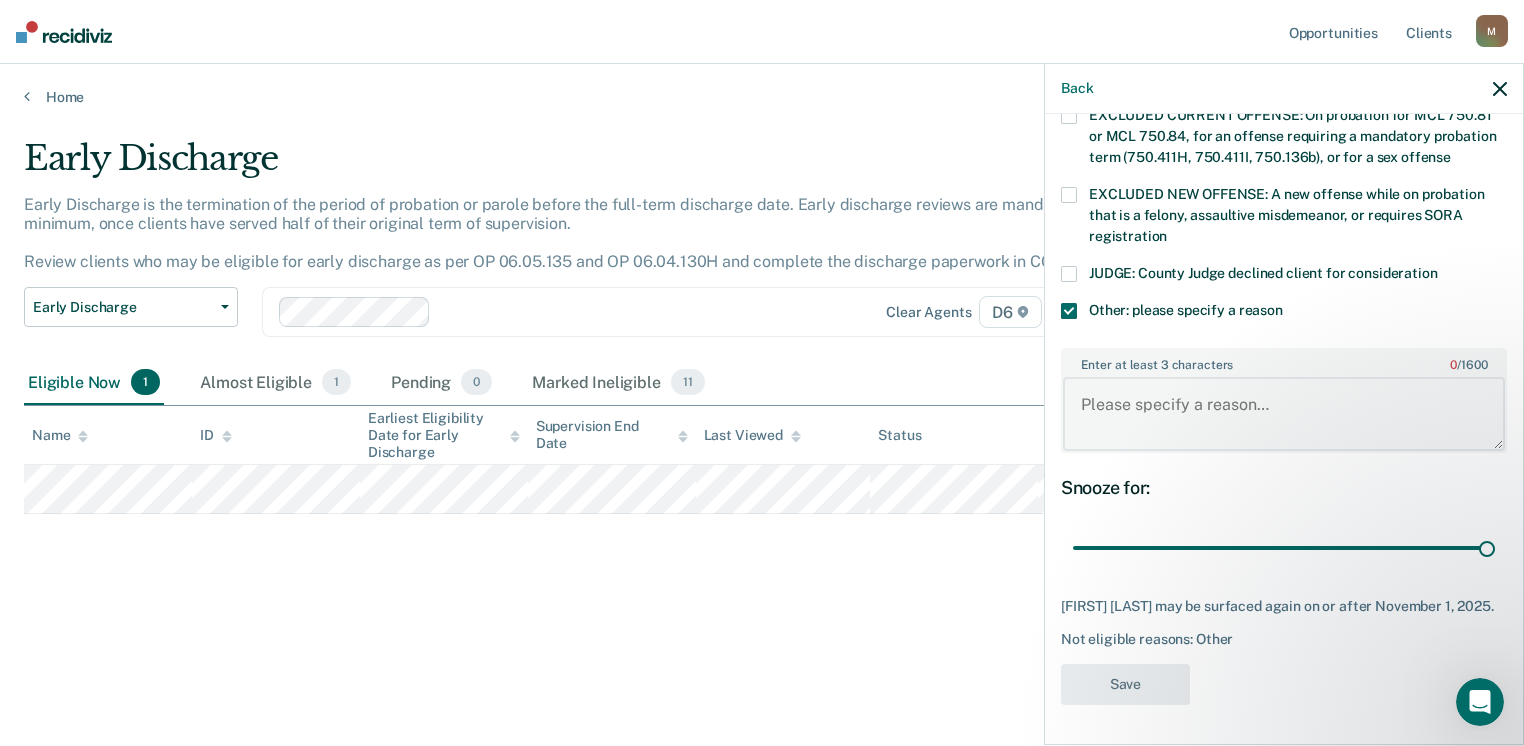 click on "Enter at least 3 characters 0  /  1600" at bounding box center [1284, 414] 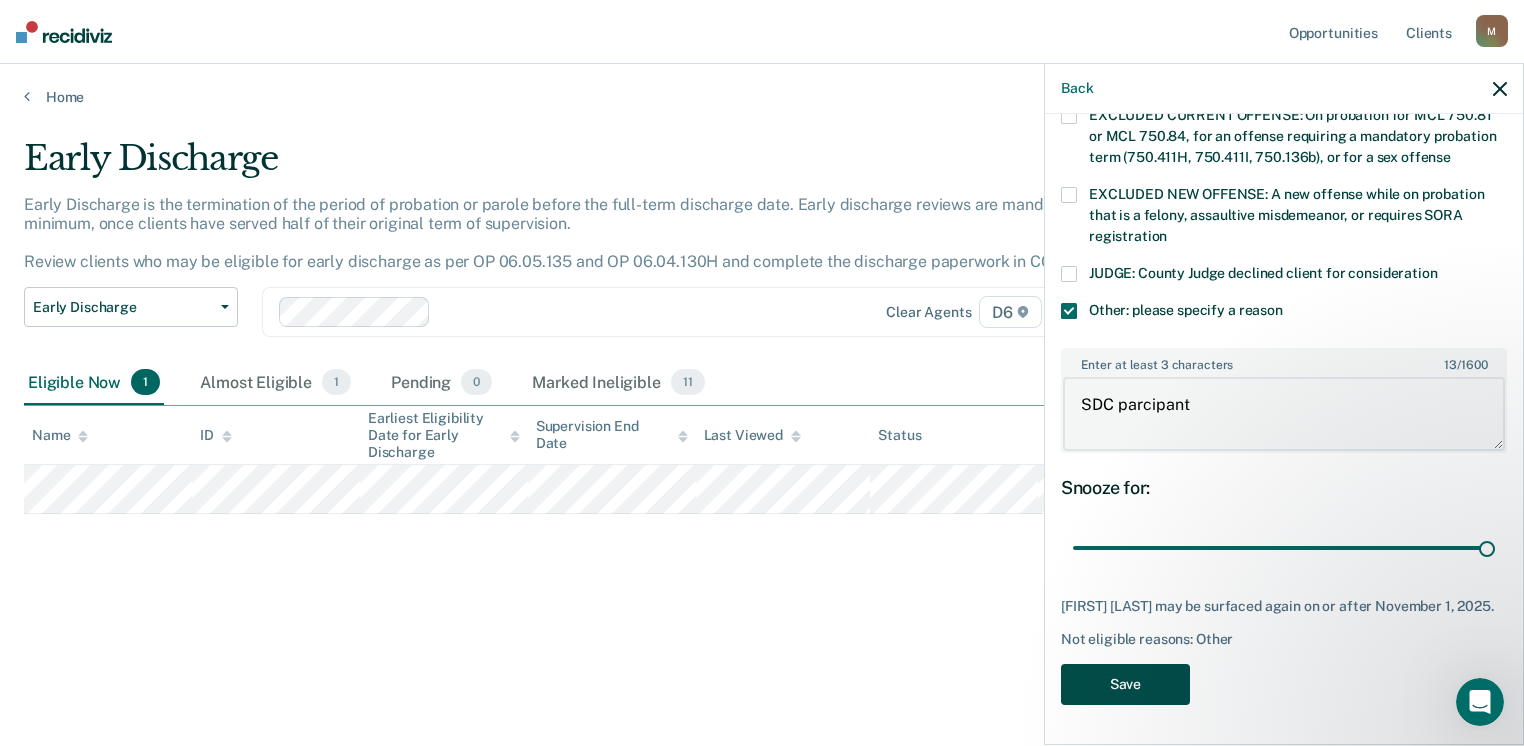 type on "SDC parcipant" 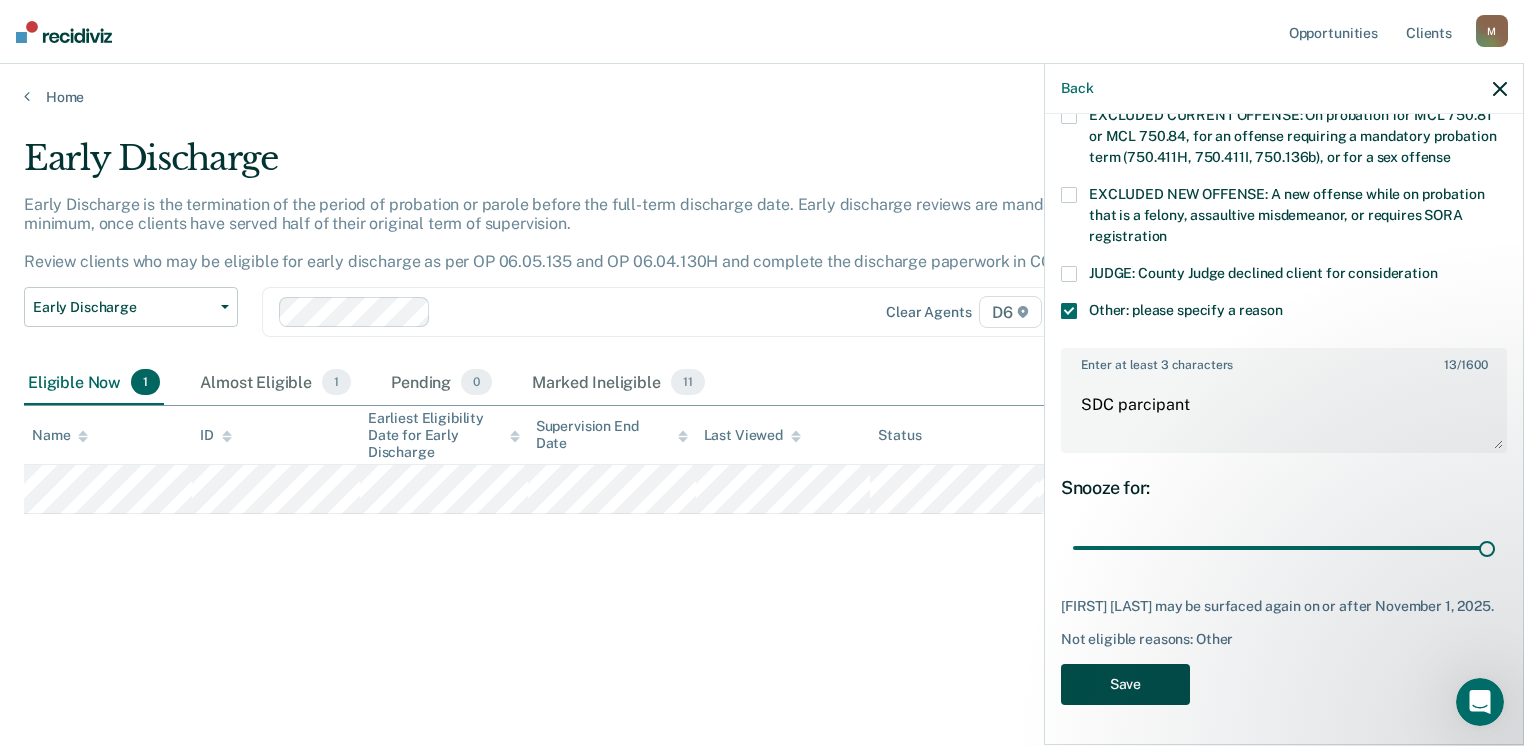 click on "Save" at bounding box center [1125, 684] 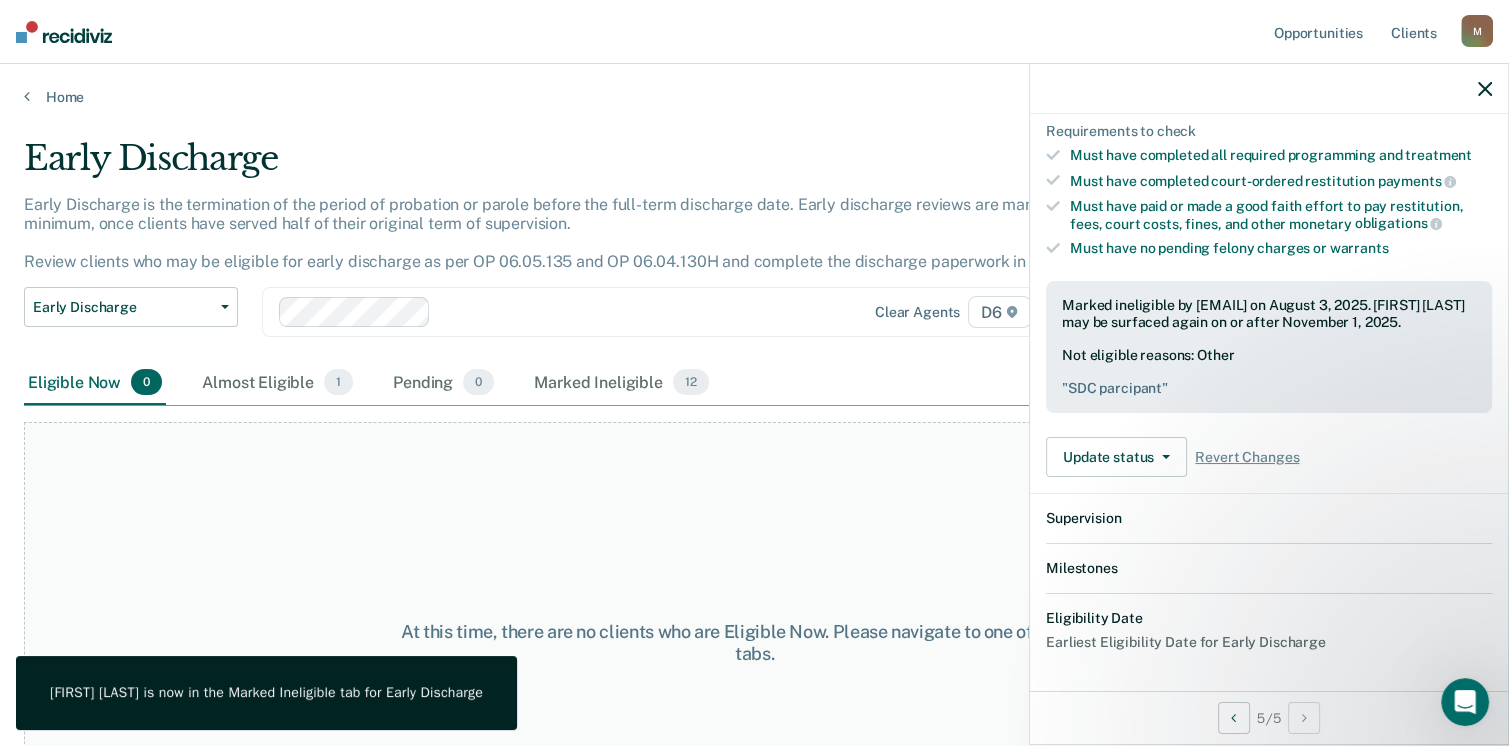scroll, scrollTop: 552, scrollLeft: 0, axis: vertical 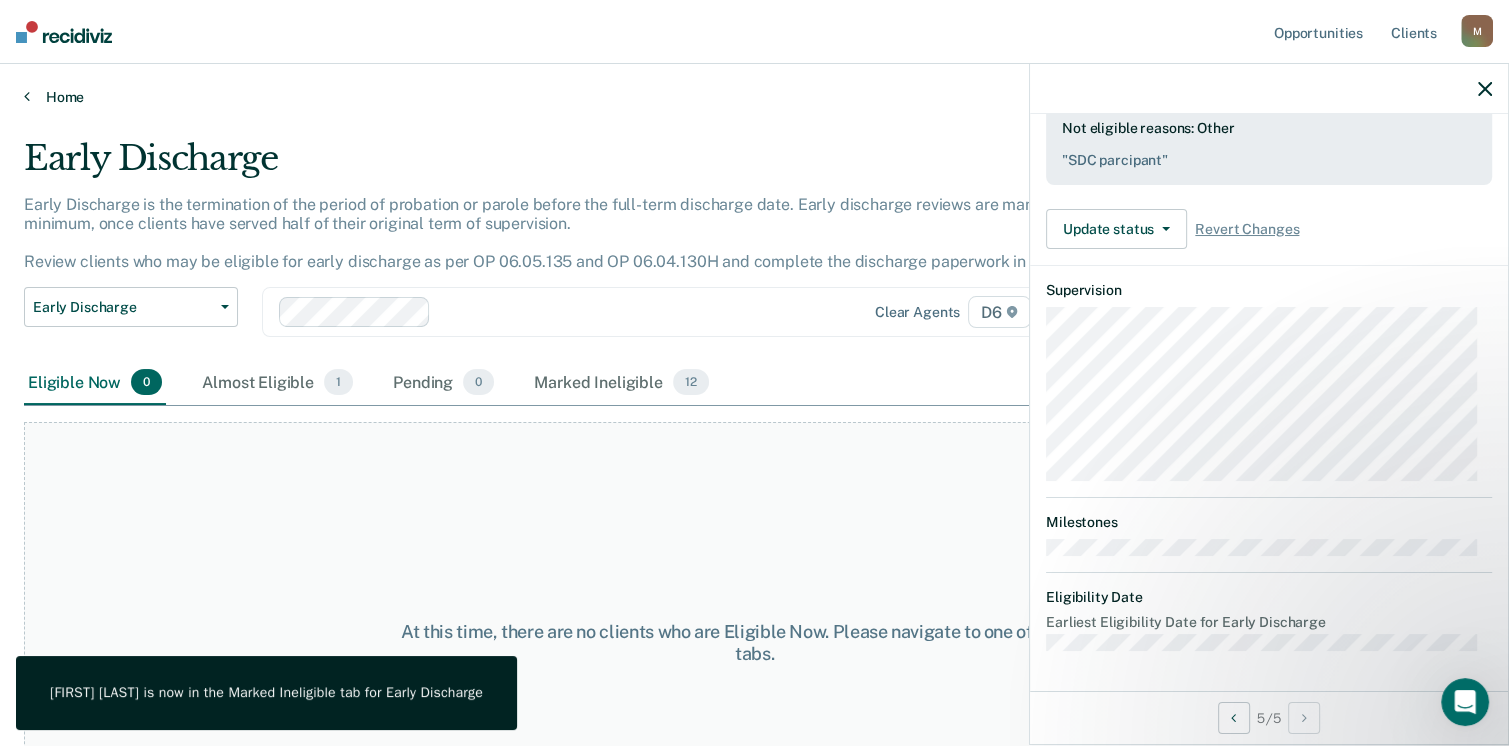 click on "Home" at bounding box center [754, 97] 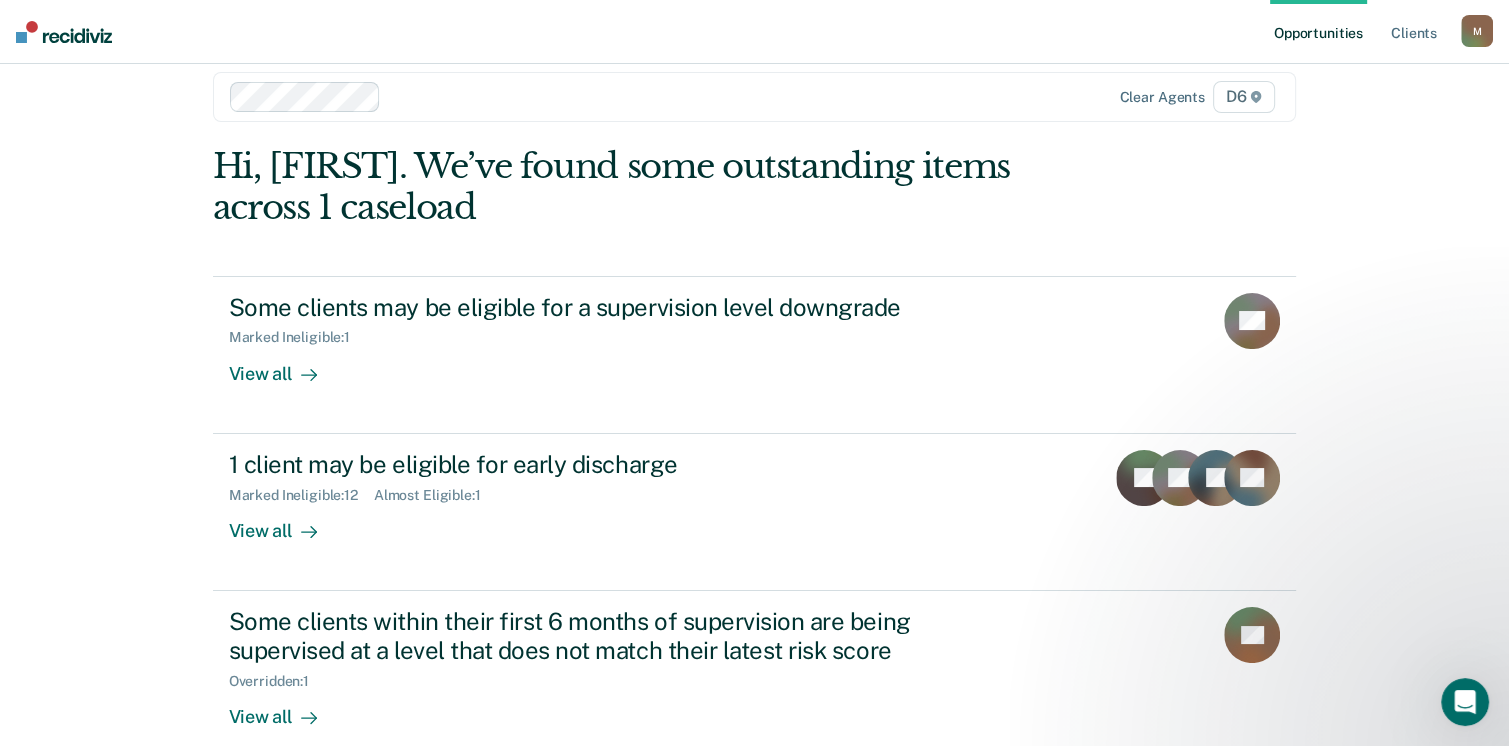 scroll, scrollTop: 21, scrollLeft: 0, axis: vertical 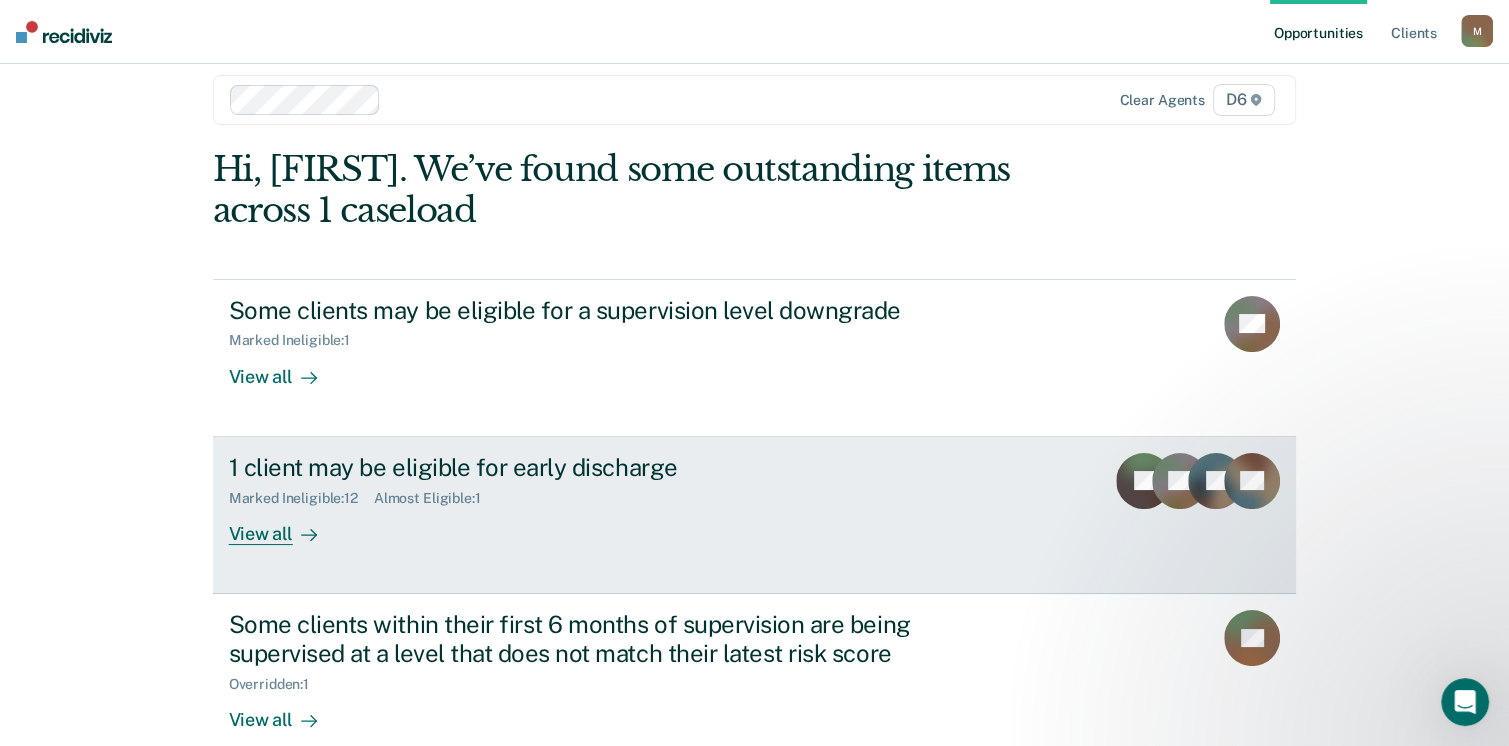 click at bounding box center (305, 533) 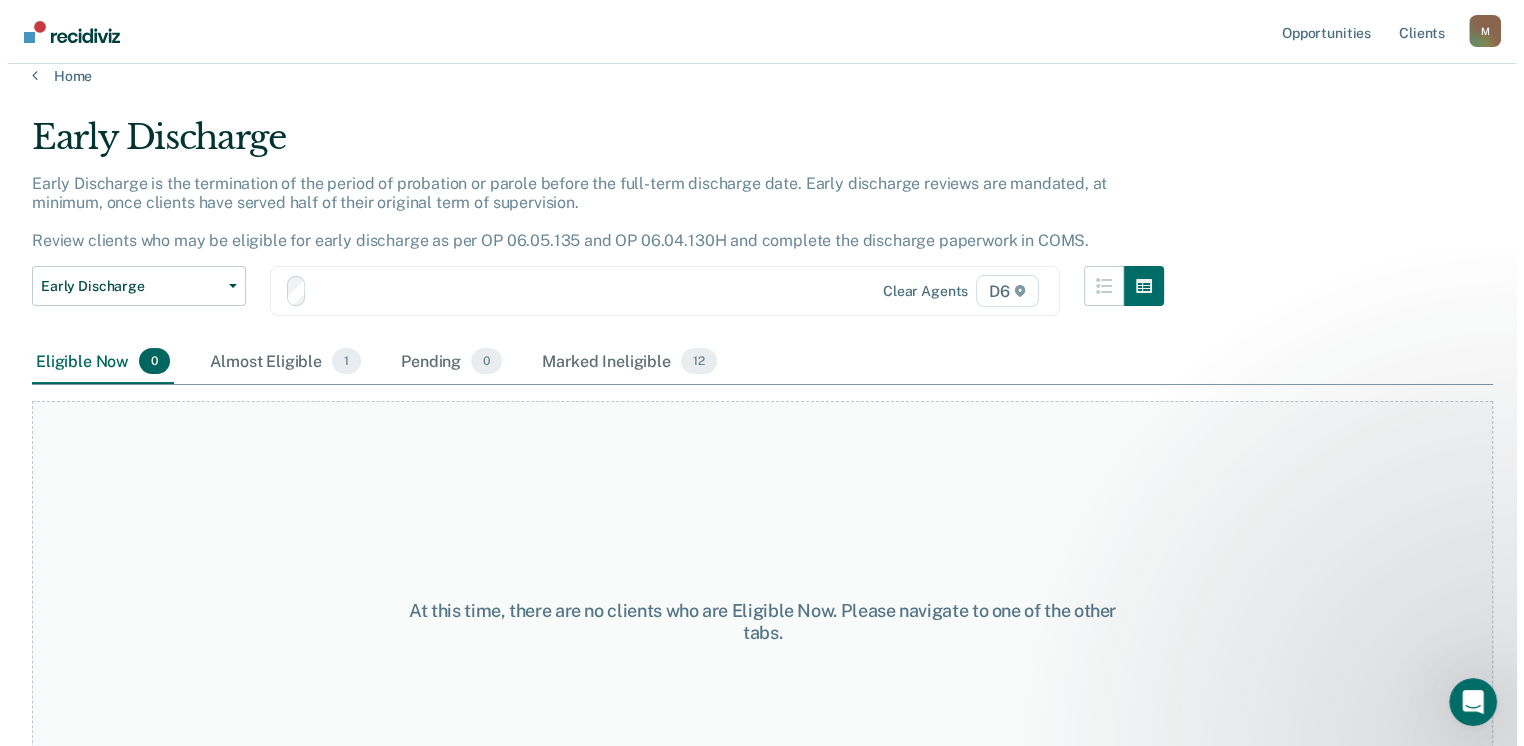 scroll, scrollTop: 0, scrollLeft: 0, axis: both 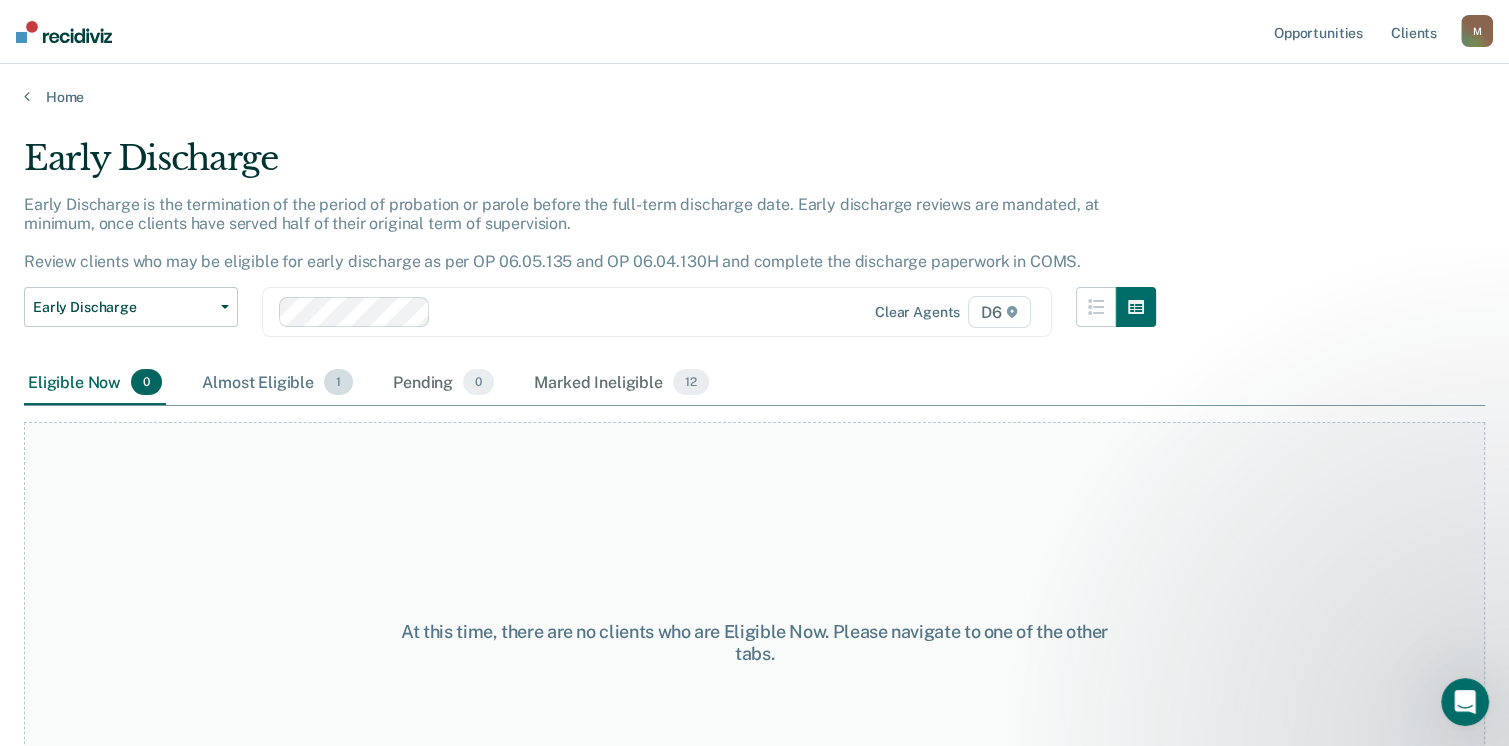 click on "Almost Eligible 1" at bounding box center (277, 383) 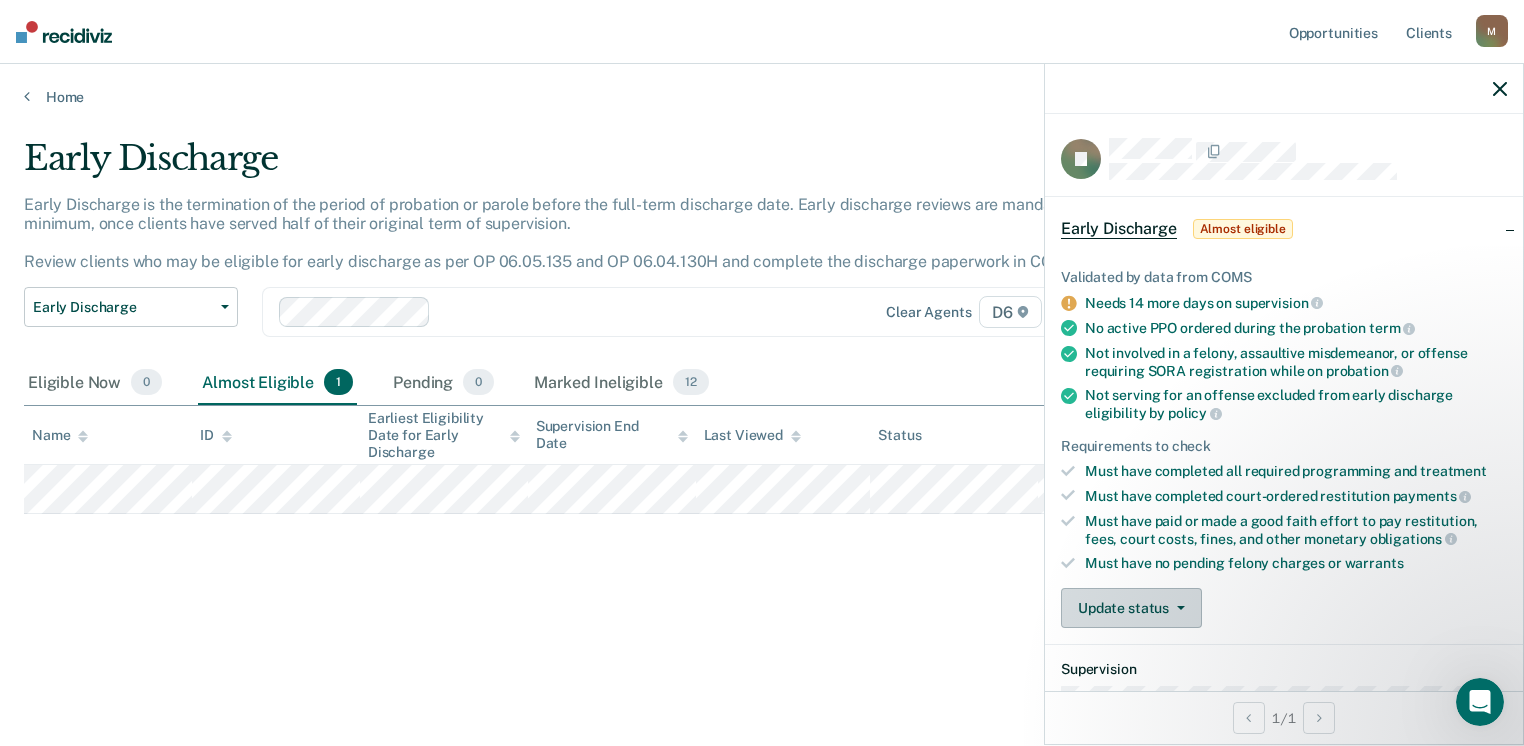 click on "Update status" at bounding box center [1131, 608] 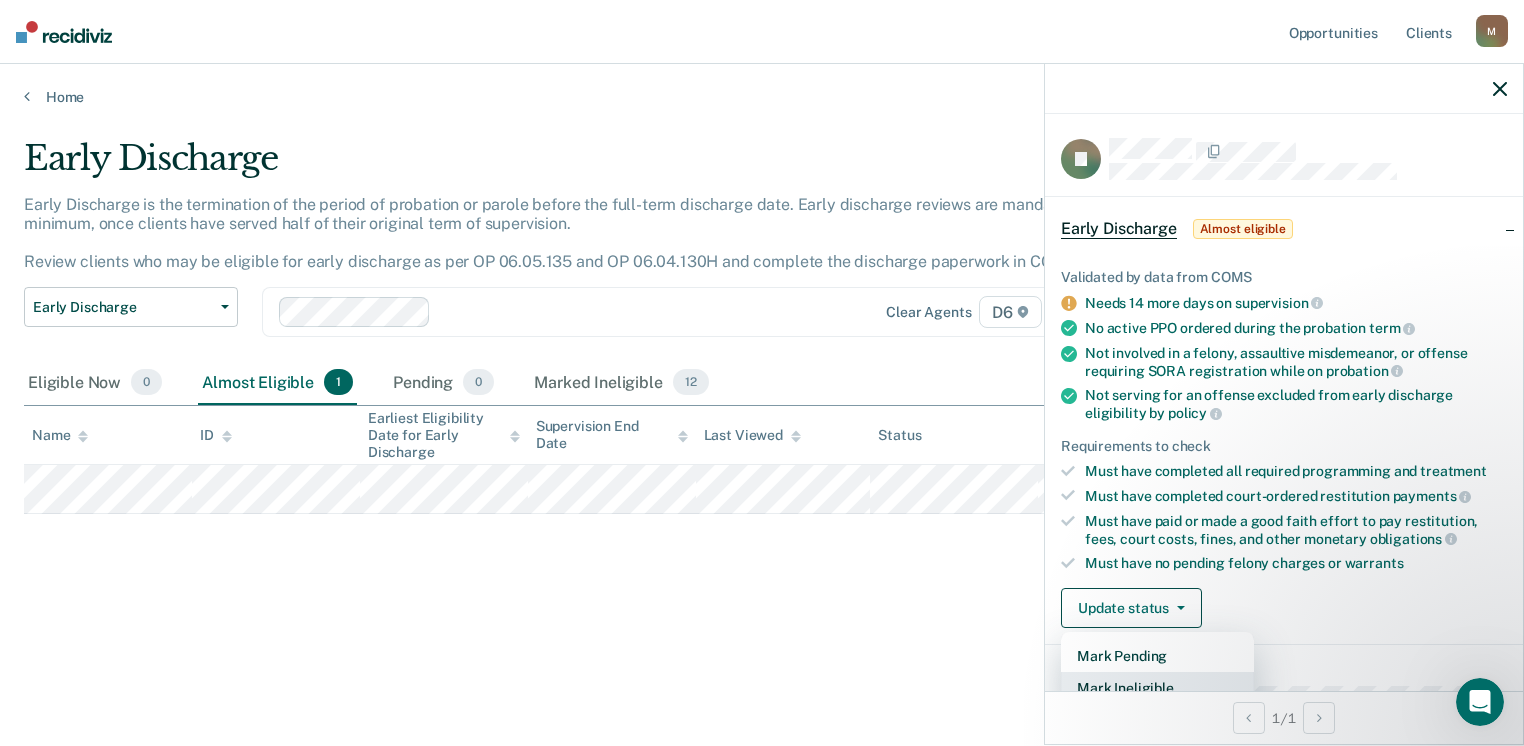 scroll, scrollTop: 5, scrollLeft: 0, axis: vertical 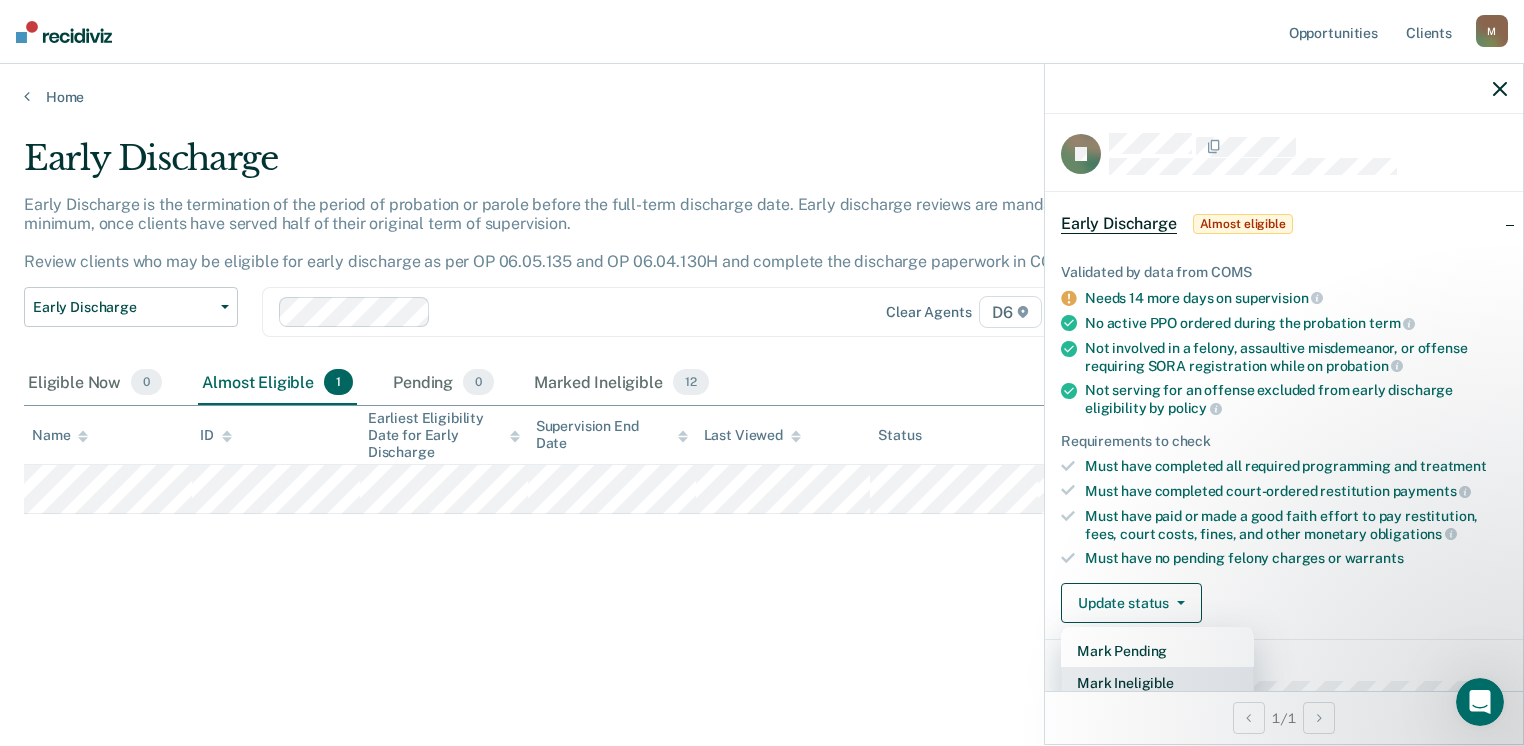 click on "Mark Ineligible" at bounding box center (1157, 683) 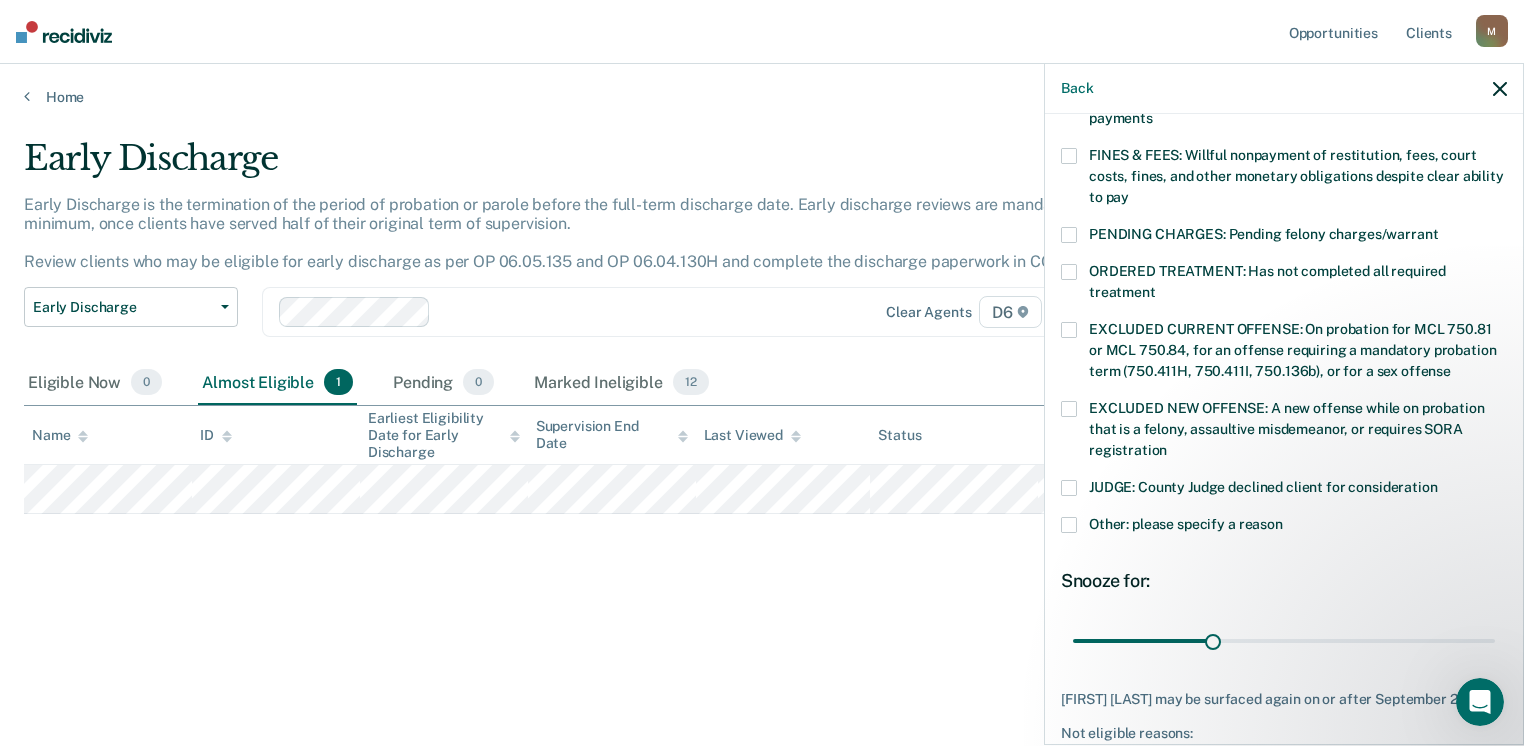 scroll, scrollTop: 614, scrollLeft: 0, axis: vertical 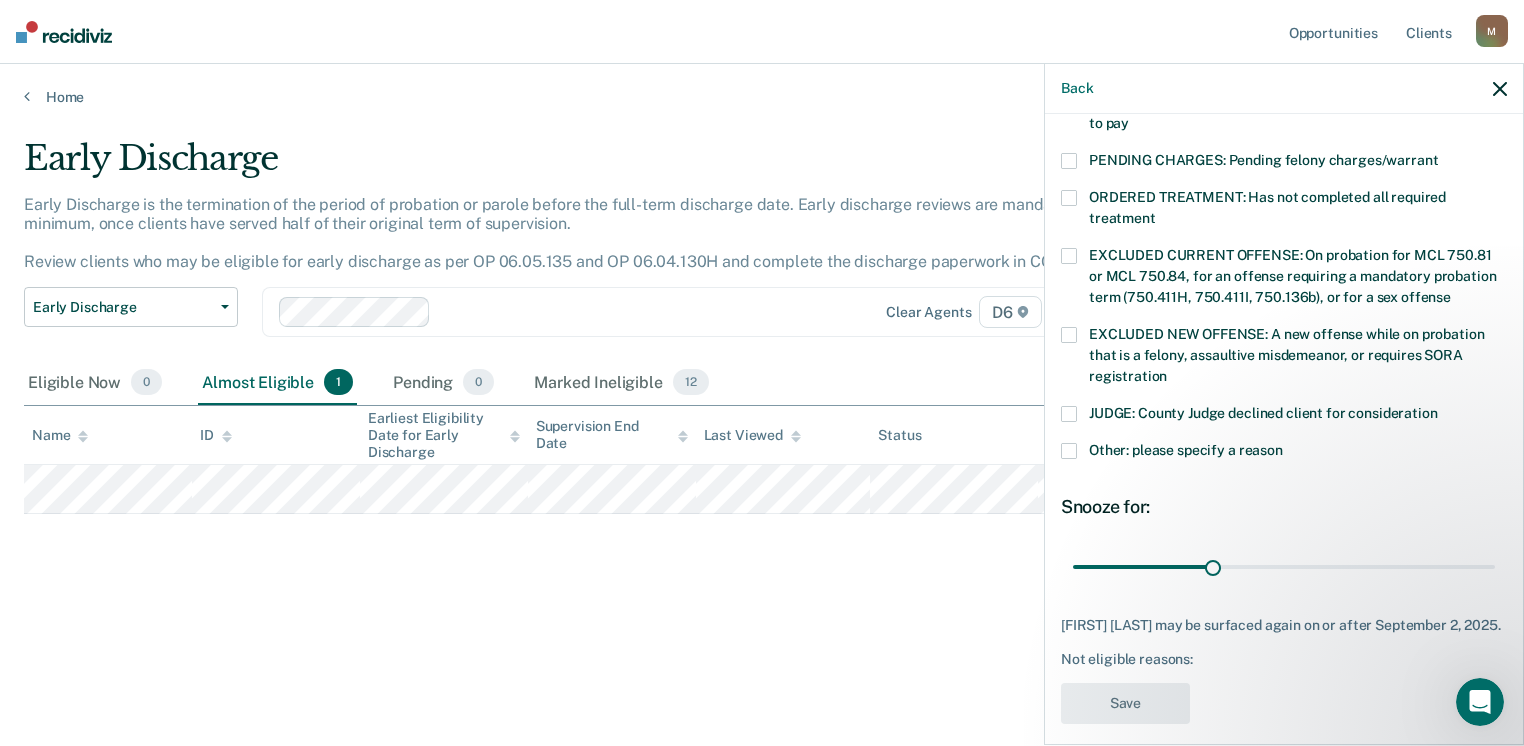 click at bounding box center [1069, 451] 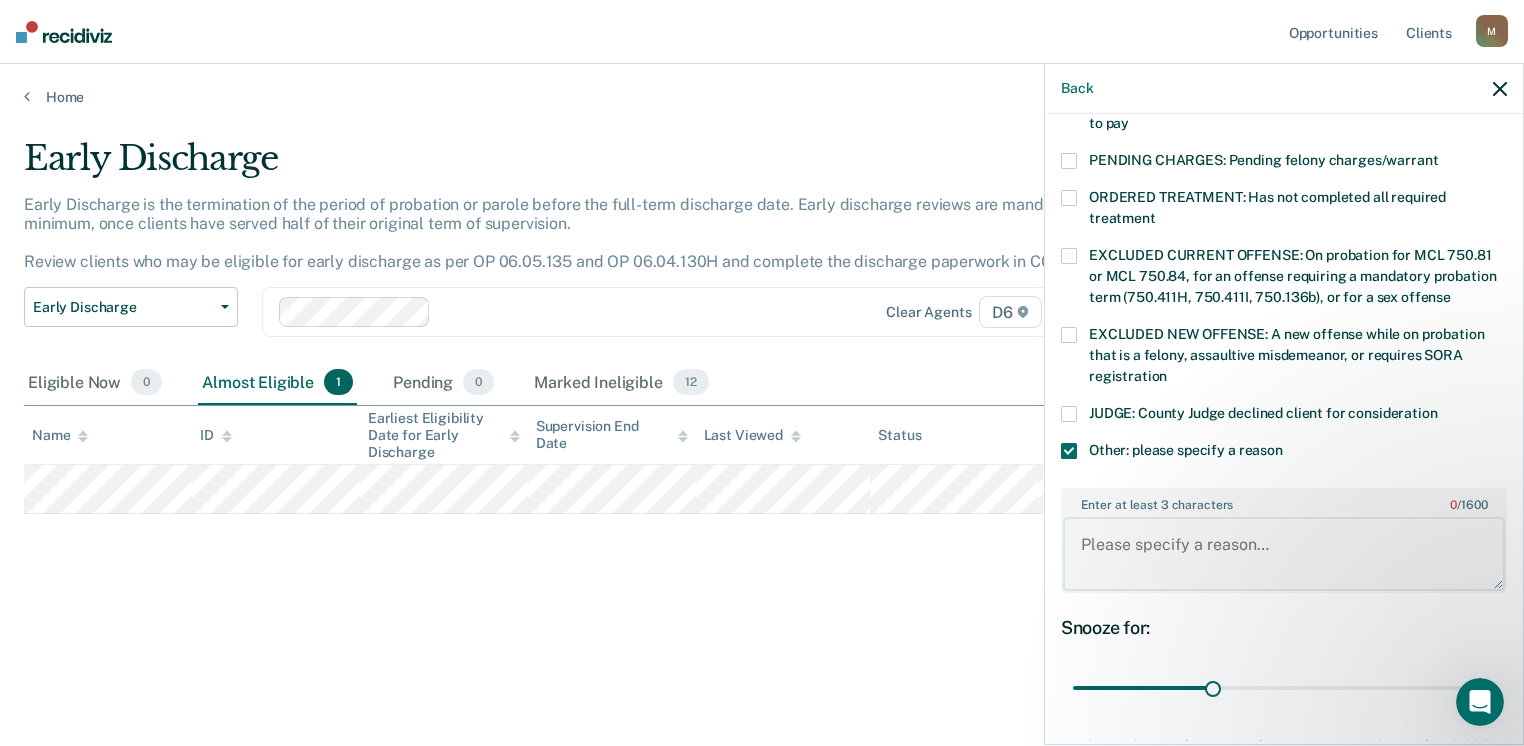 click on "Enter at least 3 characters 0  /  1600" at bounding box center [1284, 554] 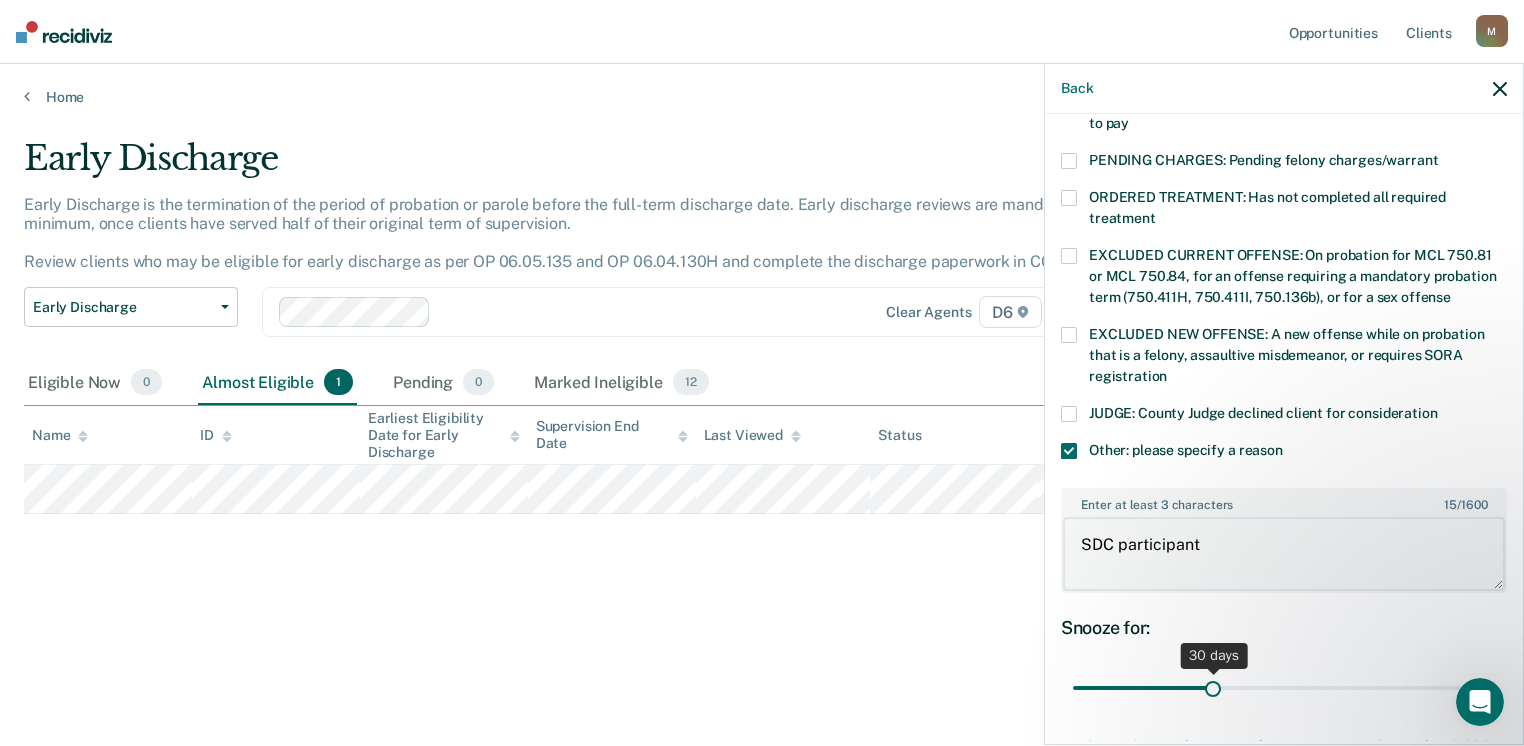 type on "SDC participant" 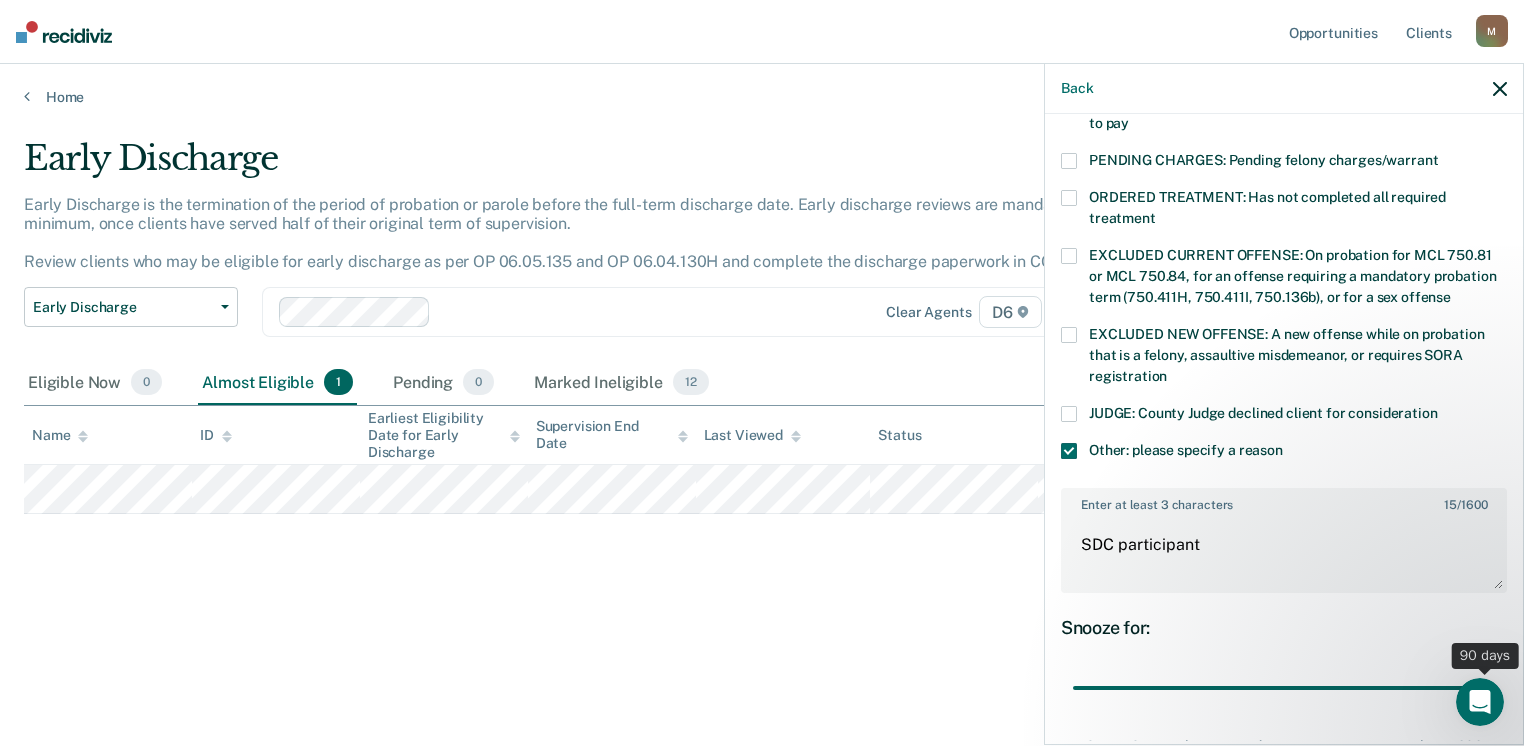 drag, startPoint x: 1204, startPoint y: 683, endPoint x: 1528, endPoint y: 619, distance: 330.2605 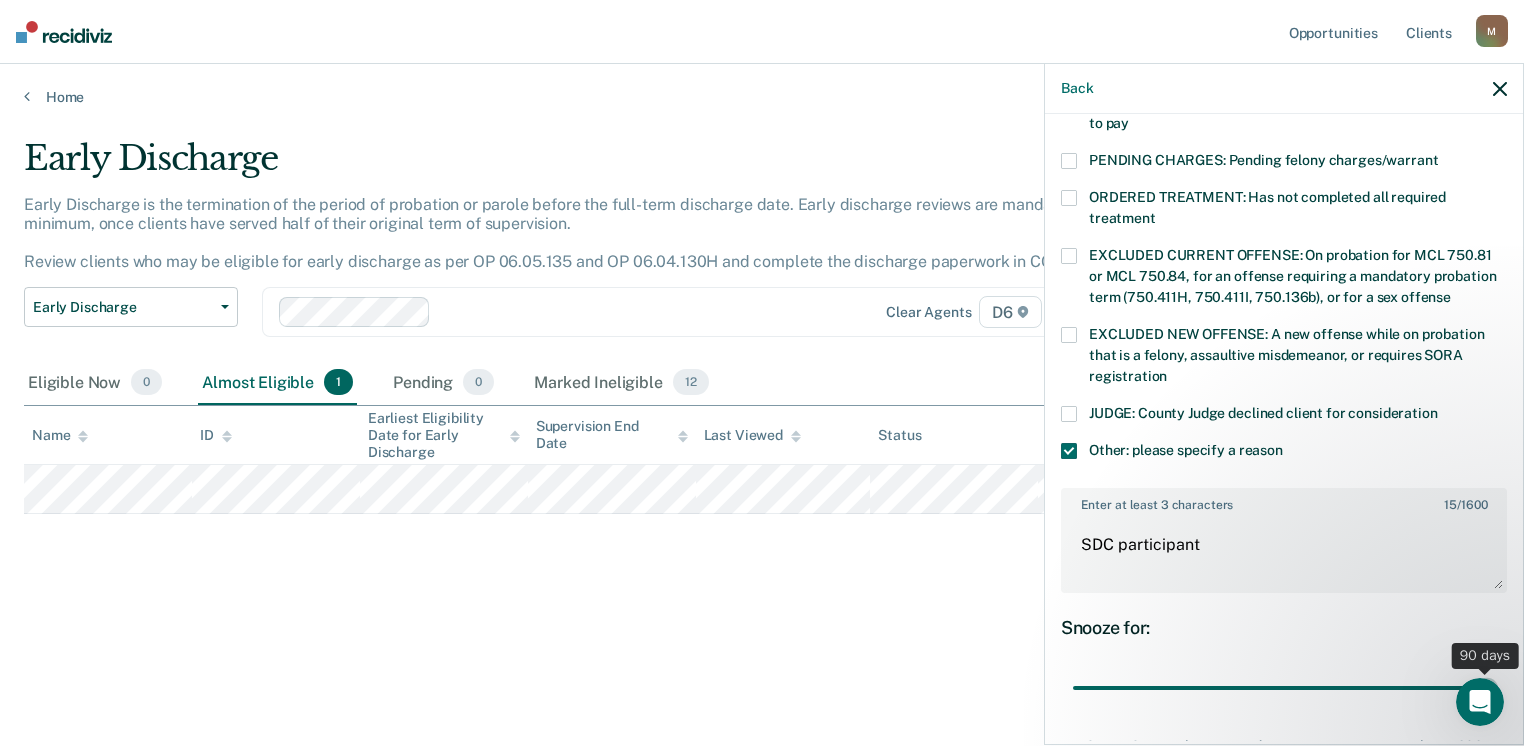 type on "90" 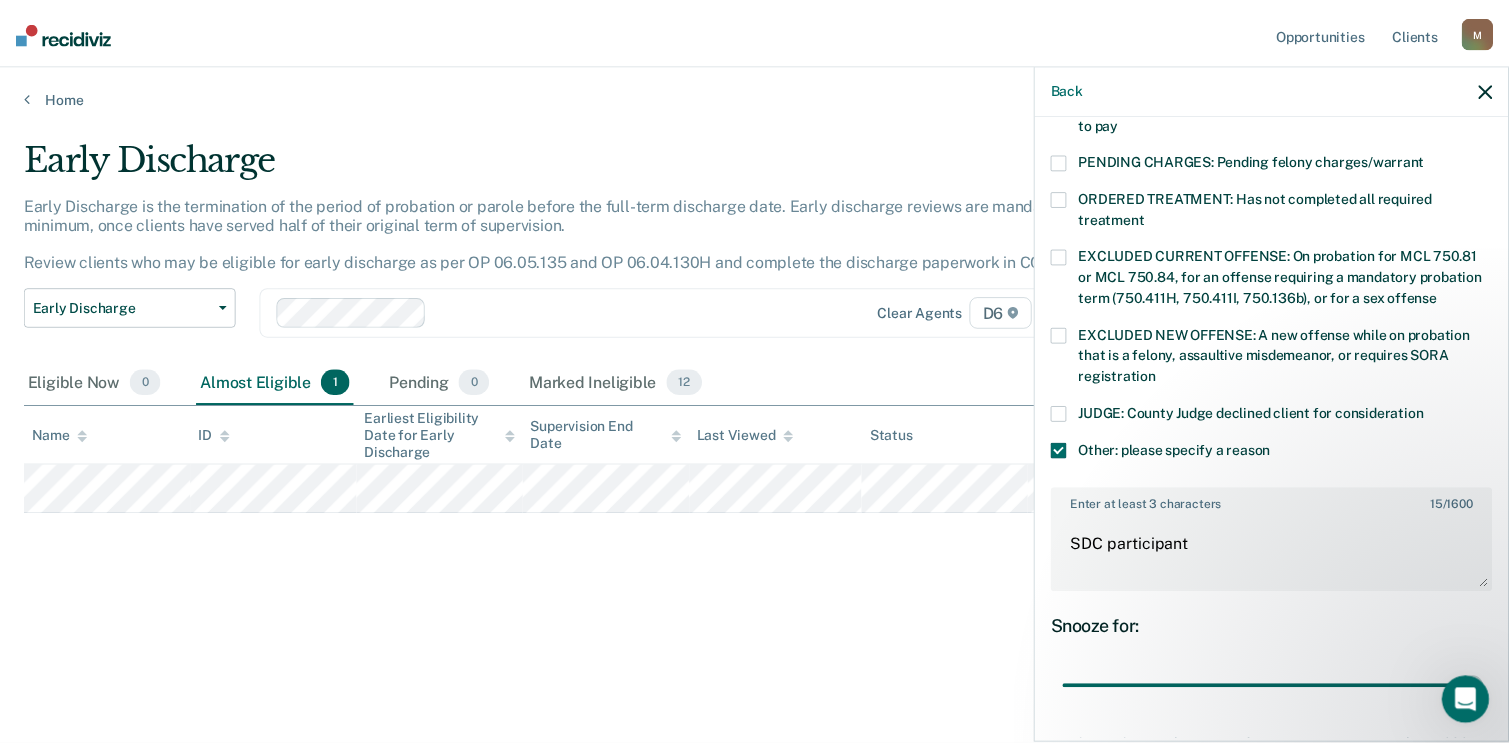 scroll, scrollTop: 749, scrollLeft: 0, axis: vertical 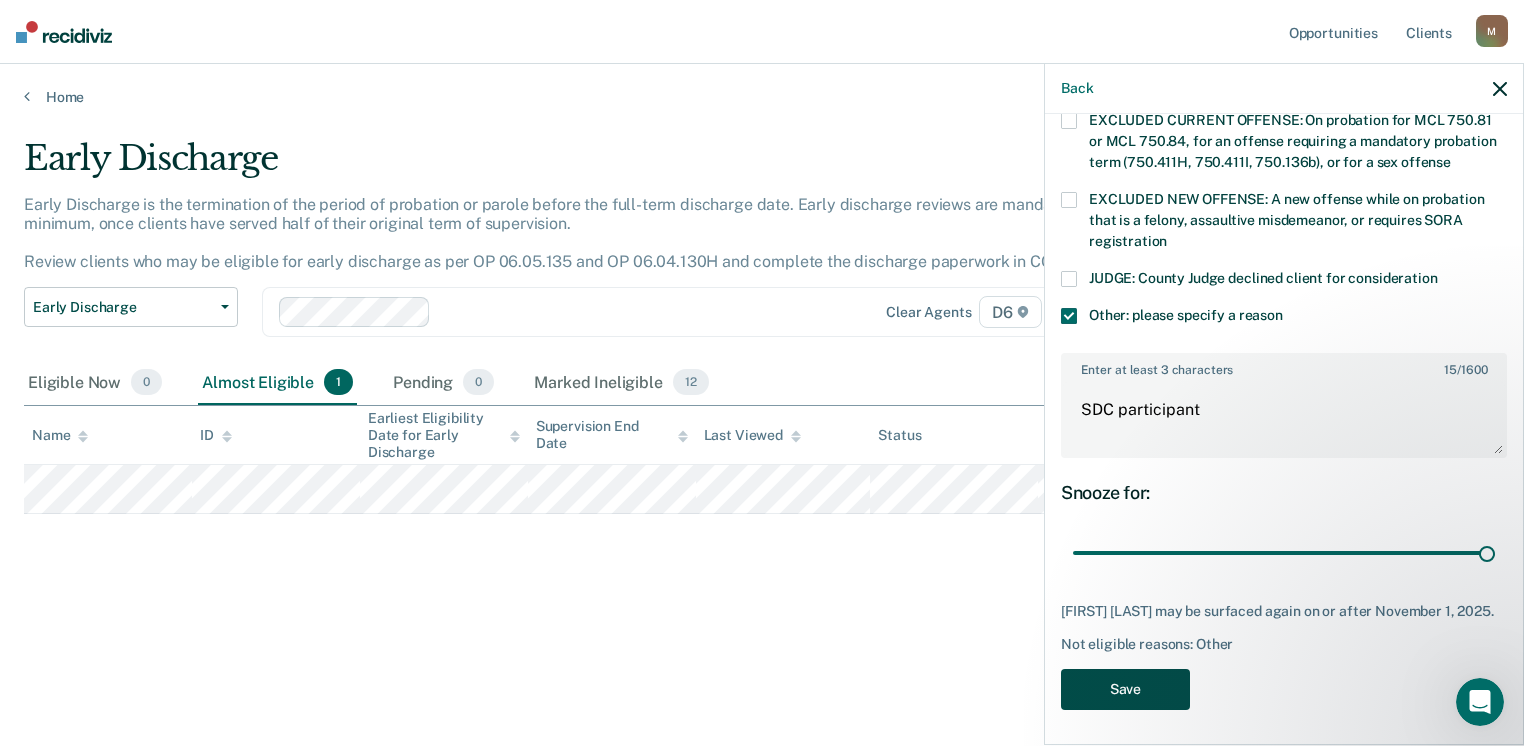 click on "Save" at bounding box center (1125, 689) 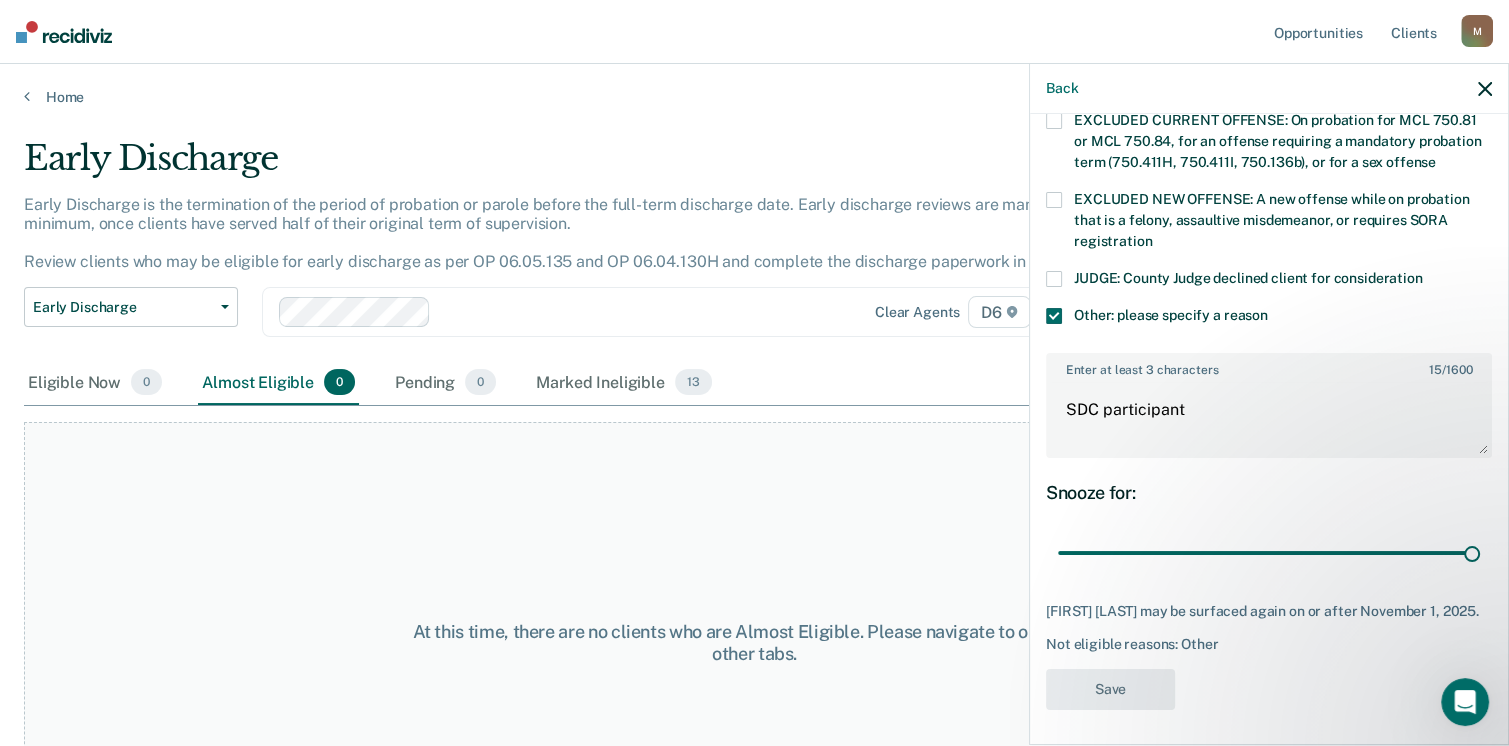 scroll, scrollTop: 552, scrollLeft: 0, axis: vertical 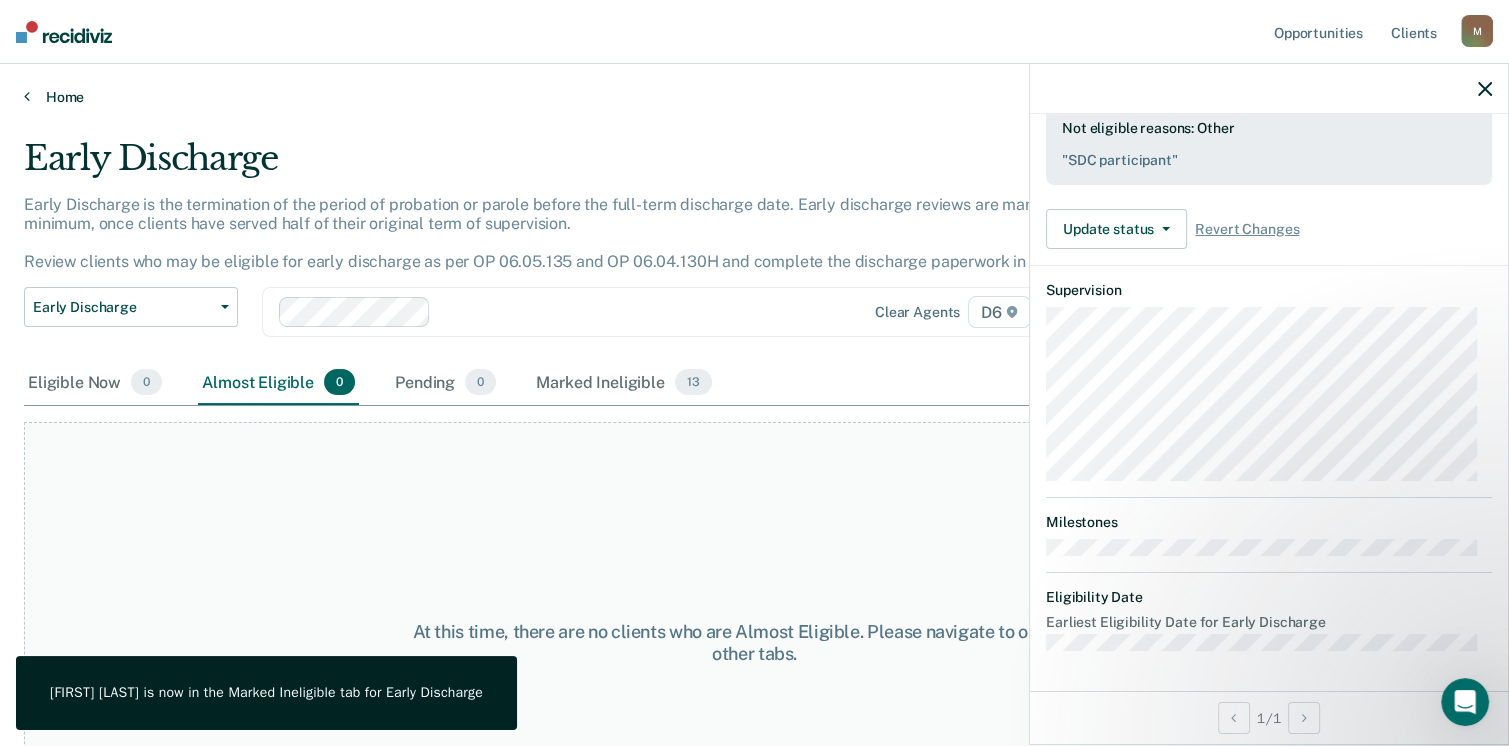 click on "Home" at bounding box center [754, 97] 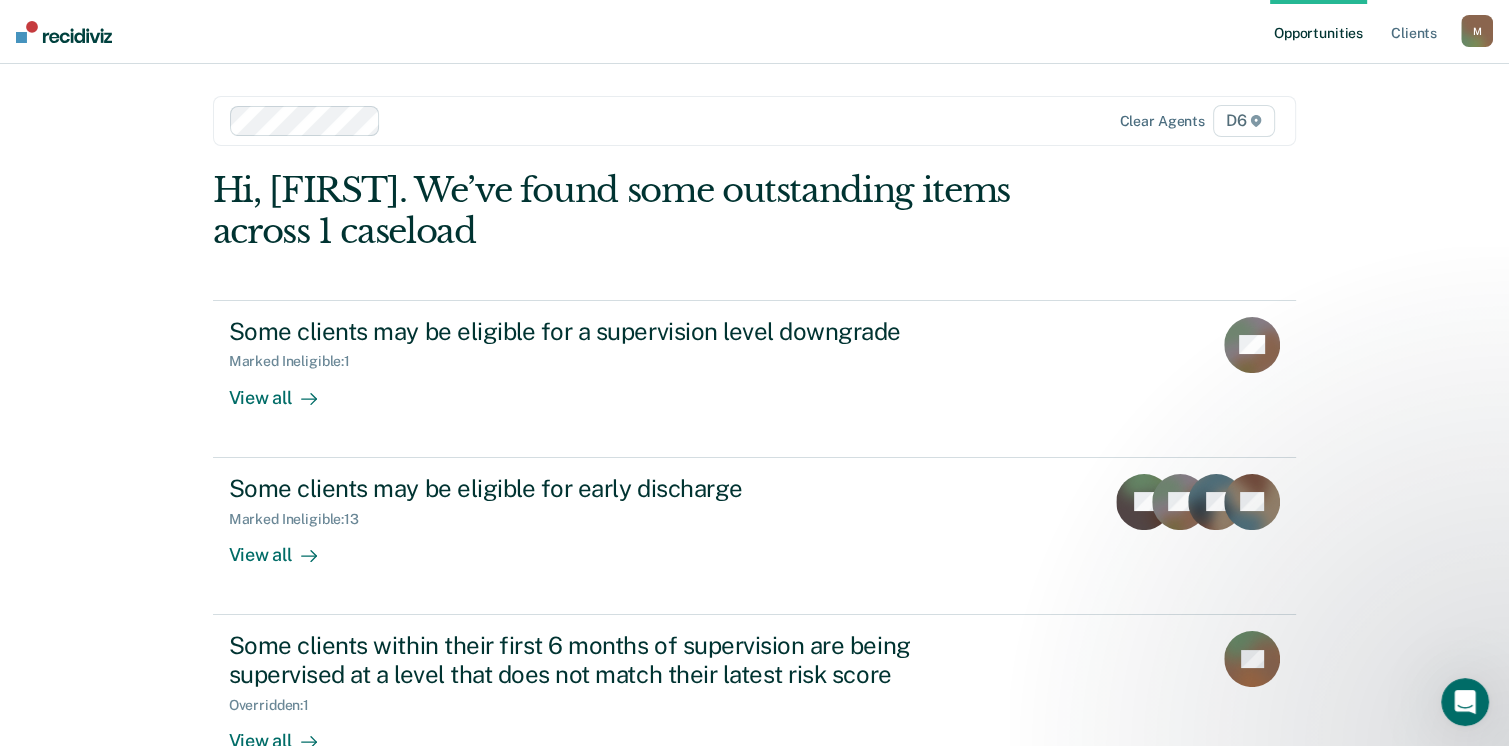 click on "Opportunities Client s [EMAIL] M Profile How it works Log Out Clear agents D6 Hi, [FIRST]. We’ve found some outstanding items across 1 caseload Some clients may be eligible for a supervision level downgrade Marked Ineligible : 1 View all HP Some clients may be eligible for early discharge Marked Ineligible : 13 View all JO TD GJ AL Some clients within their first 6 months of supervision are being supervised at a level that does not match their latest risk score Overridden : 1 View all SL" at bounding box center (754, 440) 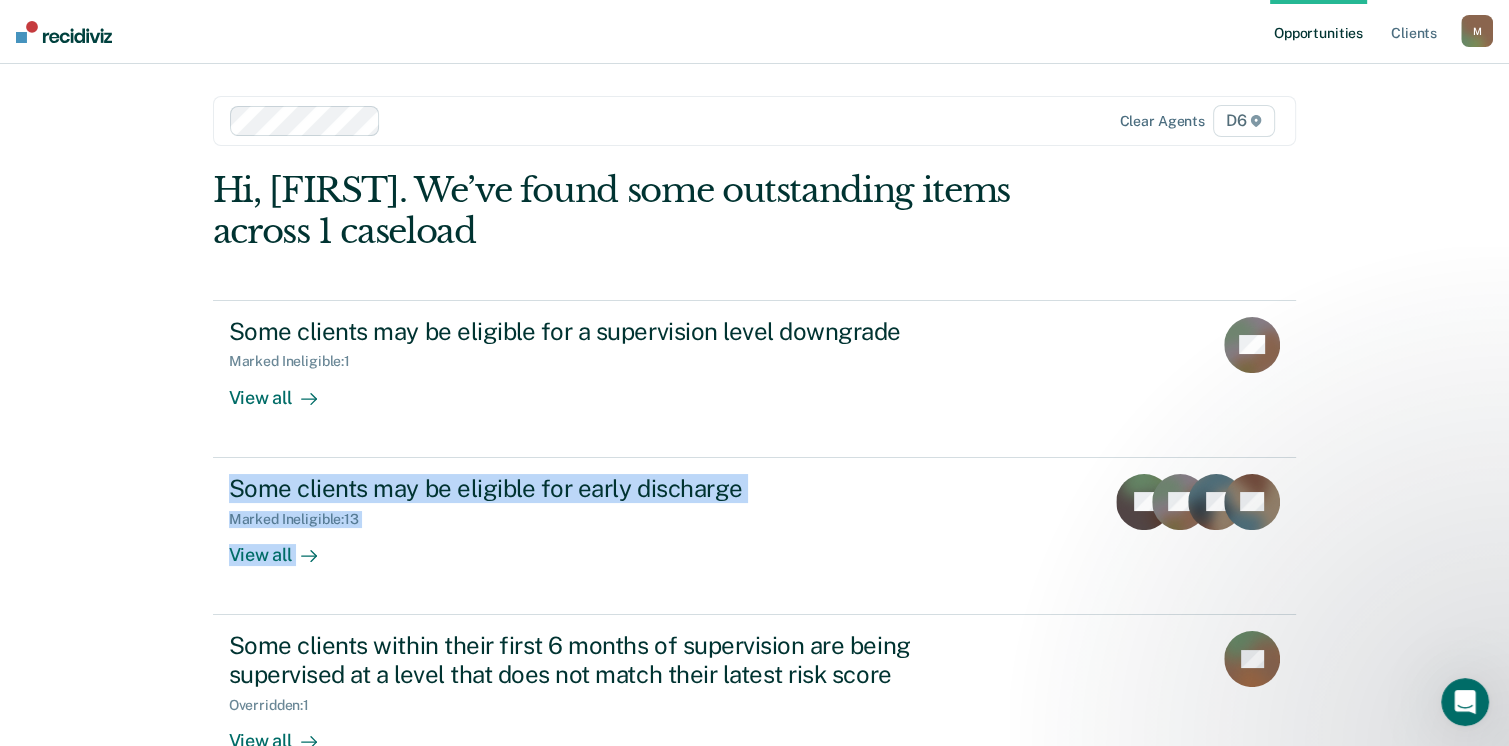 drag, startPoint x: 1506, startPoint y: 264, endPoint x: 1504, endPoint y: 577, distance: 313.00638 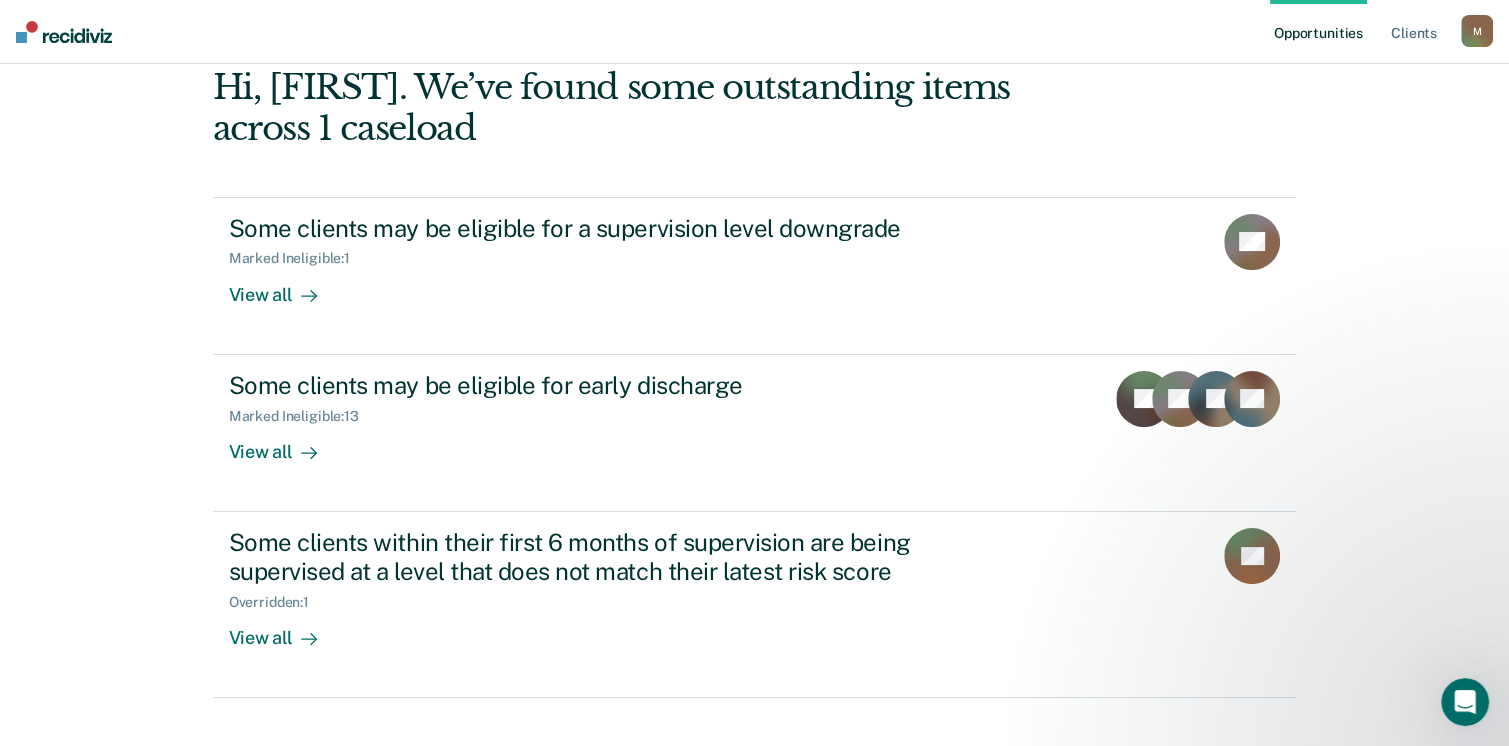 scroll, scrollTop: 133, scrollLeft: 0, axis: vertical 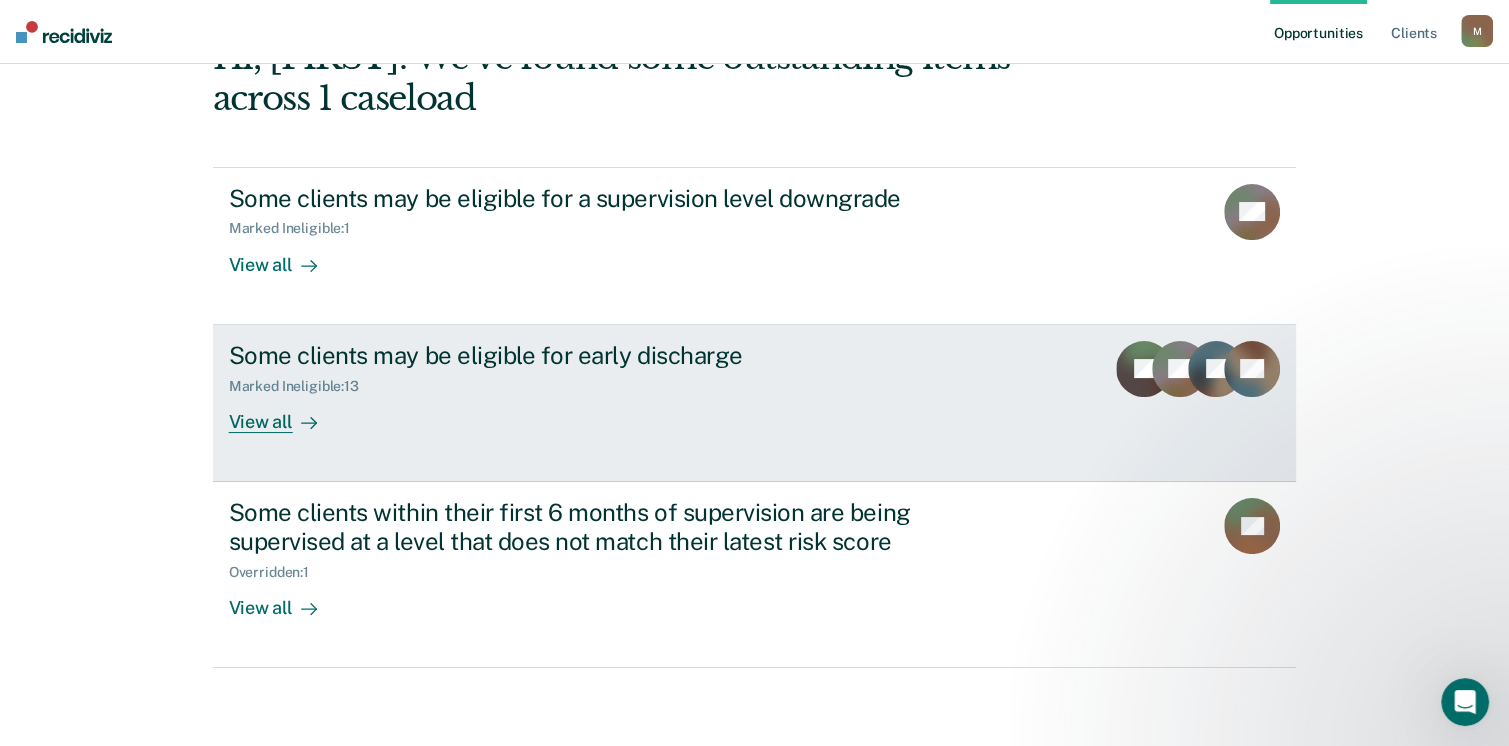 click on "Some clients may be eligible for early discharge Marked Ineligible : 13 View all JO TD GJ AL" at bounding box center [755, 403] 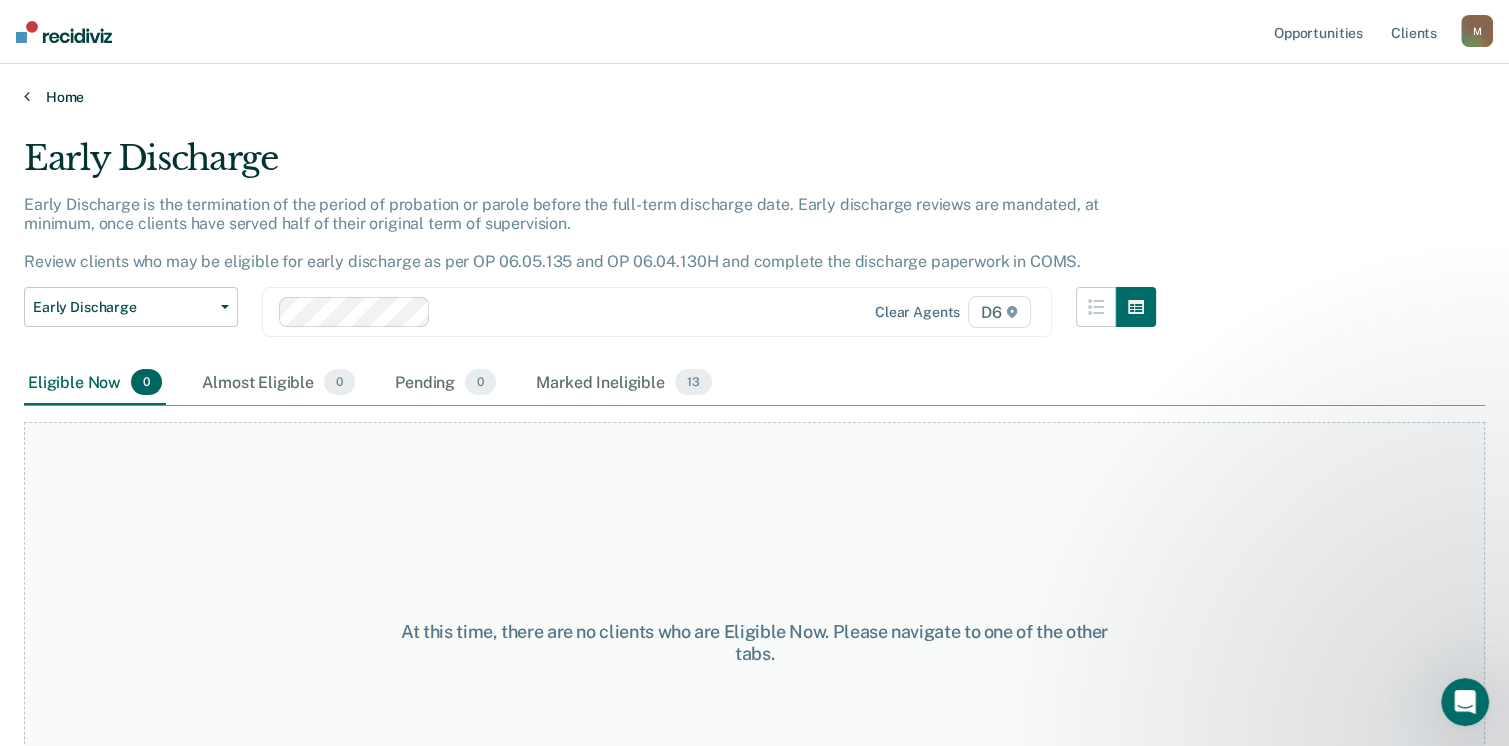 click on "Home" at bounding box center (754, 97) 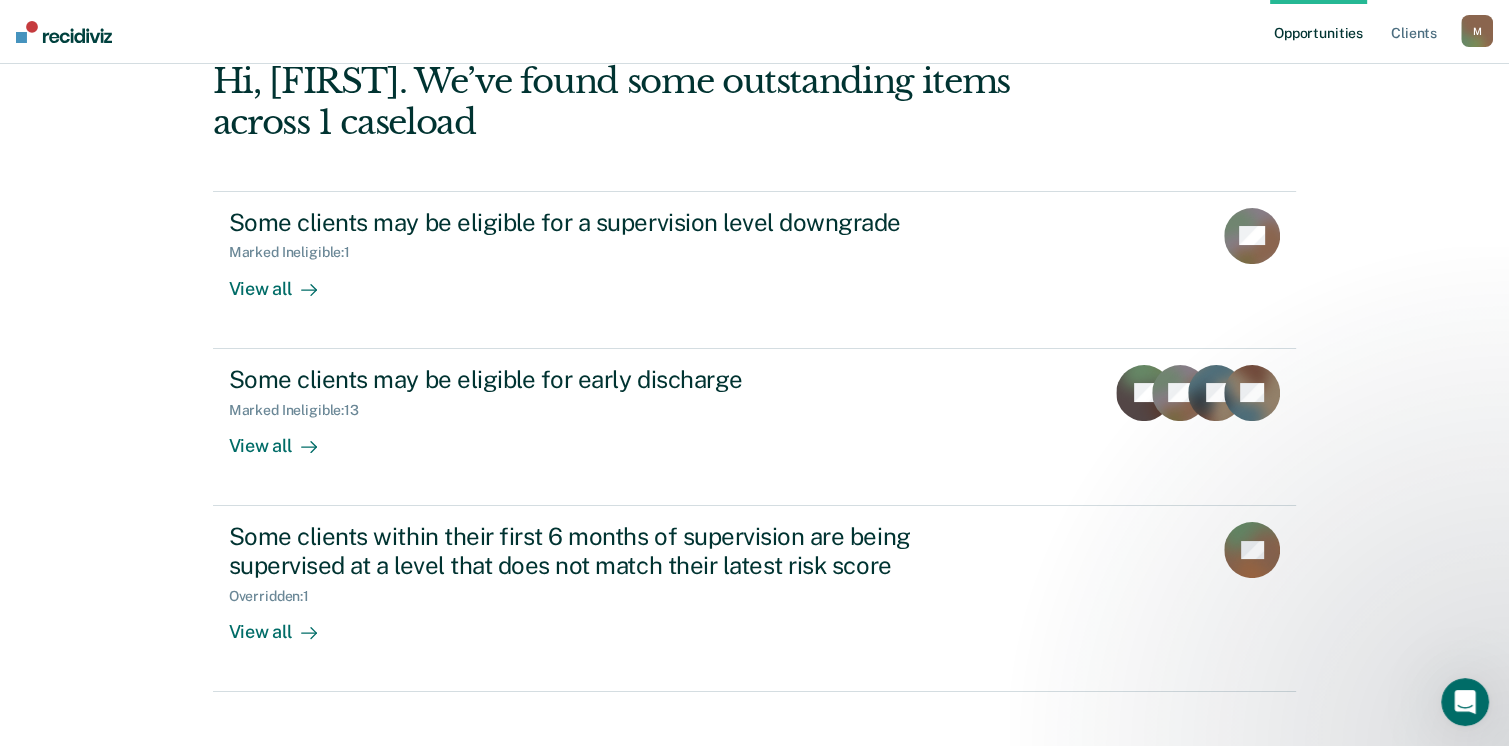 scroll, scrollTop: 133, scrollLeft: 0, axis: vertical 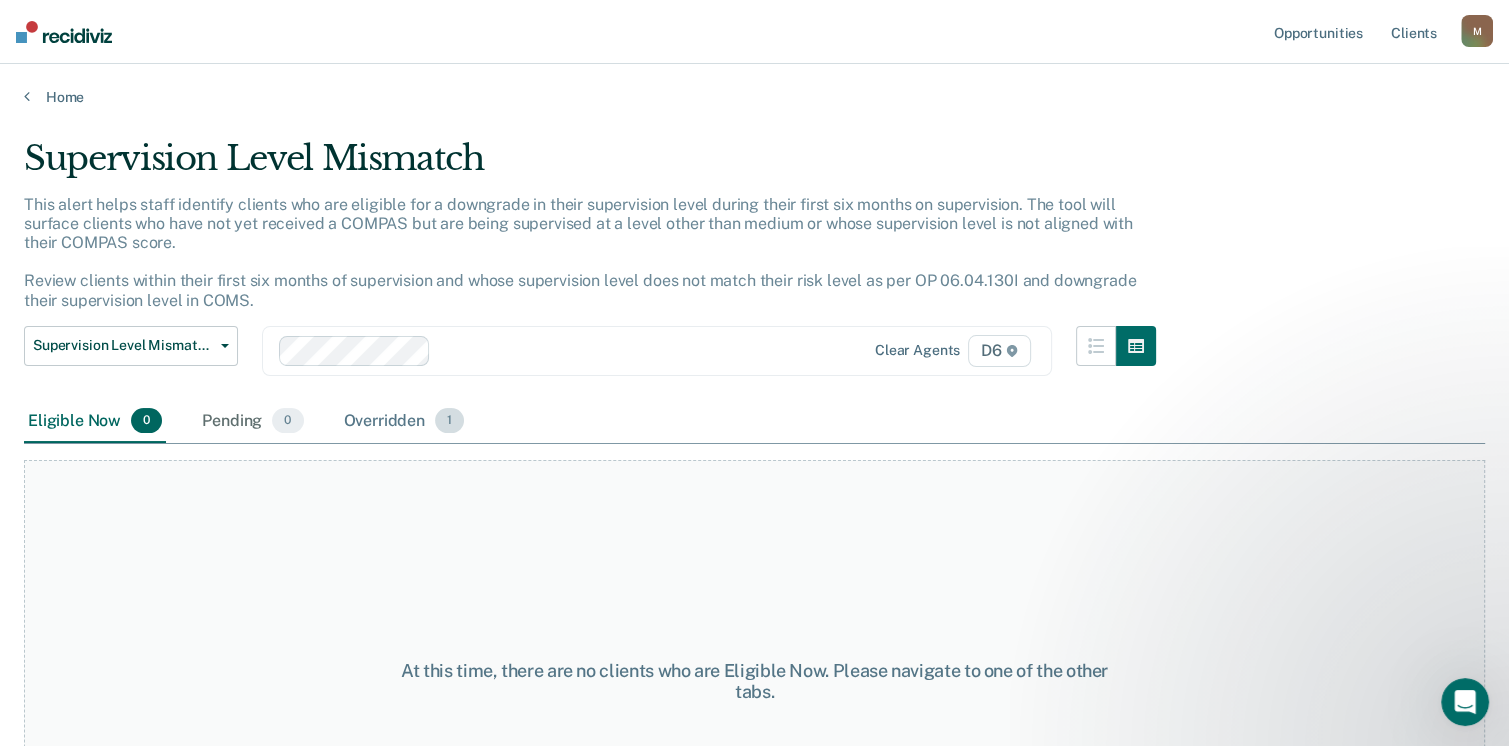 click on "Overridden 1" at bounding box center (404, 422) 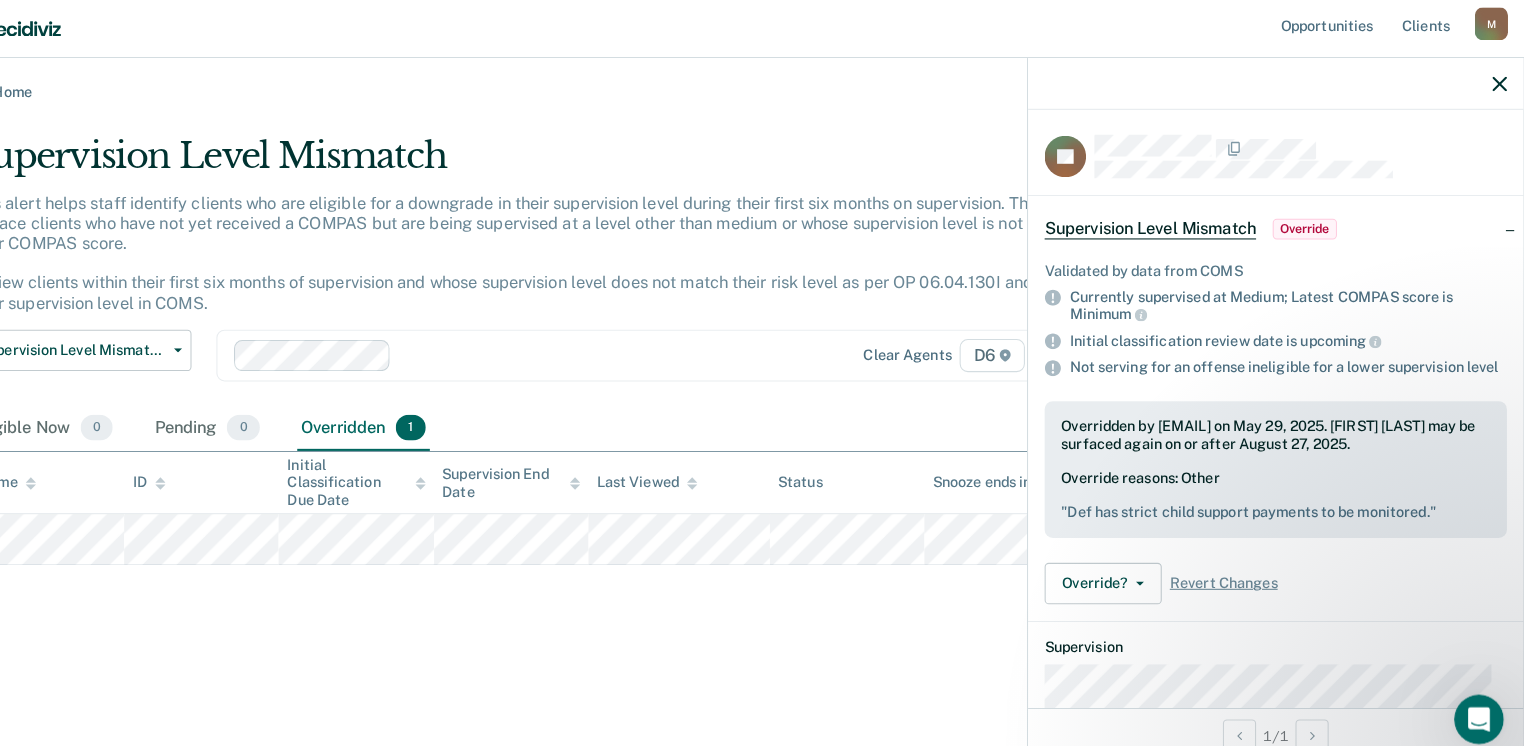 scroll, scrollTop: 0, scrollLeft: 0, axis: both 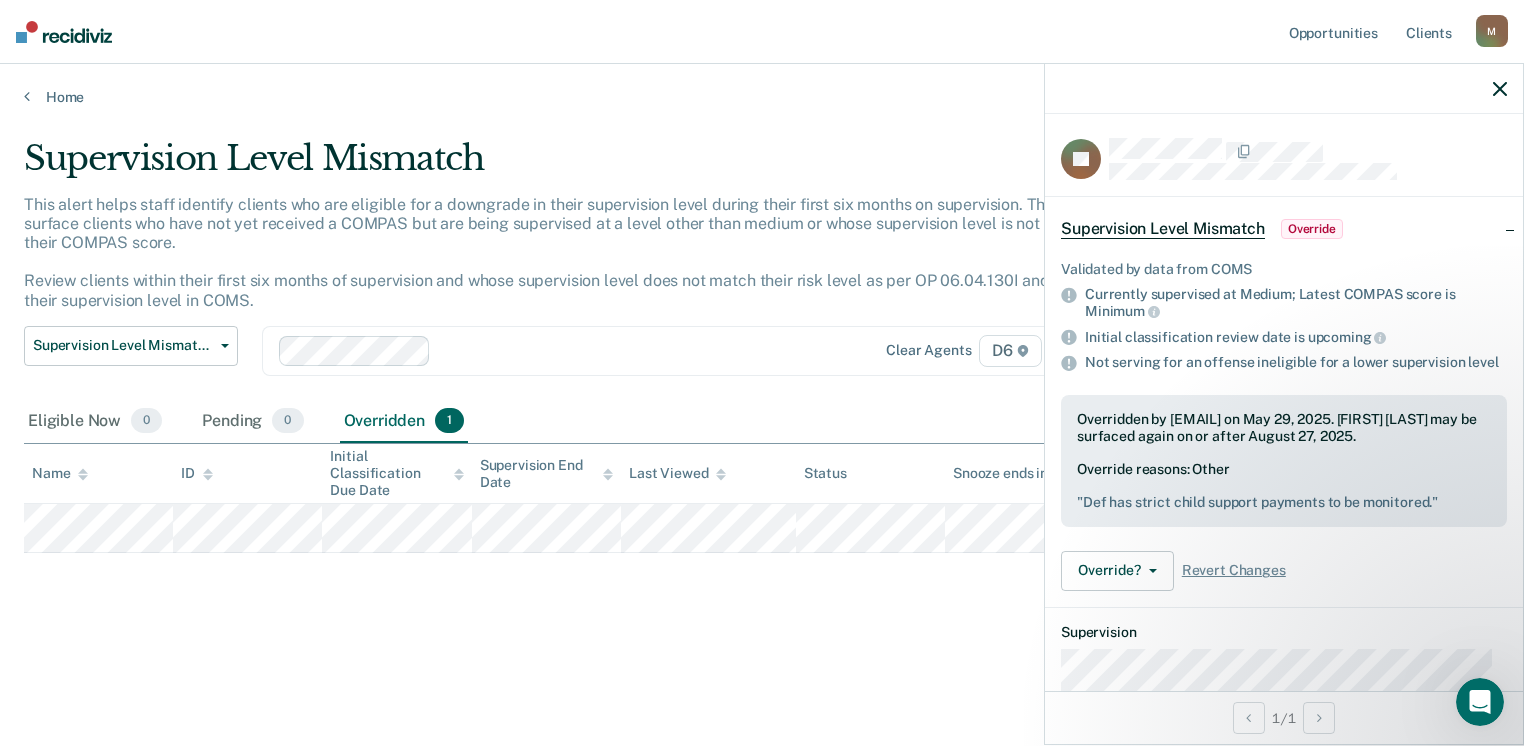click at bounding box center (1284, 89) 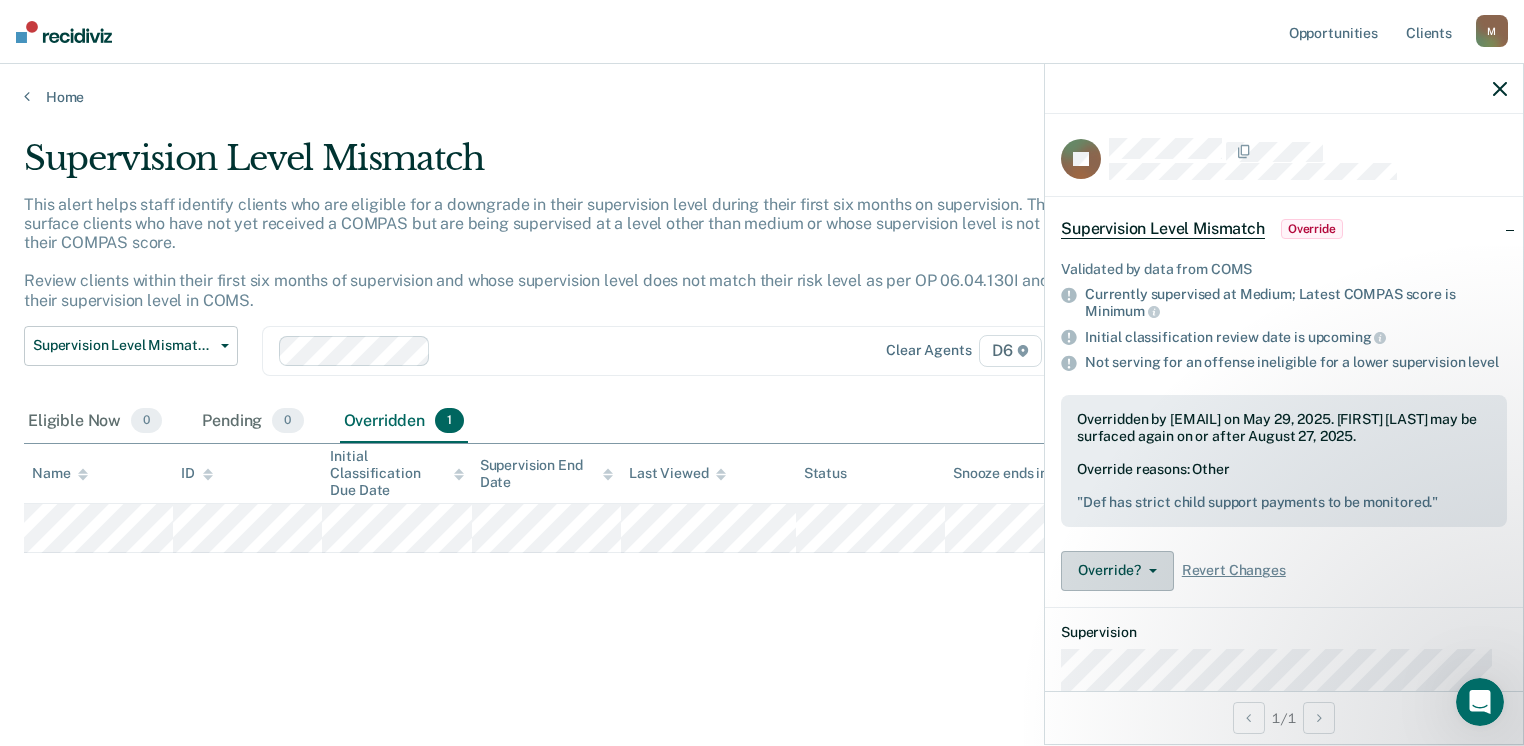 click on "Override?" at bounding box center (1117, 571) 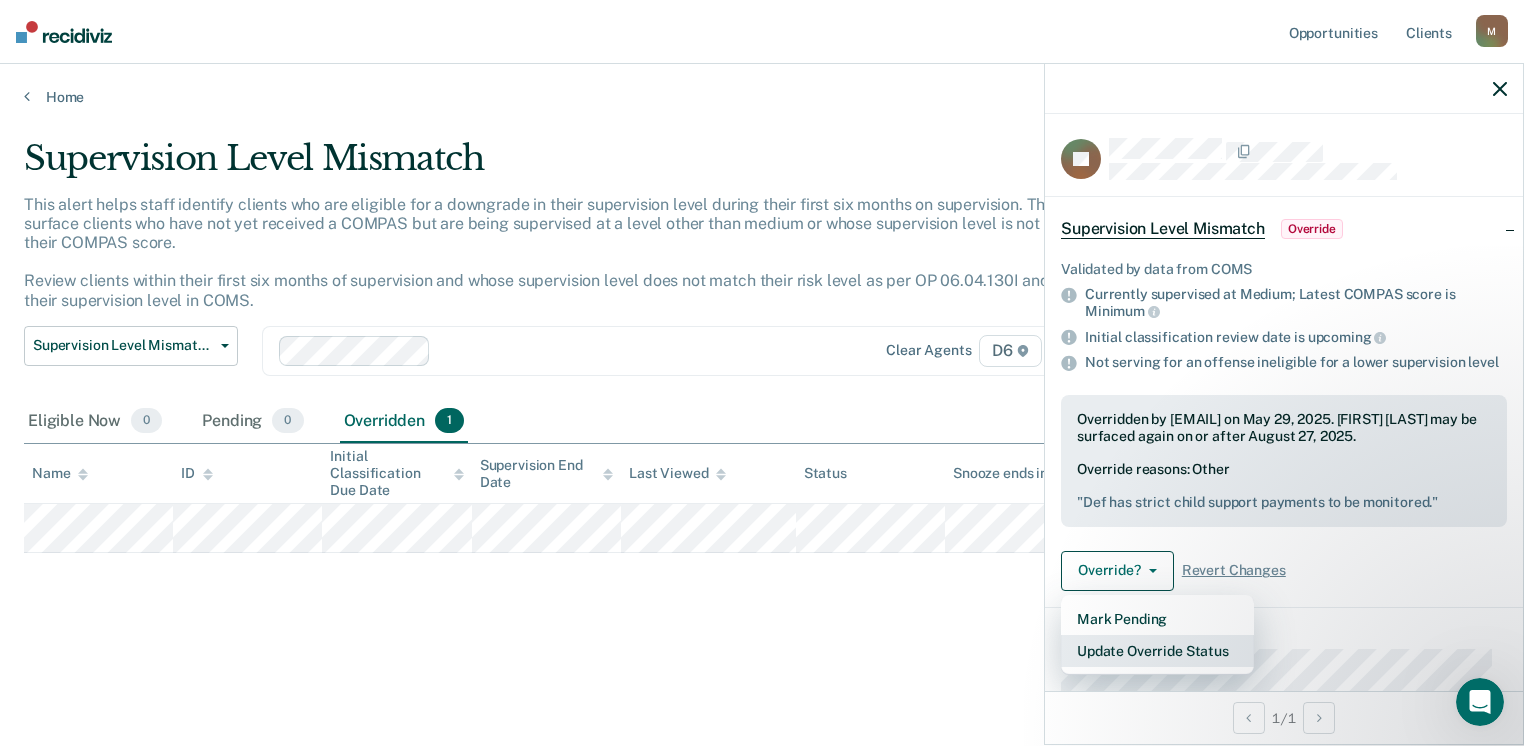 scroll, scrollTop: 4, scrollLeft: 0, axis: vertical 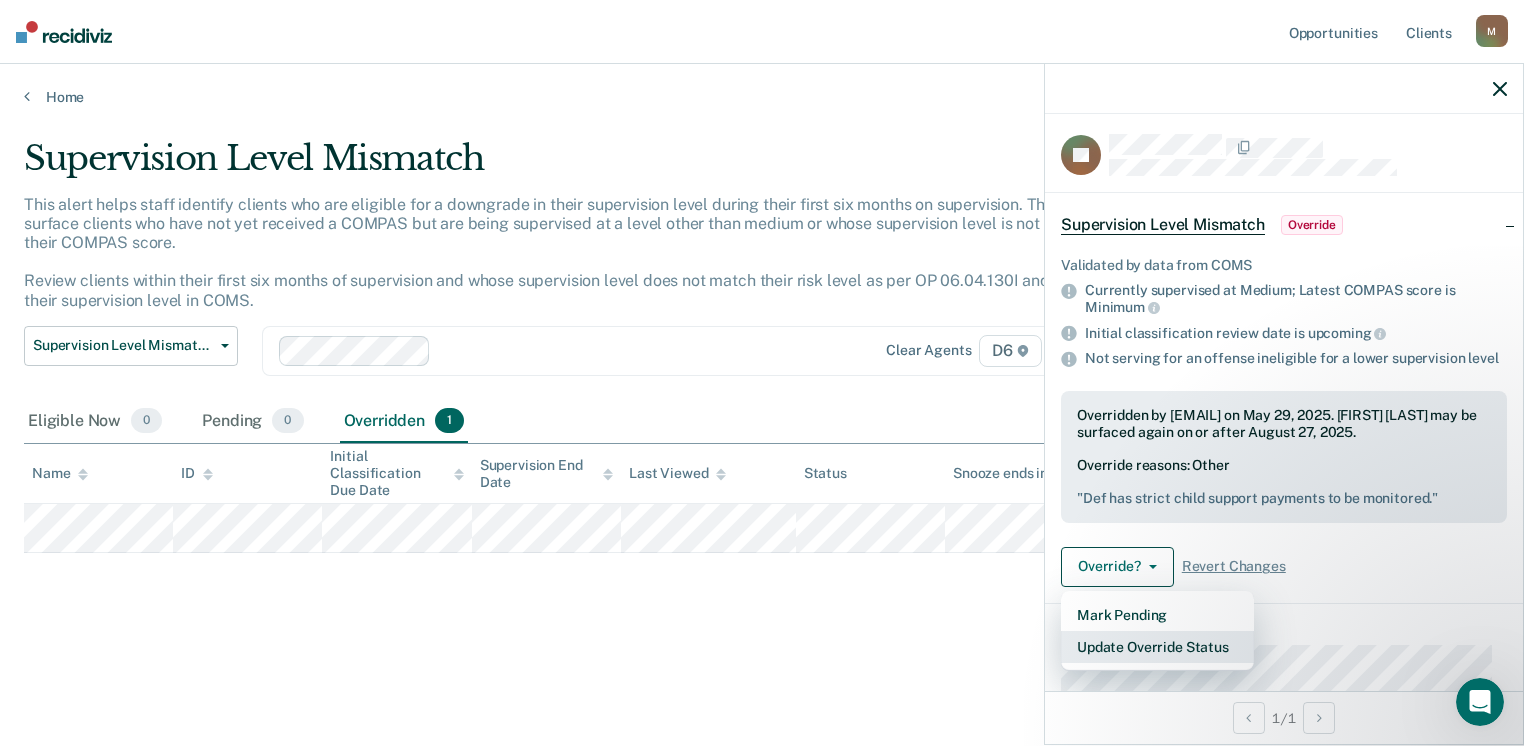 click on "Update Override Status" at bounding box center (1157, 647) 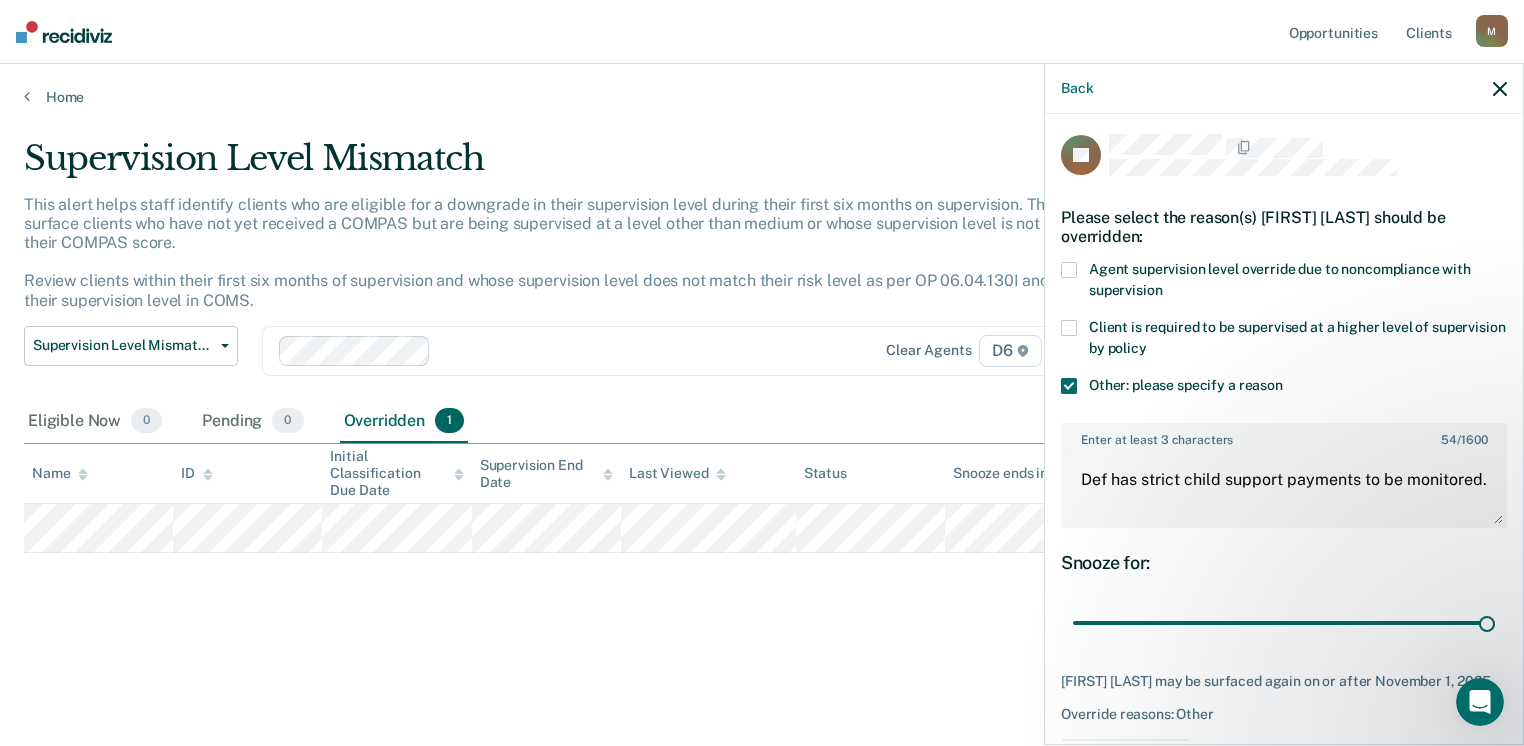 scroll, scrollTop: 74, scrollLeft: 0, axis: vertical 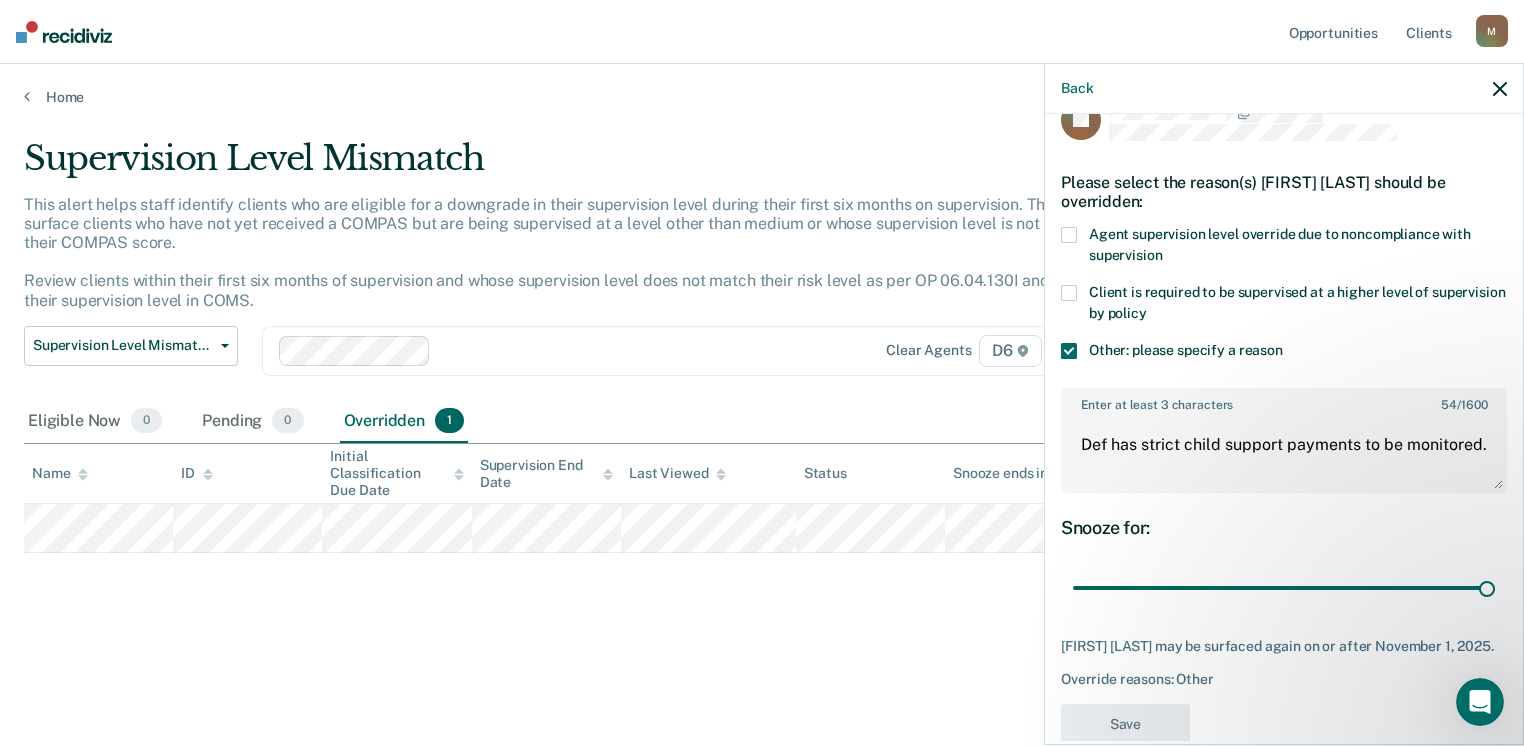 click at bounding box center [1069, 235] 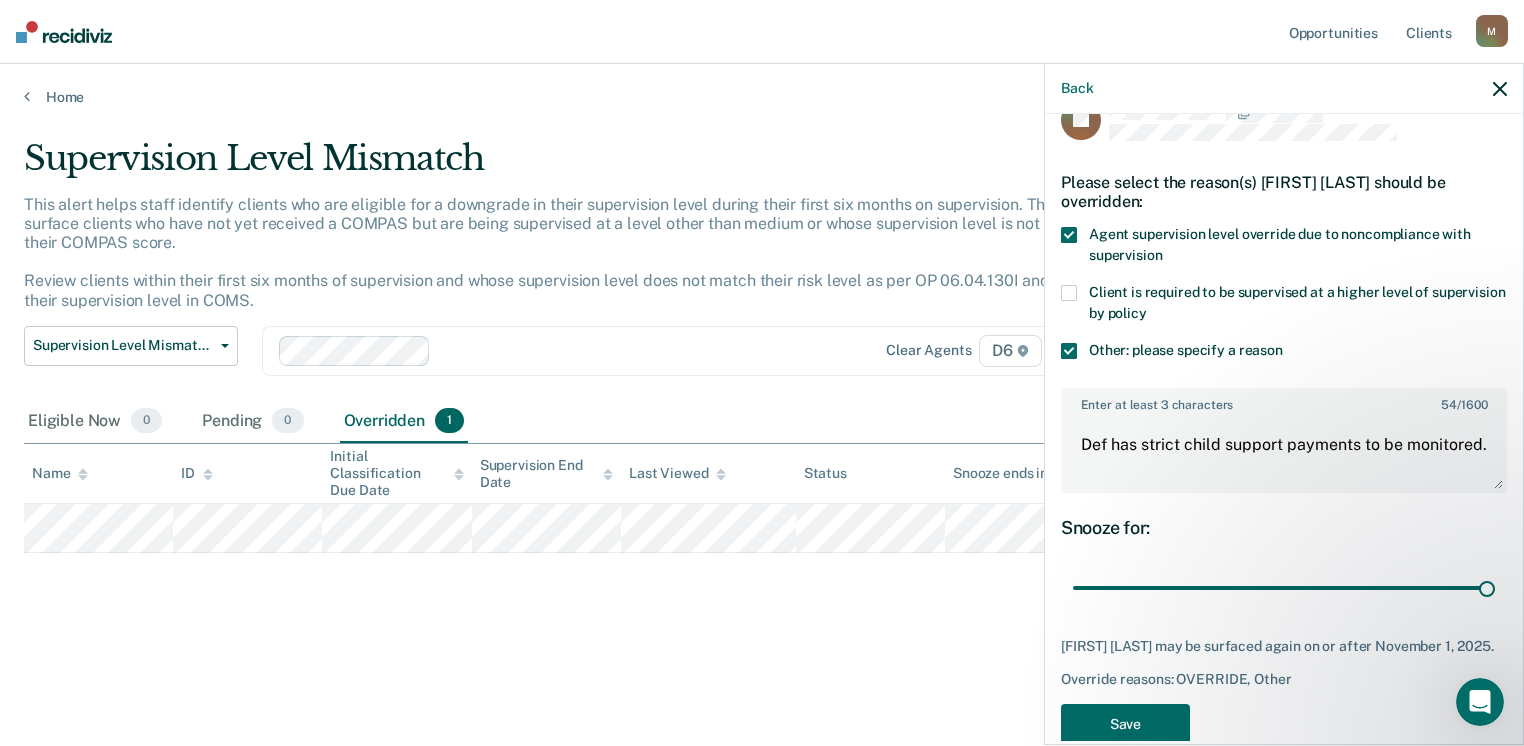 click at bounding box center [1069, 235] 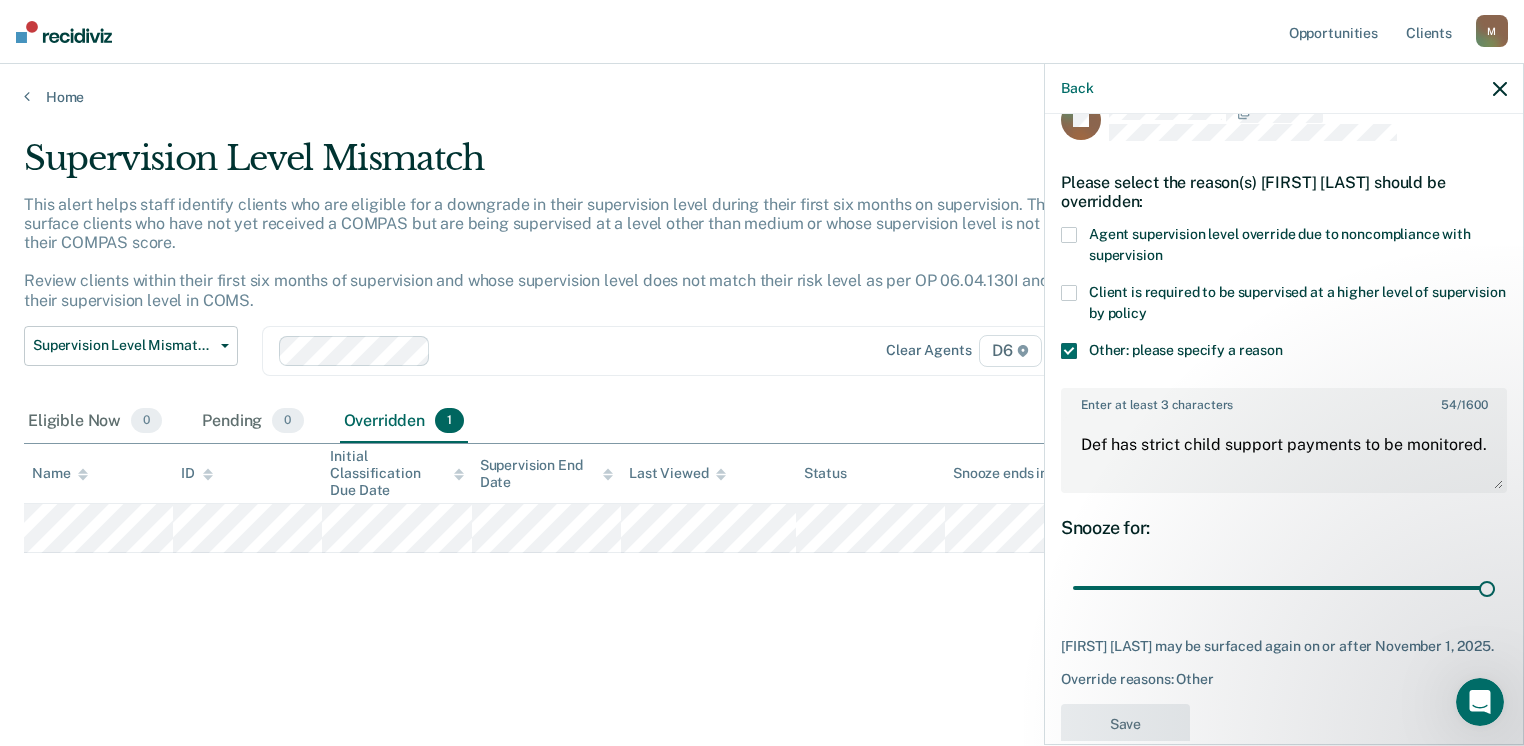 click at bounding box center [1069, 293] 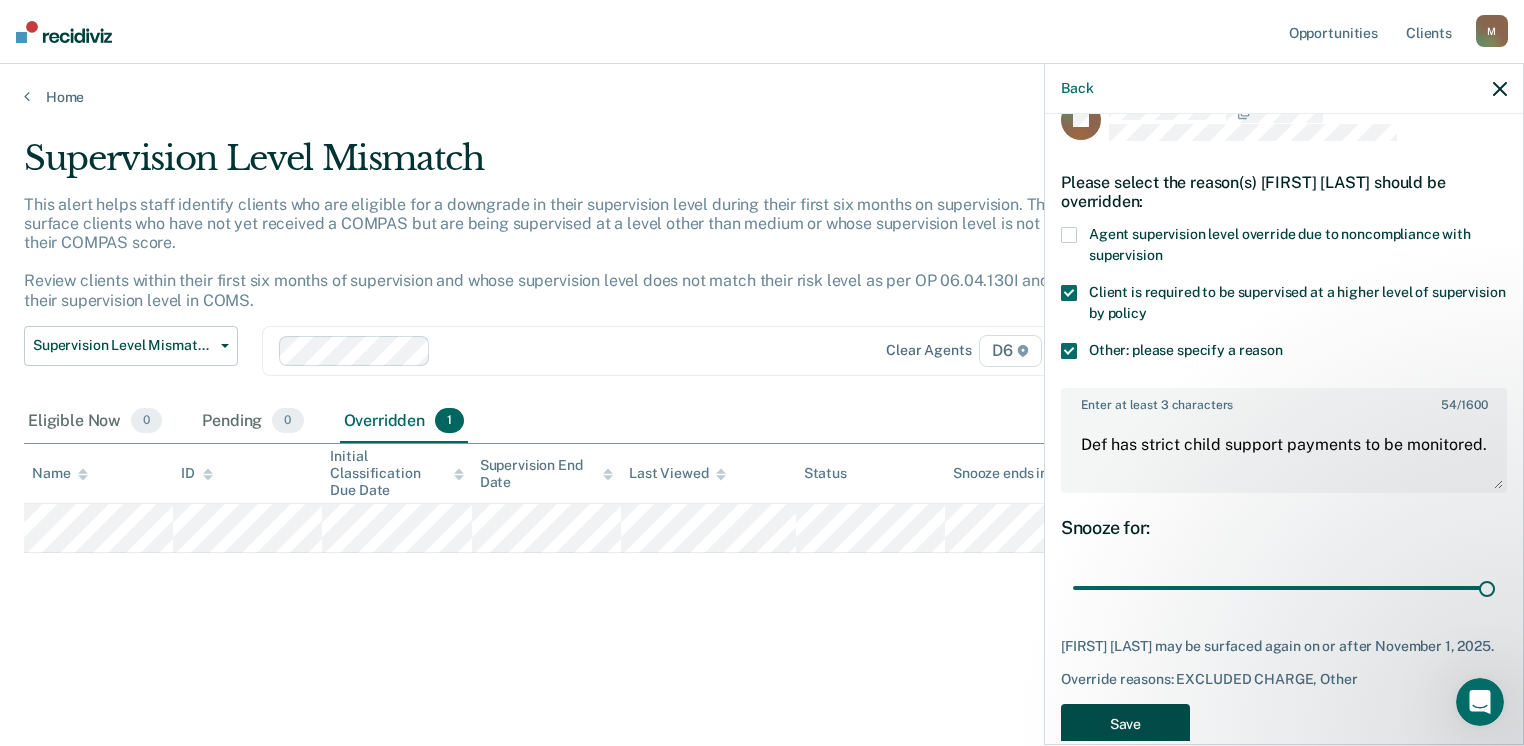 click on "Save" at bounding box center (1125, 724) 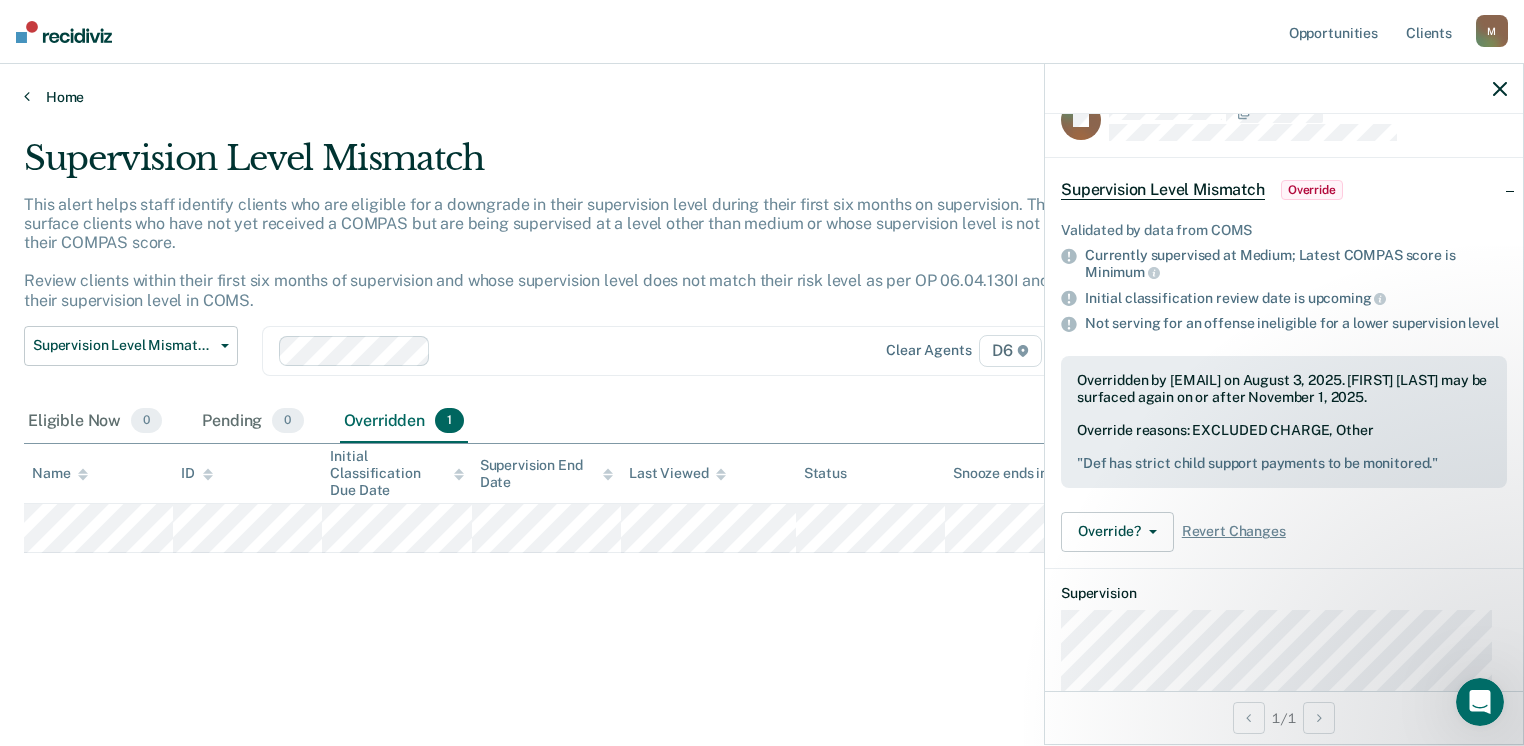 click on "Home" at bounding box center [762, 97] 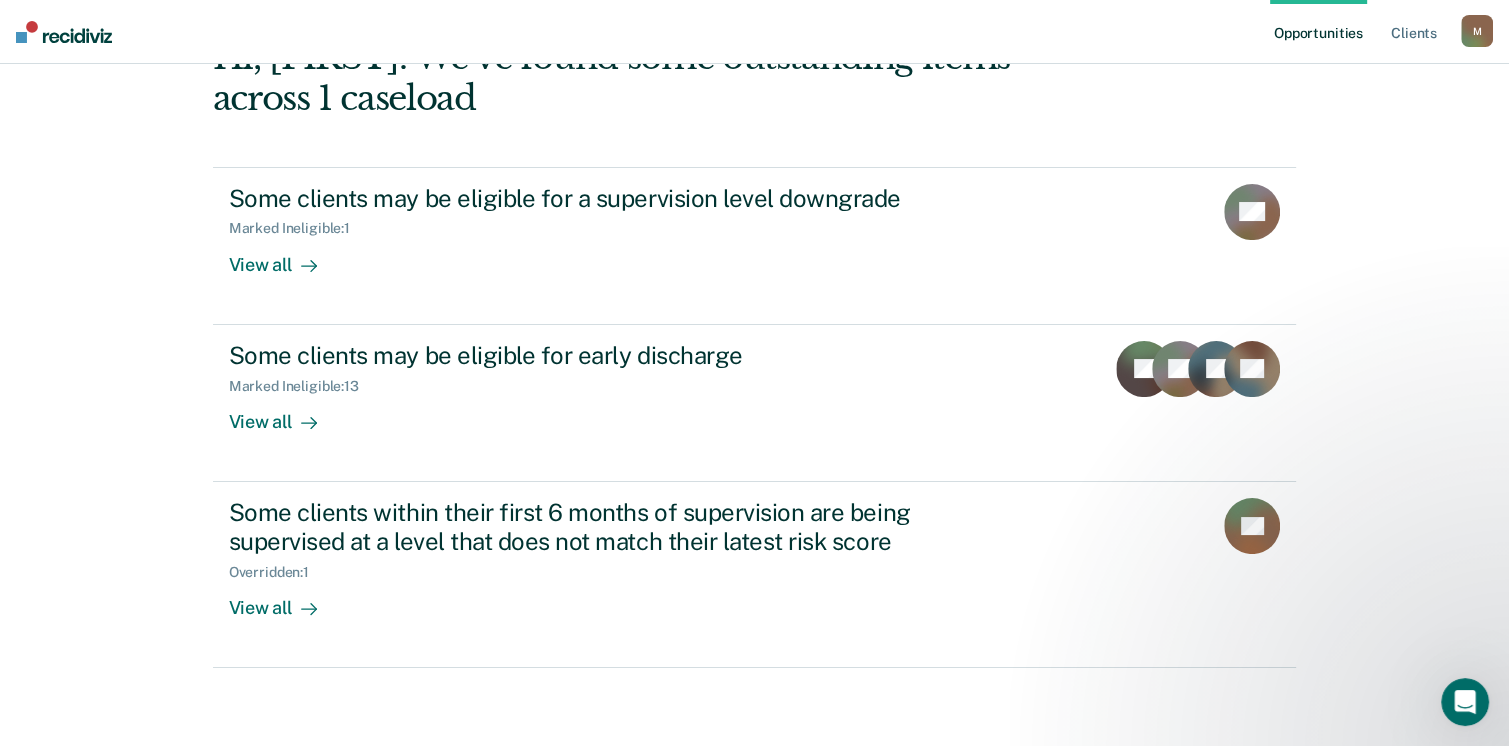 scroll, scrollTop: 0, scrollLeft: 0, axis: both 